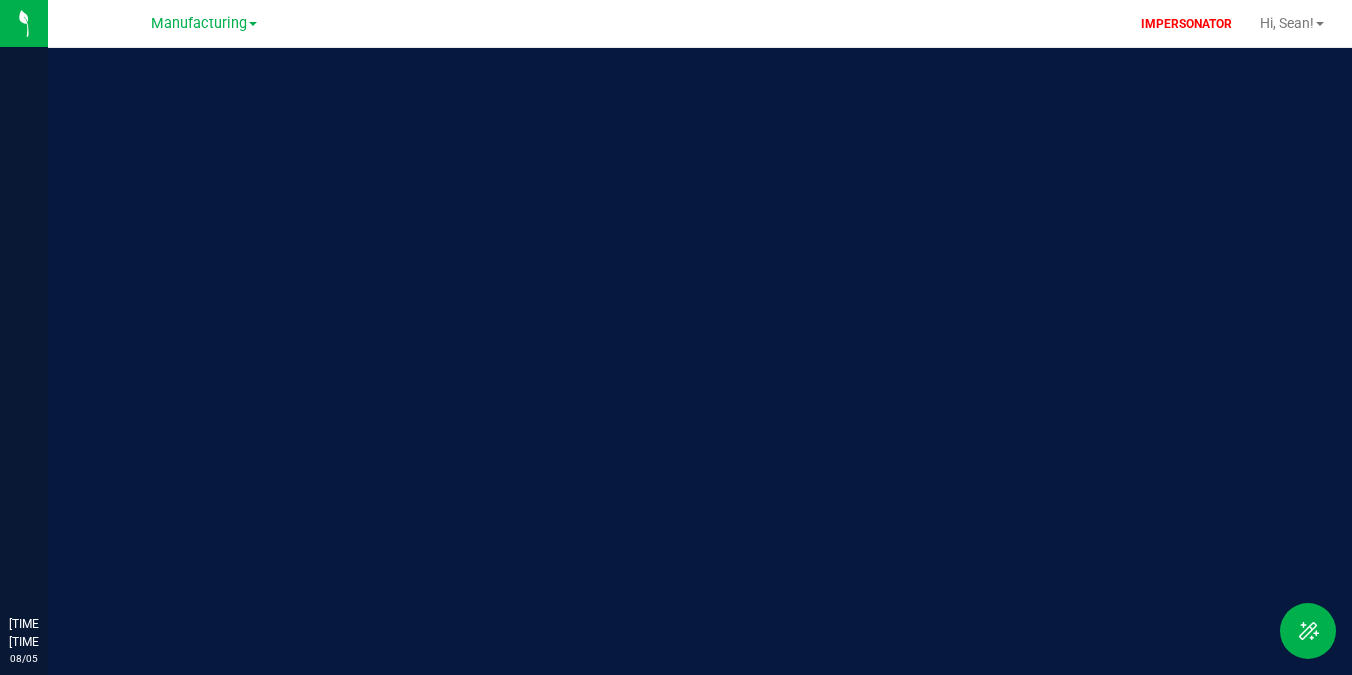 scroll, scrollTop: 0, scrollLeft: 0, axis: both 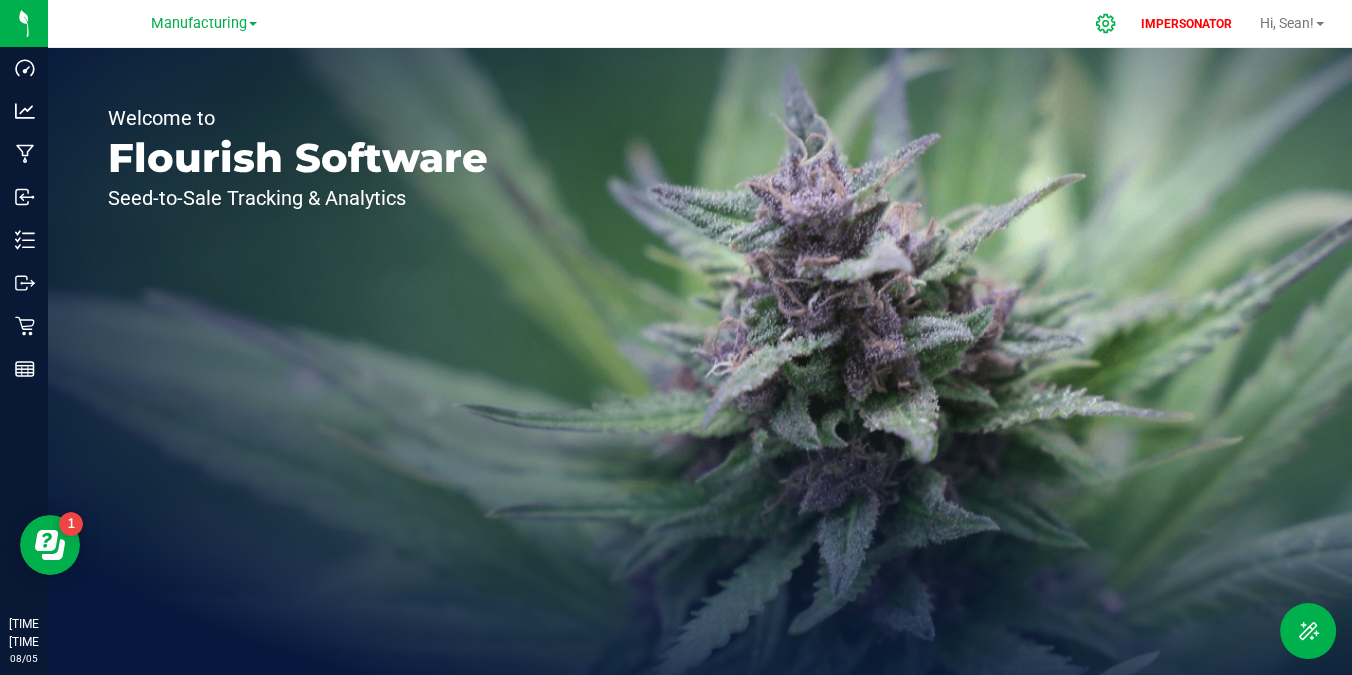 click at bounding box center (1106, 23) 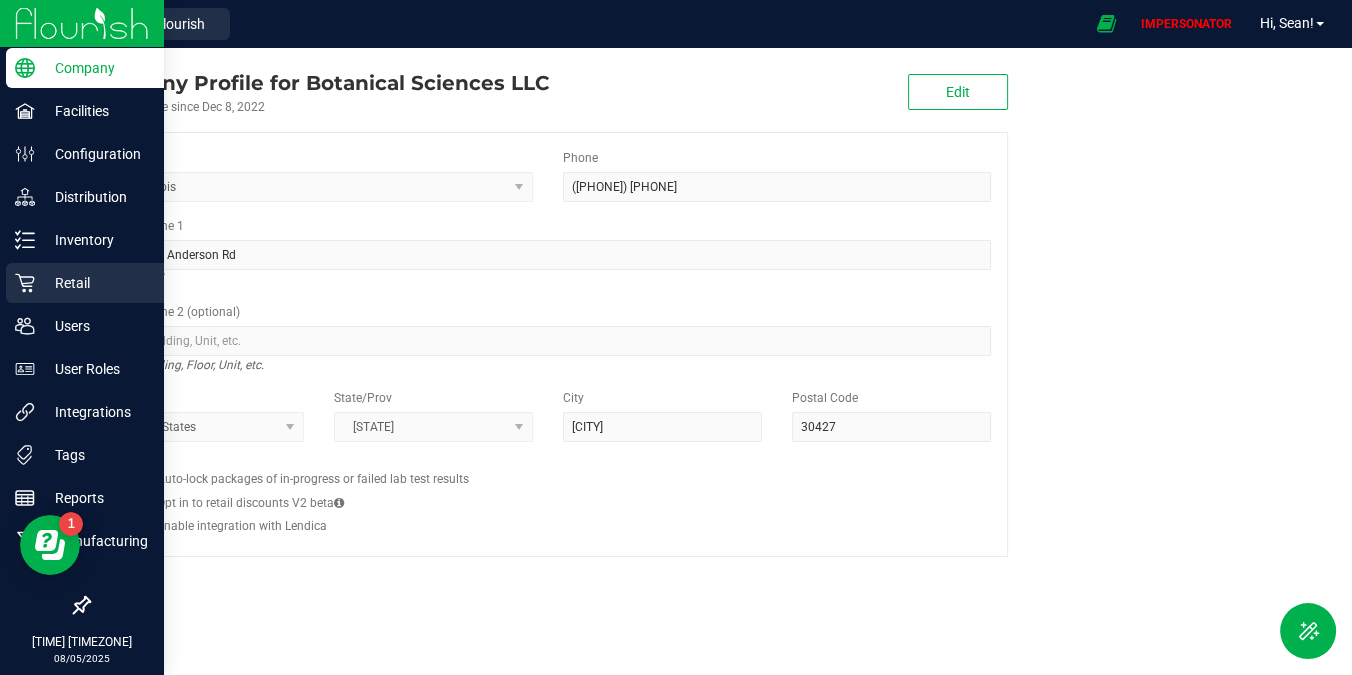 click on "Retail" at bounding box center (95, 283) 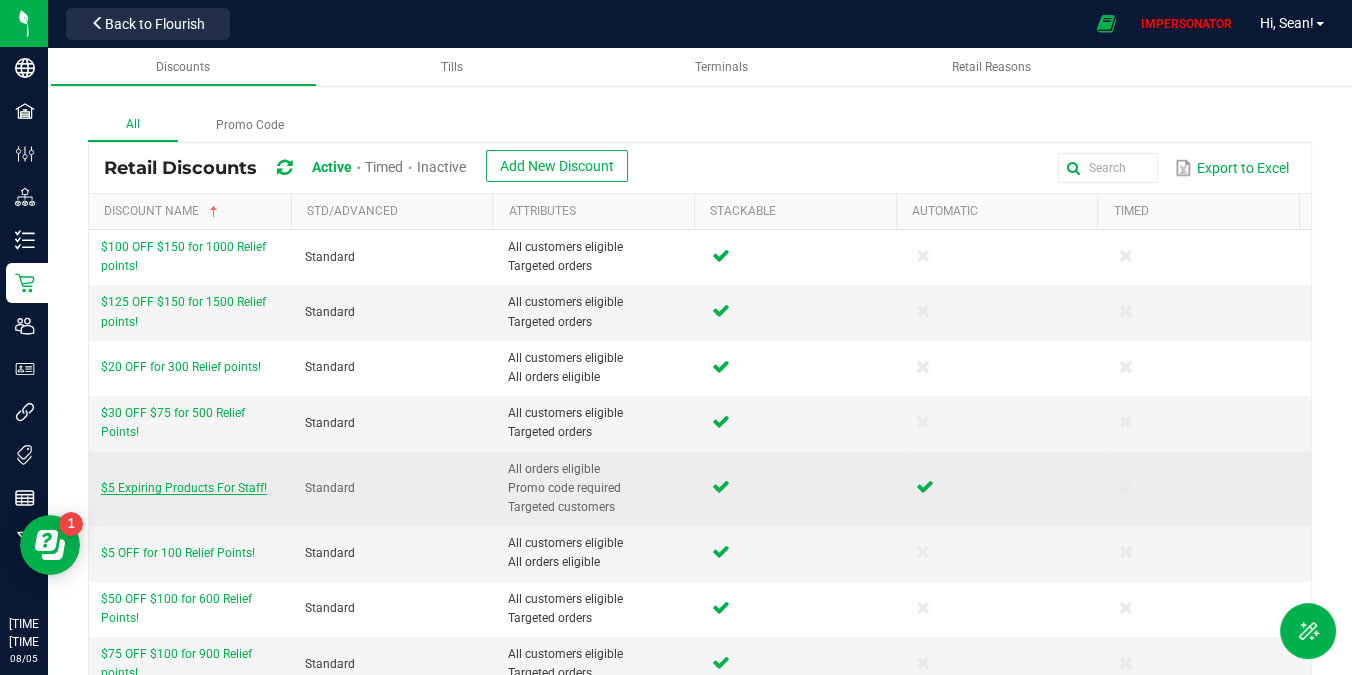 click on "$5 Expiring Products For Staff!" at bounding box center [184, 488] 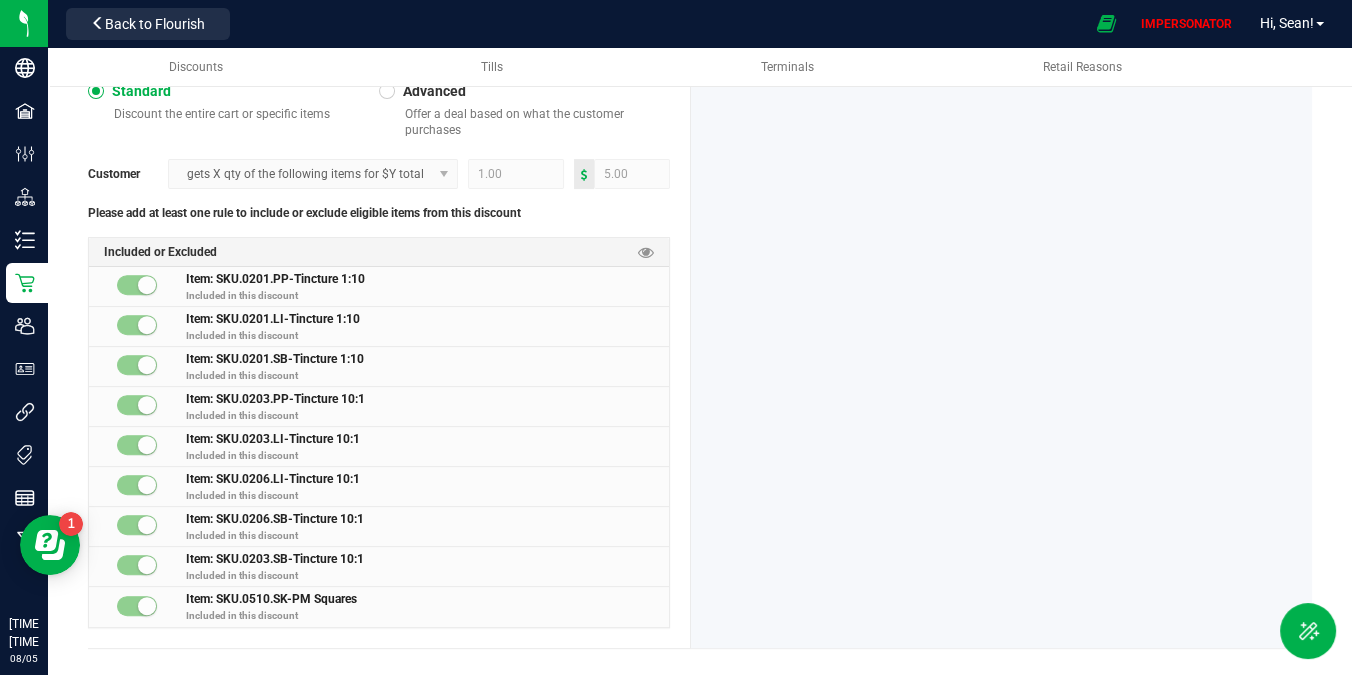 scroll, scrollTop: 726, scrollLeft: 0, axis: vertical 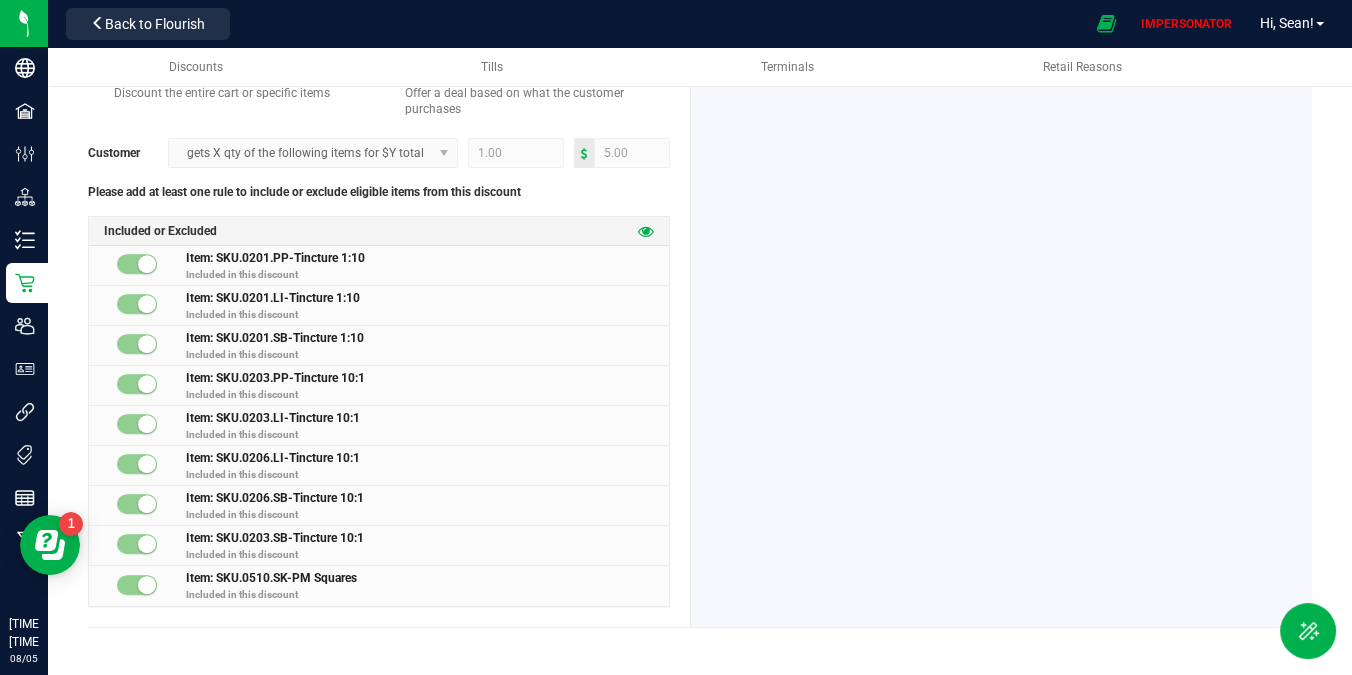 click at bounding box center [646, 231] 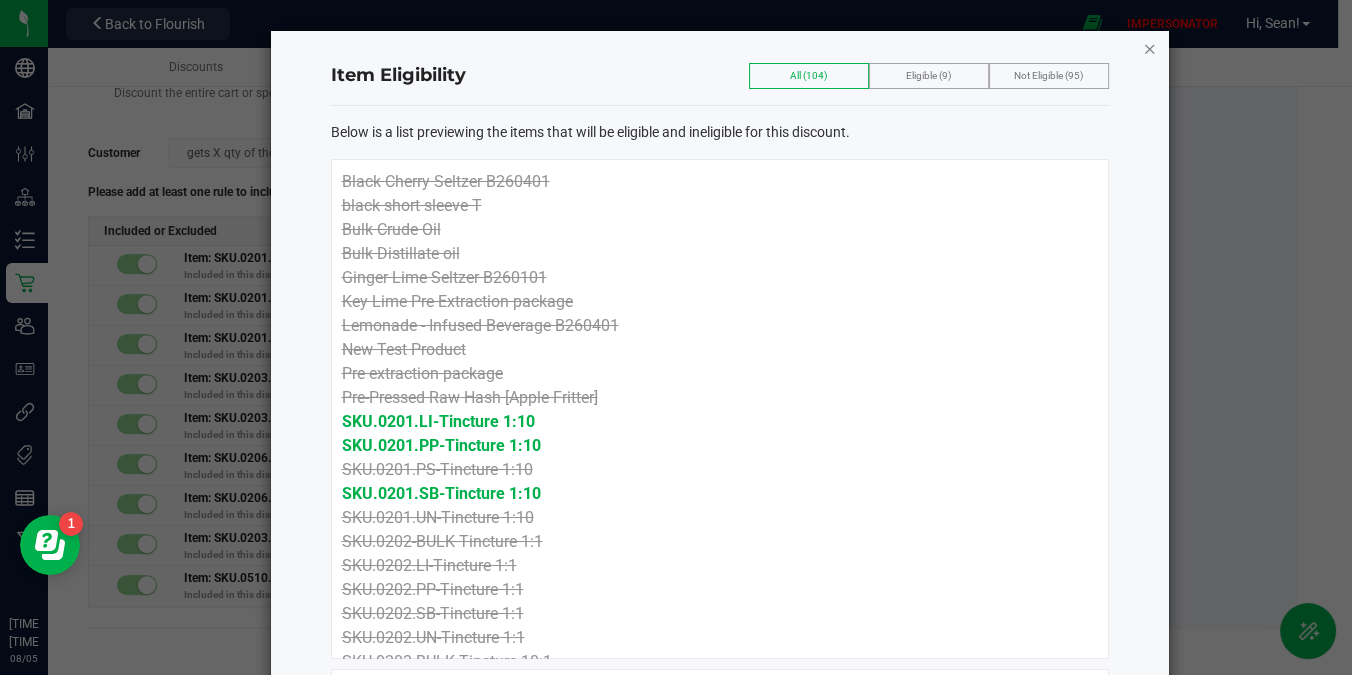 click 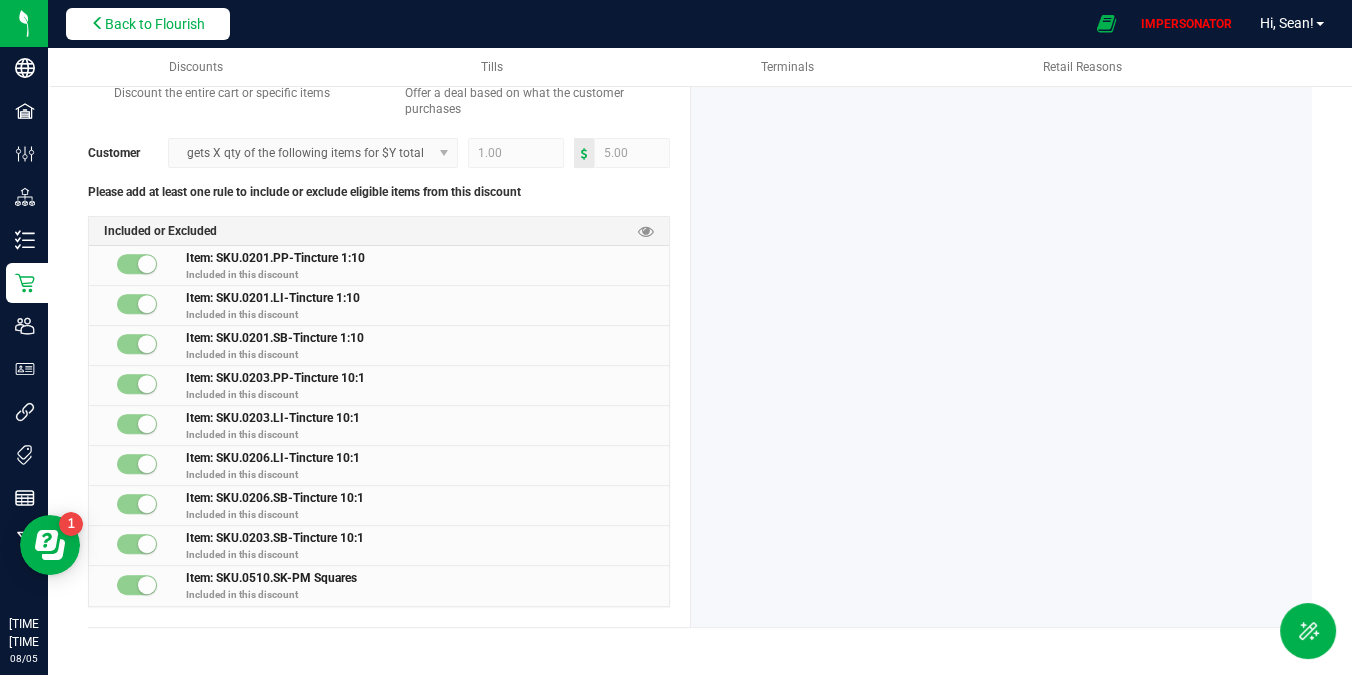 click on "Back to Flourish" at bounding box center (155, 24) 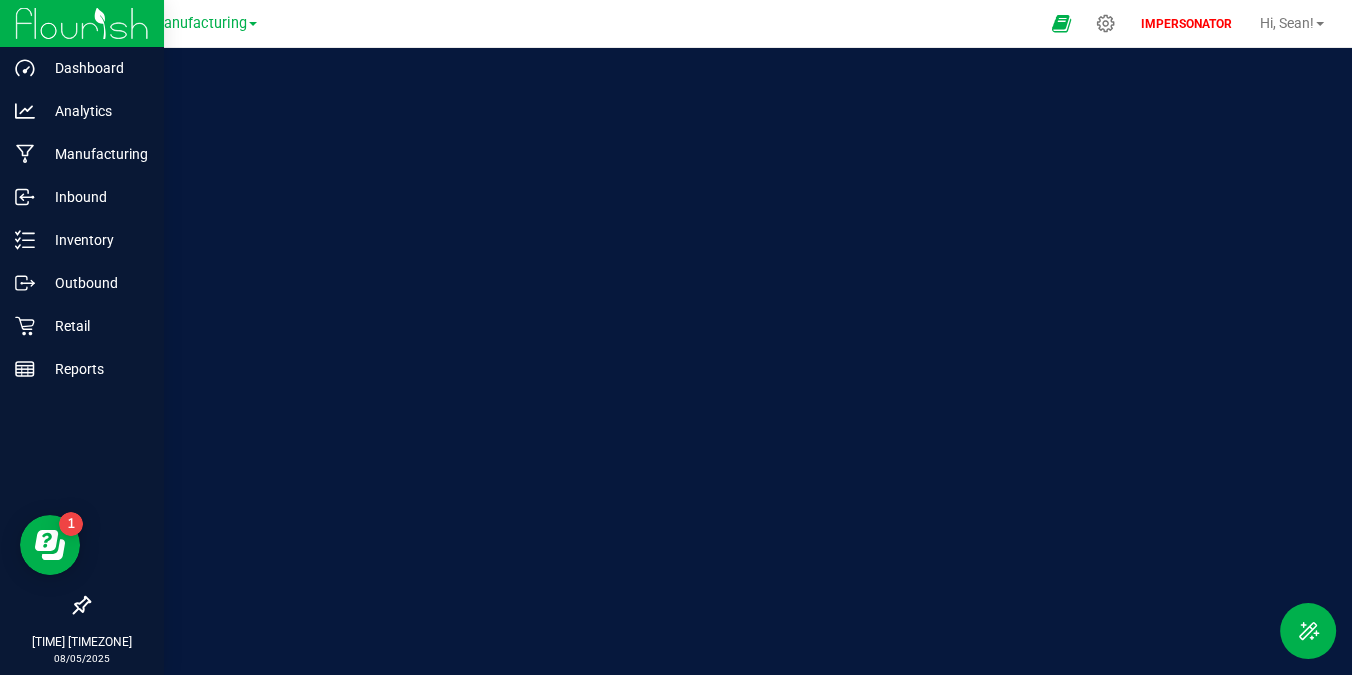 scroll, scrollTop: 0, scrollLeft: 0, axis: both 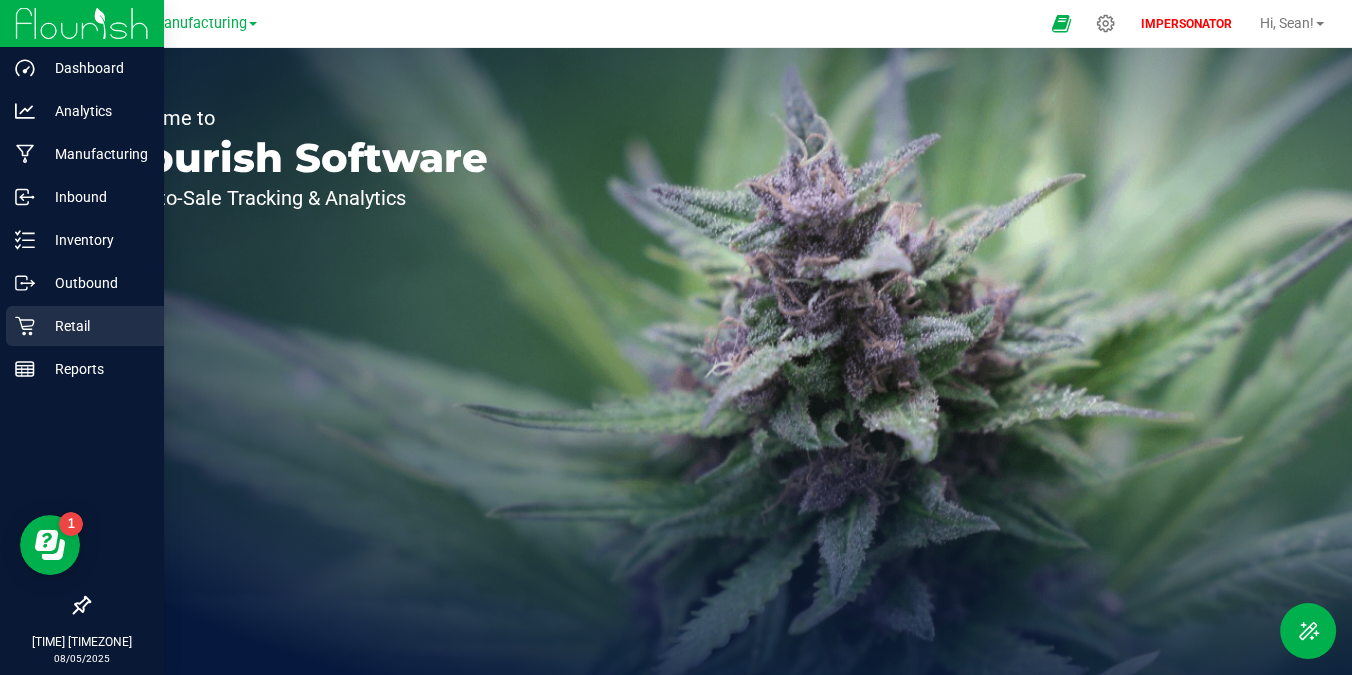 click on "Retail" at bounding box center (95, 326) 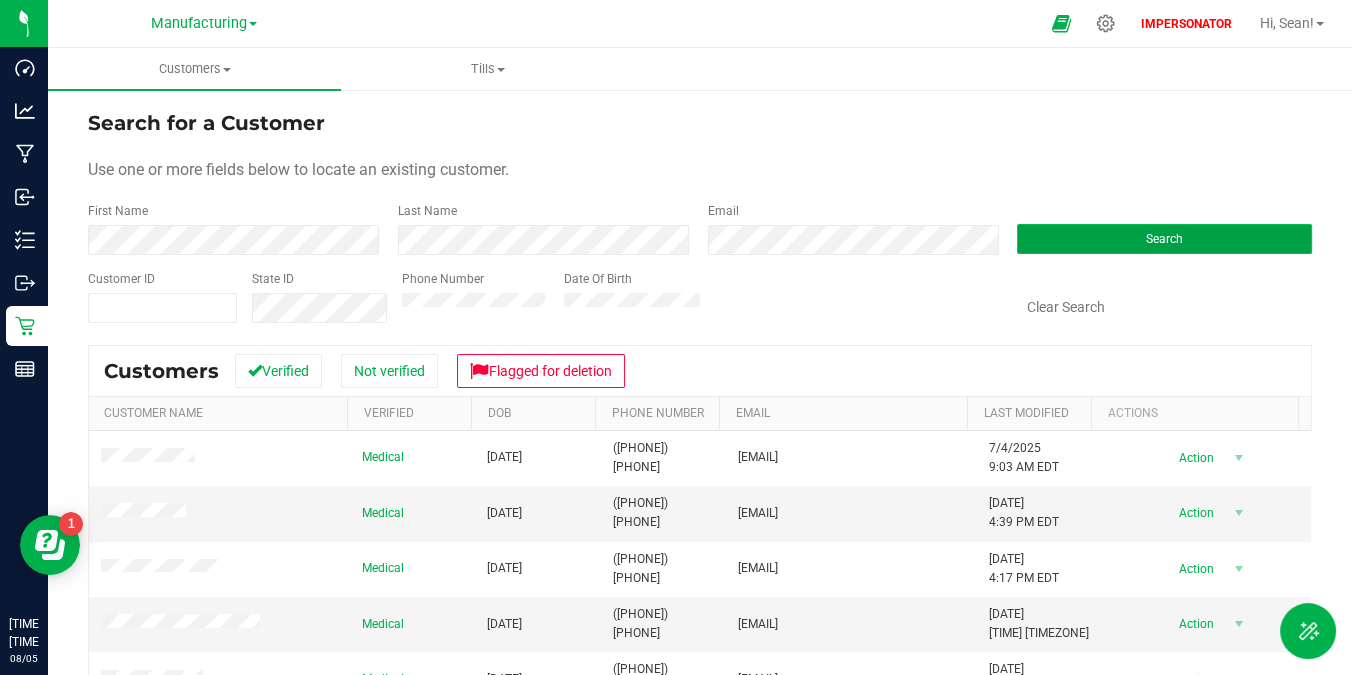 click on "Search" at bounding box center (1164, 239) 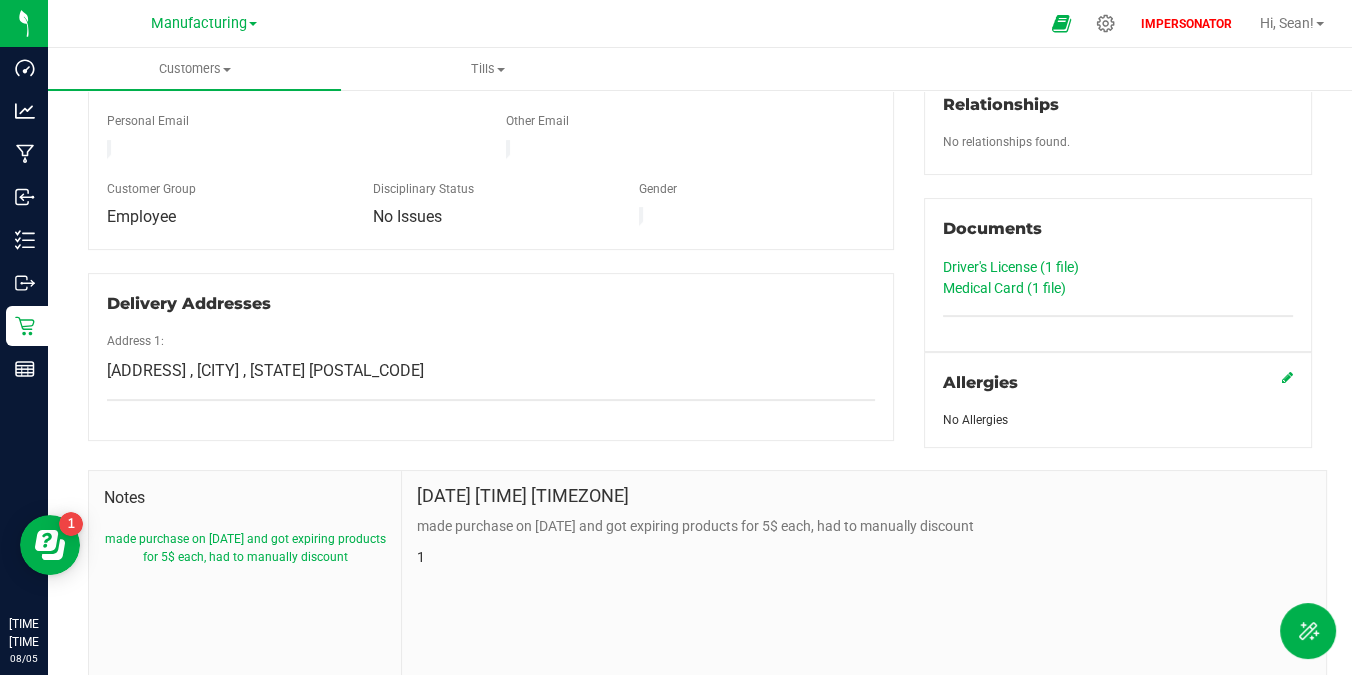 scroll, scrollTop: 636, scrollLeft: 0, axis: vertical 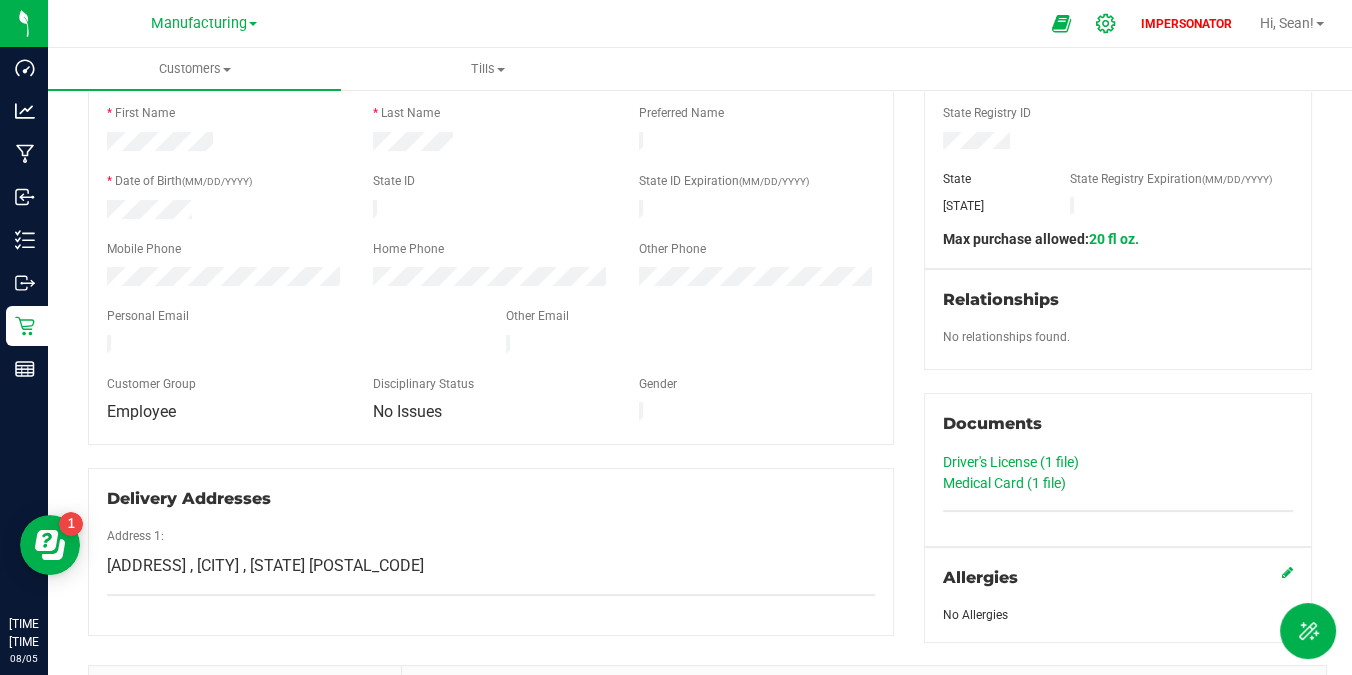 click at bounding box center [1106, 23] 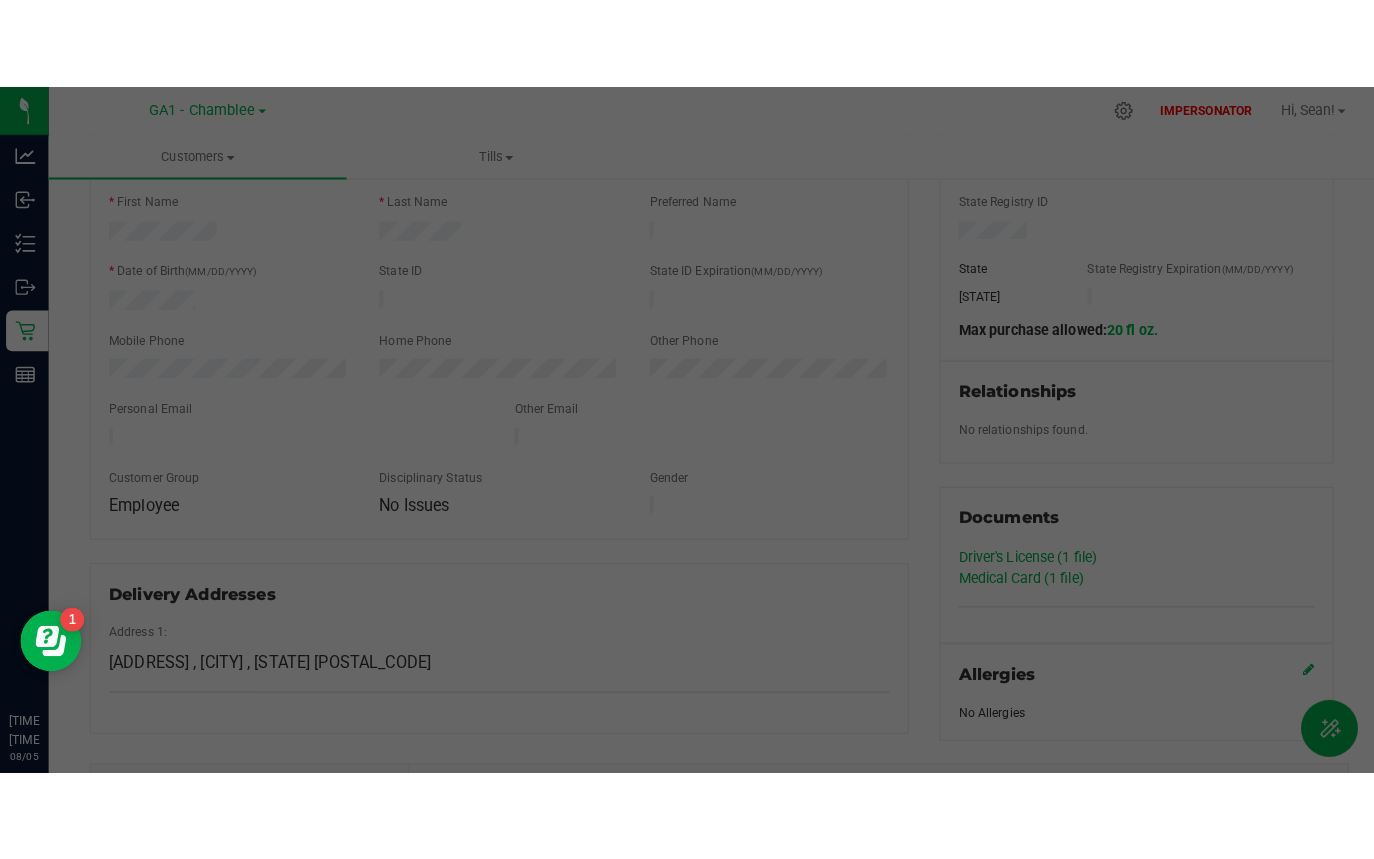 scroll, scrollTop: 0, scrollLeft: 0, axis: both 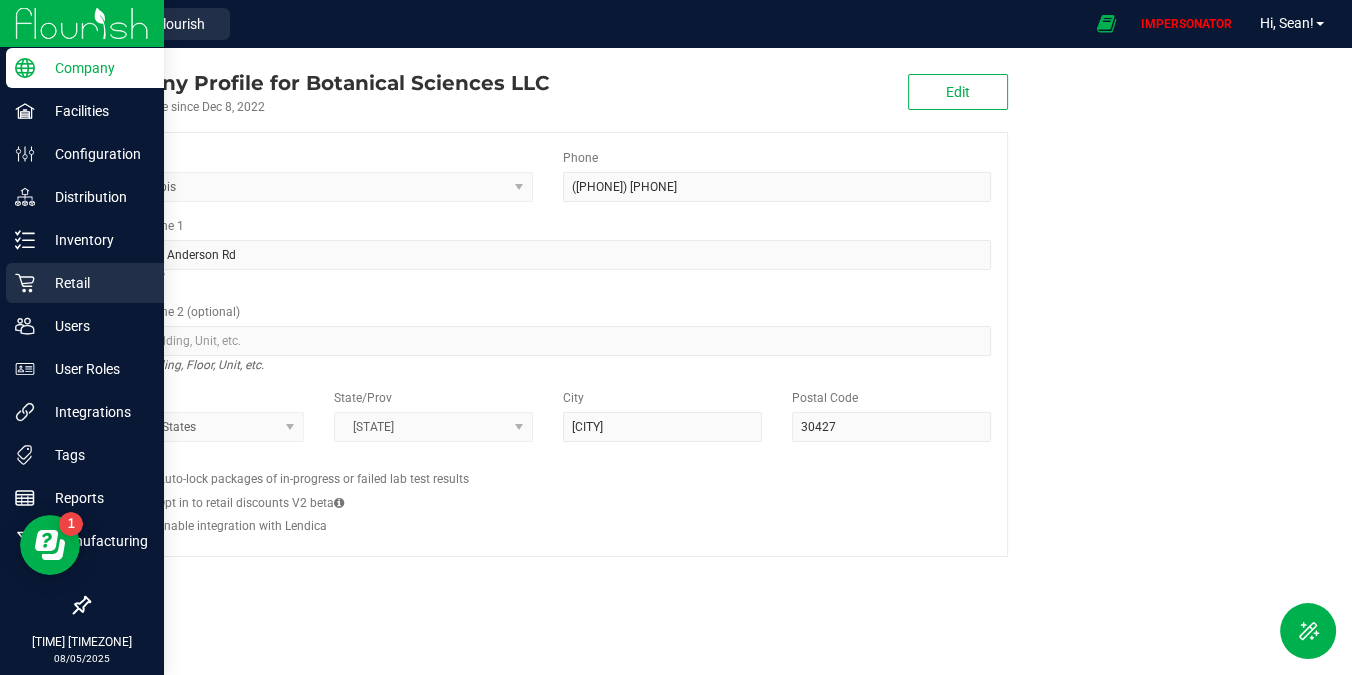 click on "Retail" at bounding box center [95, 283] 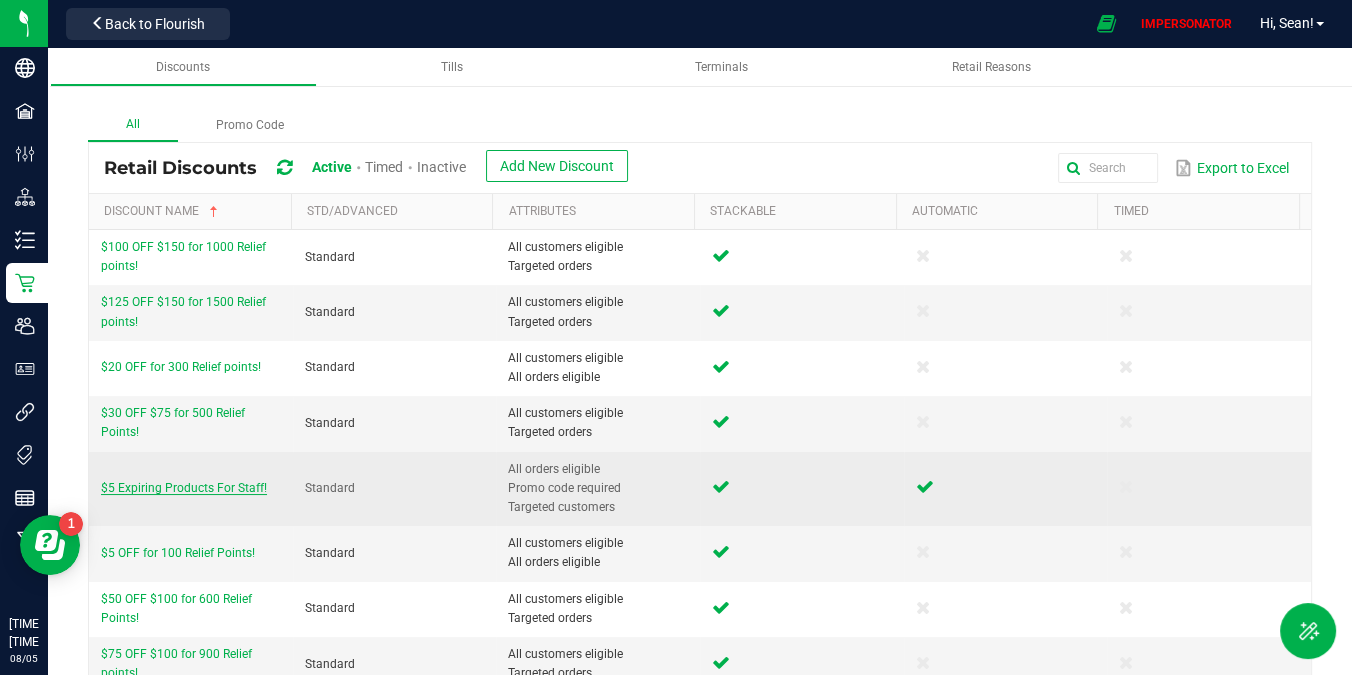 click on "$5 Expiring Products For Staff!" at bounding box center (184, 488) 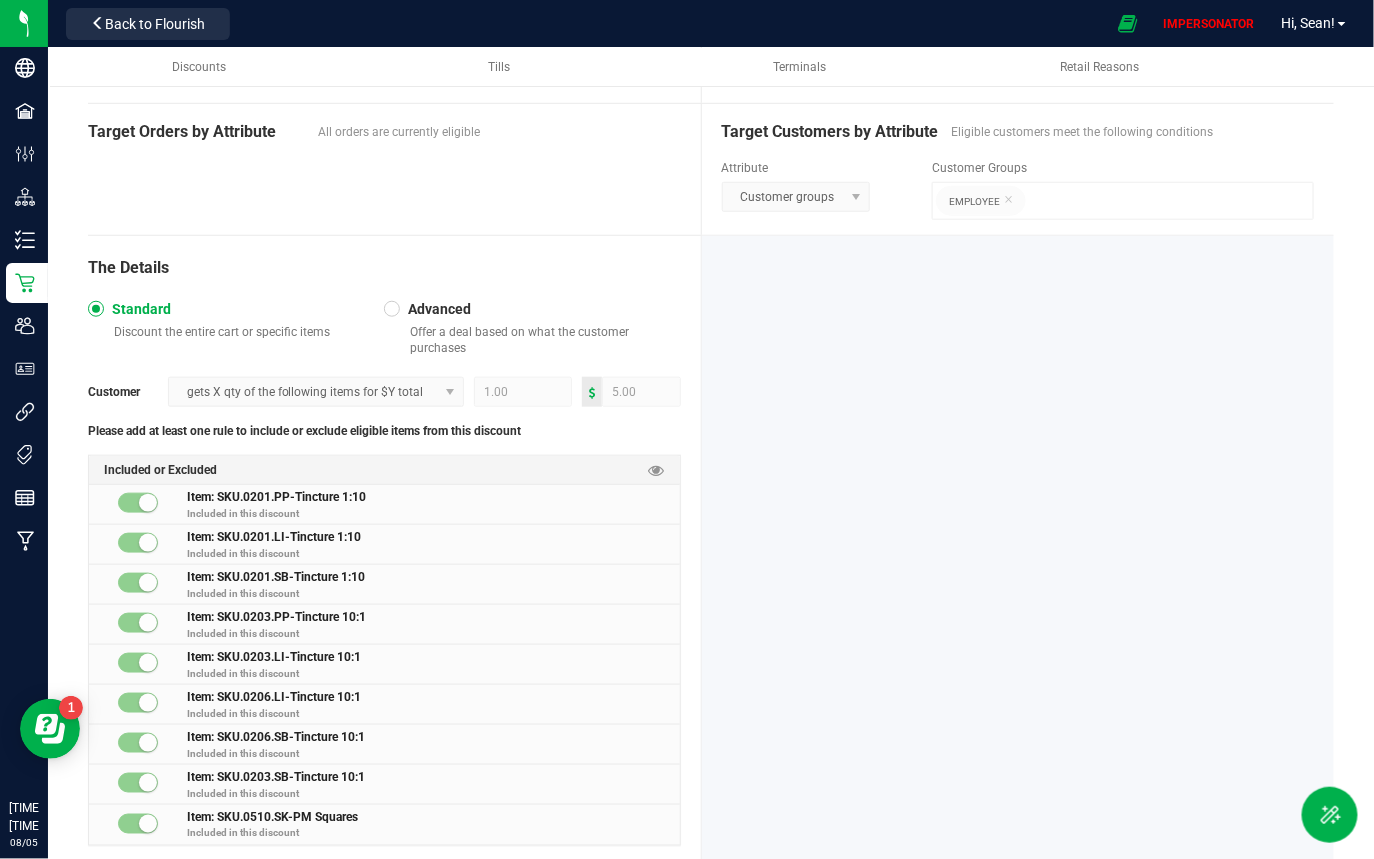 scroll, scrollTop: 543, scrollLeft: 0, axis: vertical 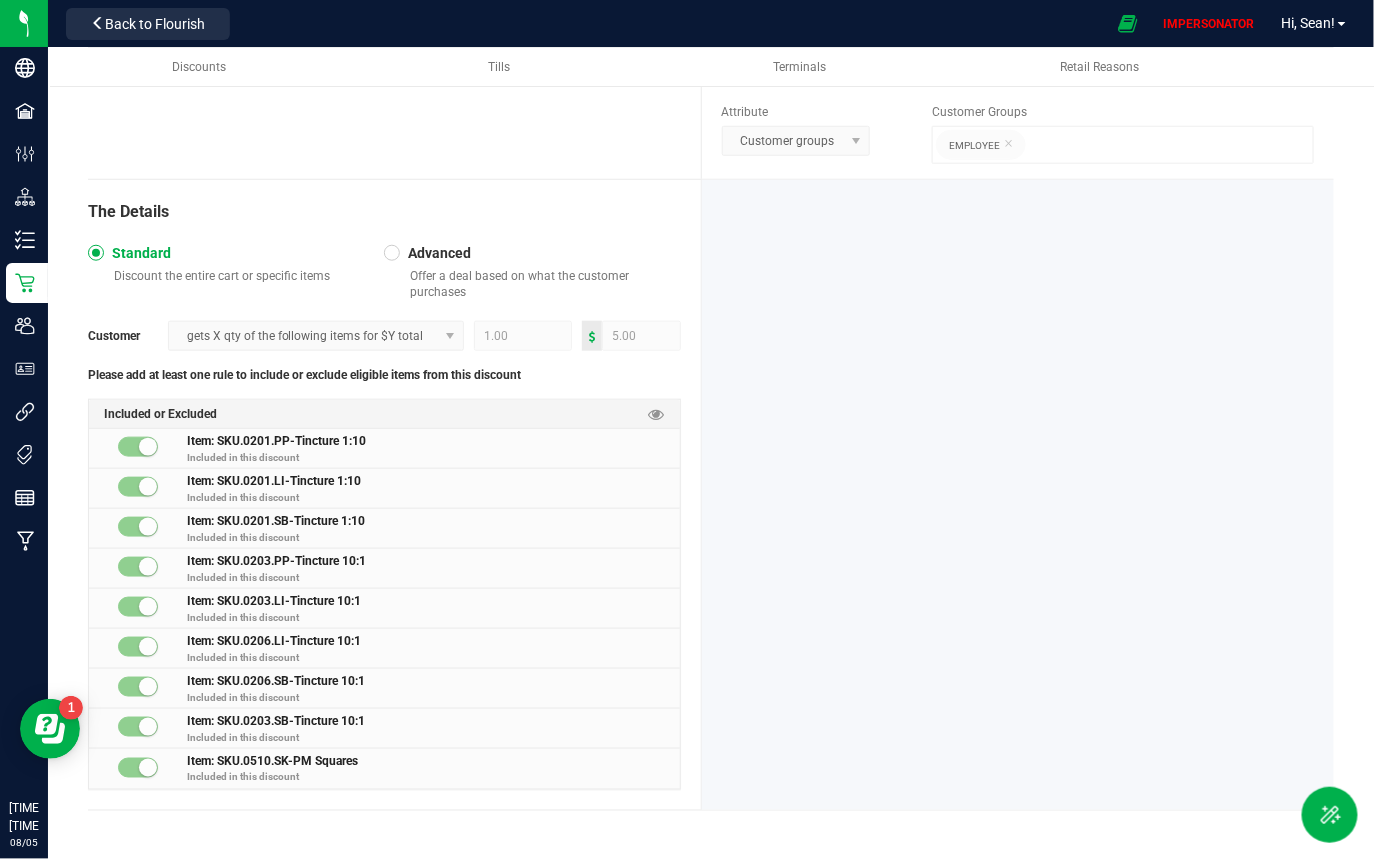 click at bounding box center [392, 253] 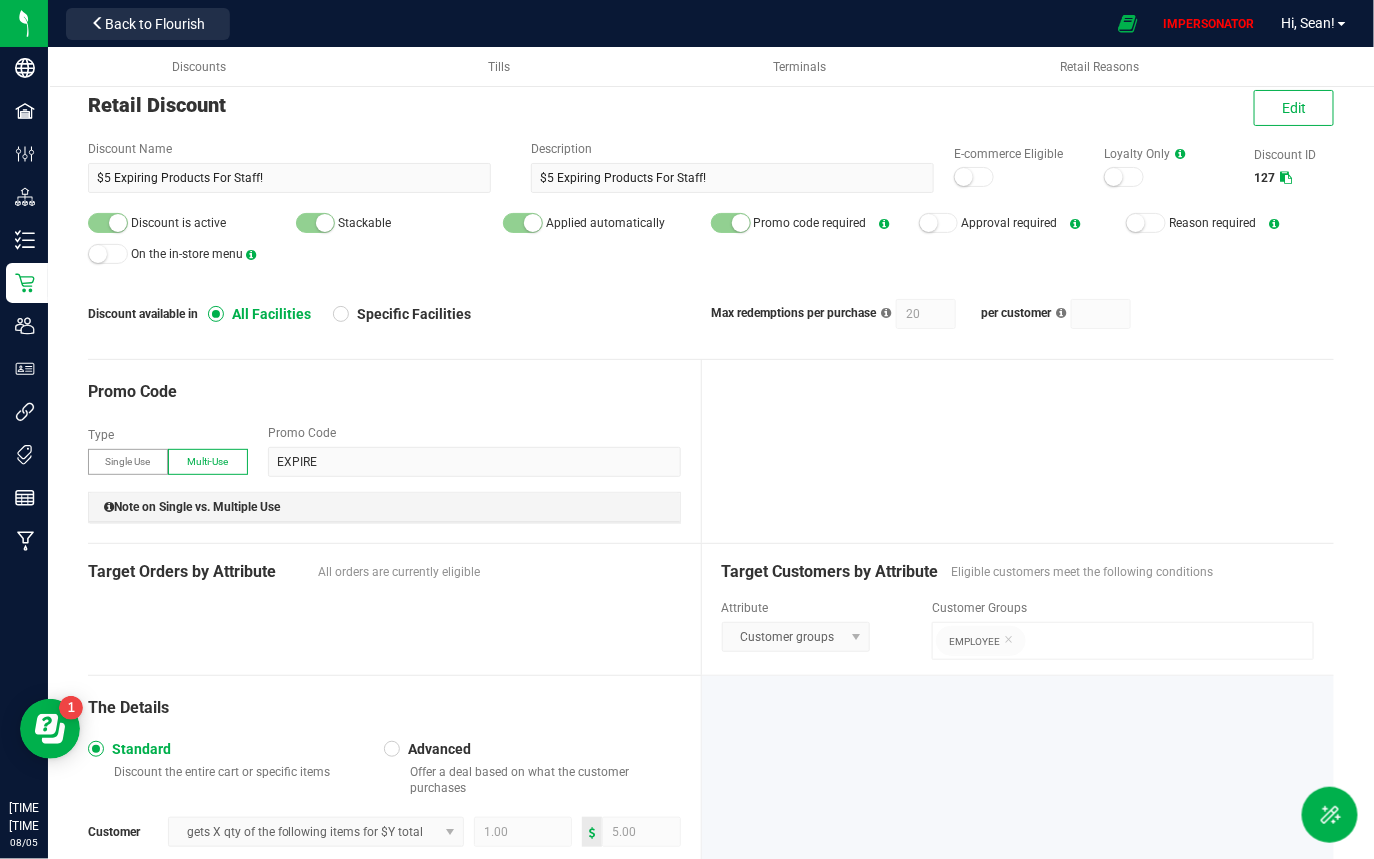 scroll, scrollTop: 0, scrollLeft: 0, axis: both 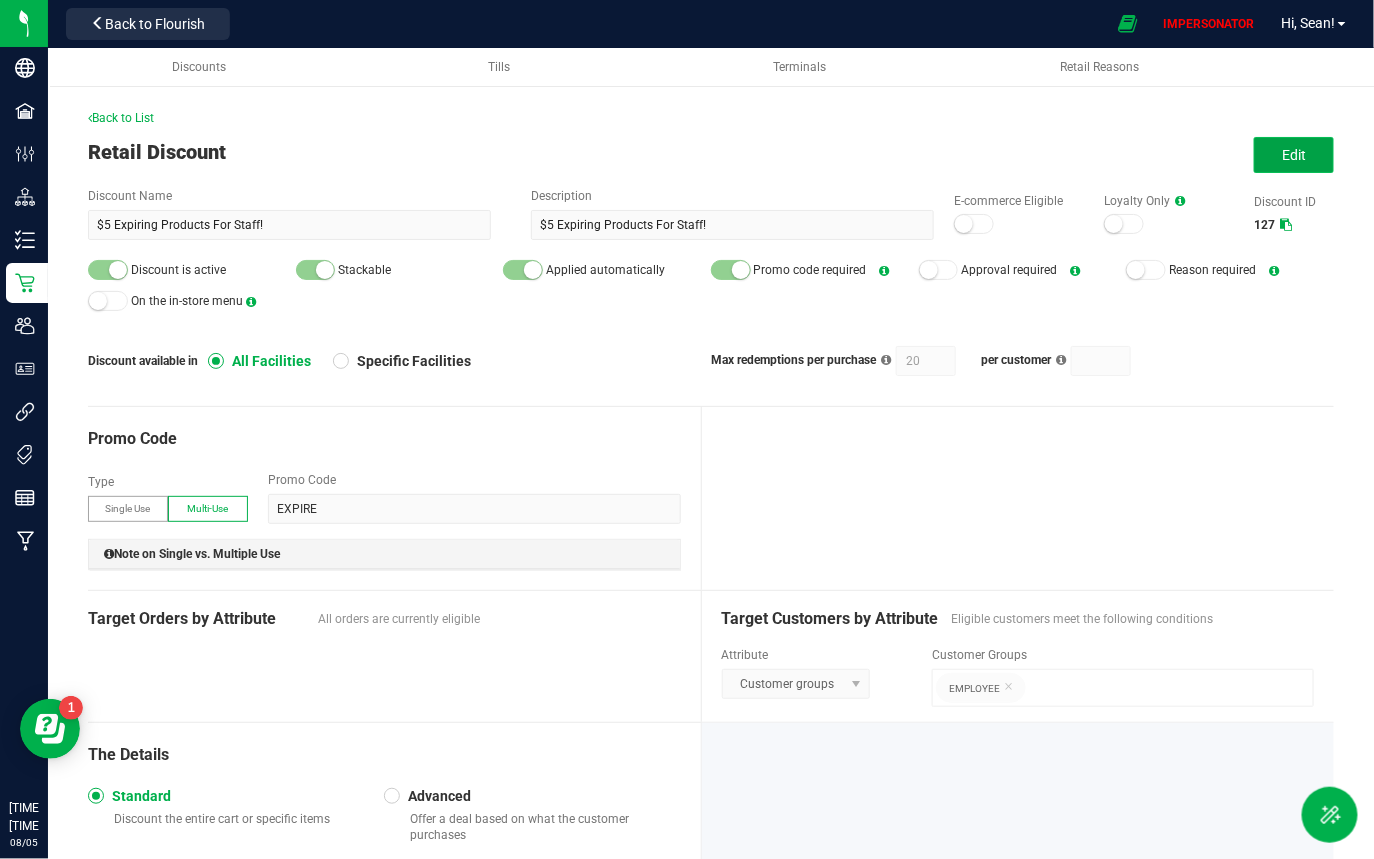click on "Edit" at bounding box center (1294, 155) 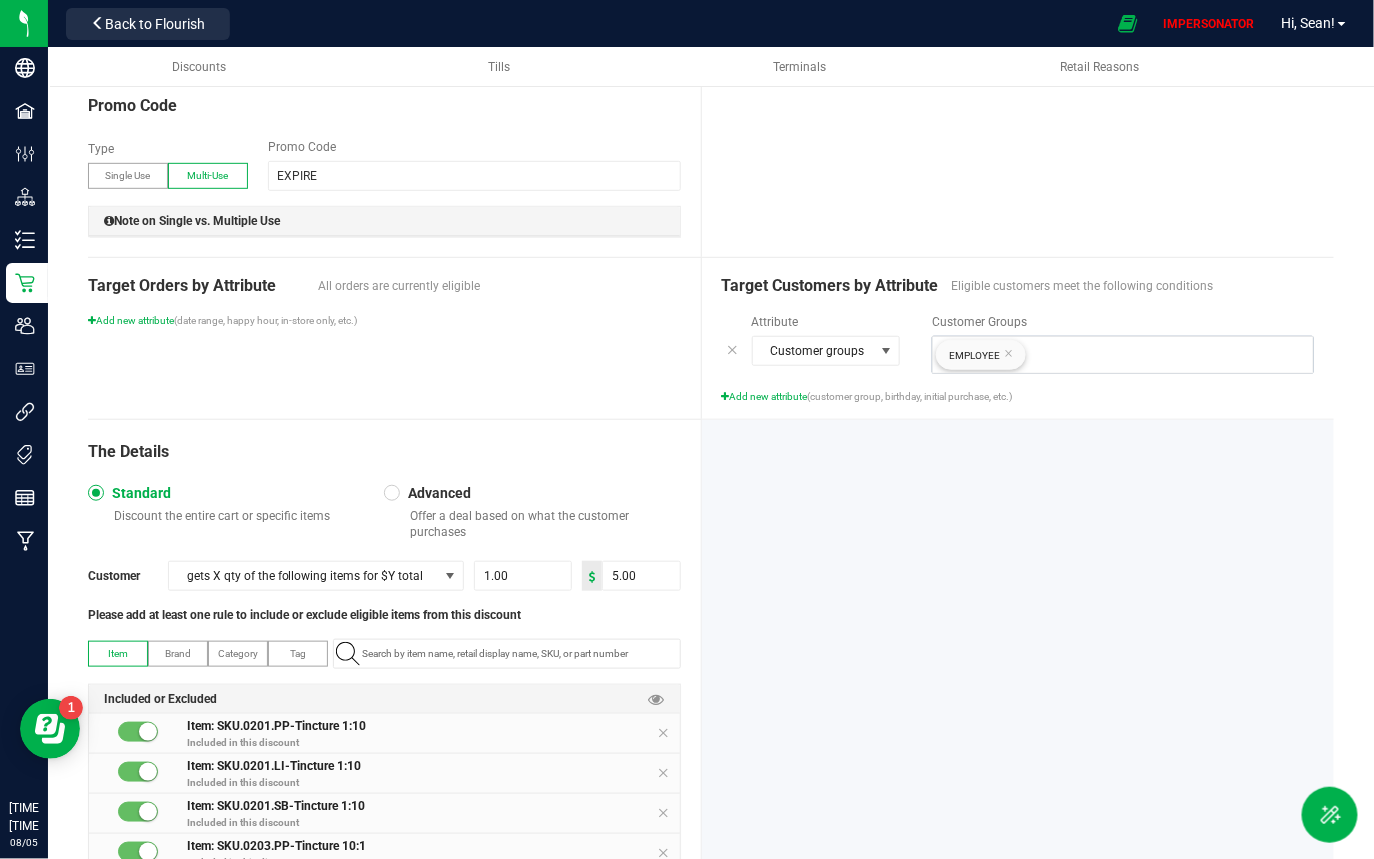 scroll, scrollTop: 618, scrollLeft: 0, axis: vertical 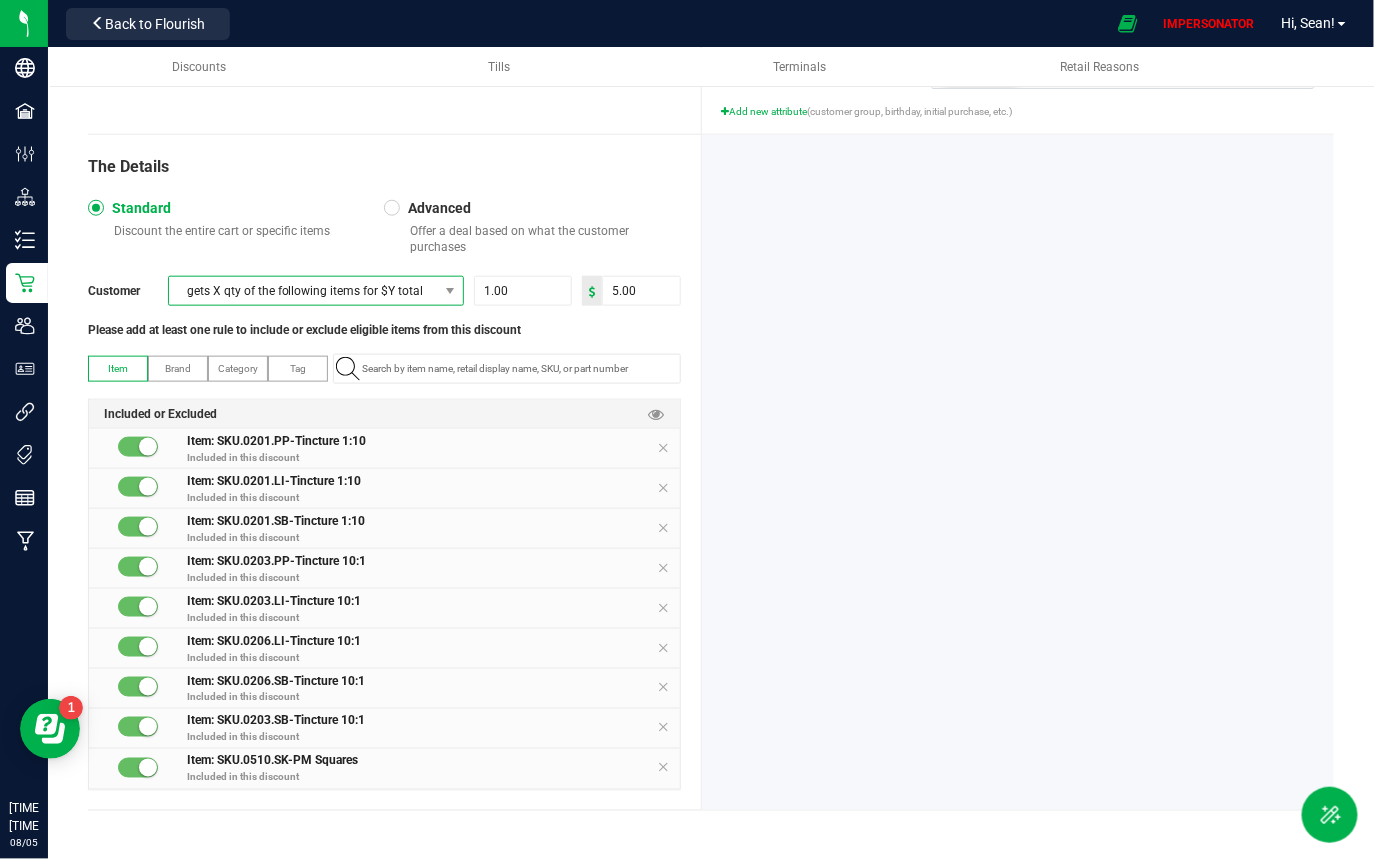 click on "gets X qty of the following items for $Y total" at bounding box center (303, 291) 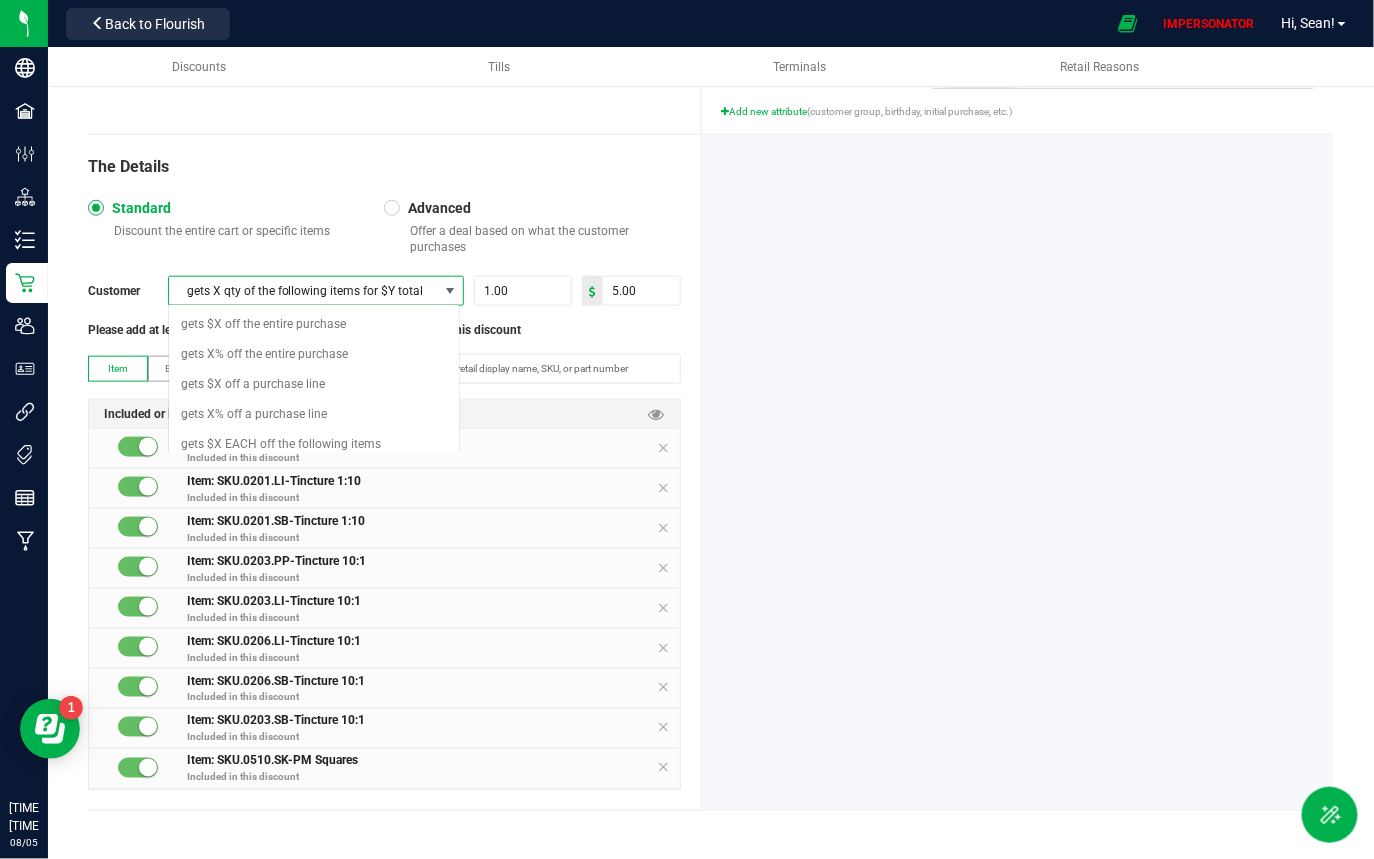 scroll, scrollTop: 99970, scrollLeft: 99708, axis: both 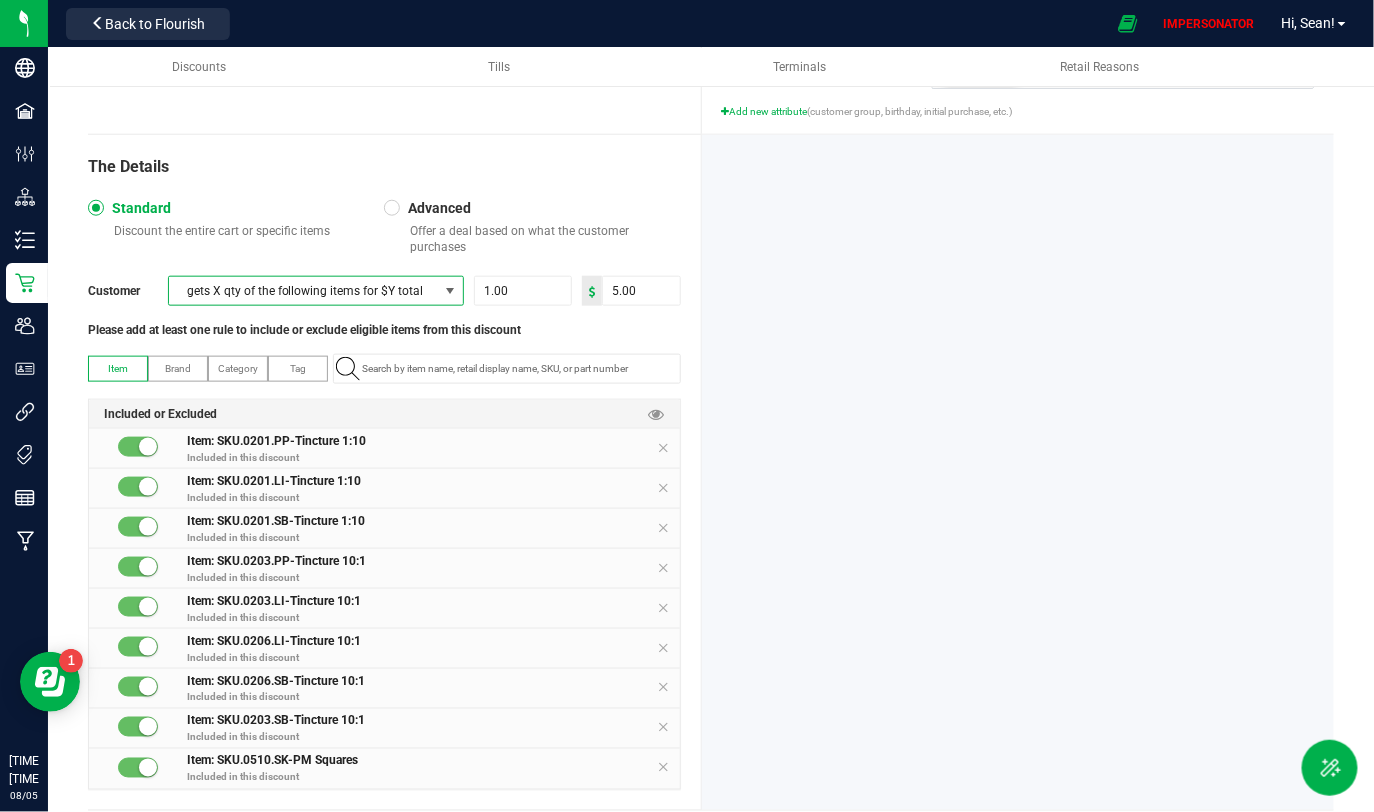 click at bounding box center (450, 291) 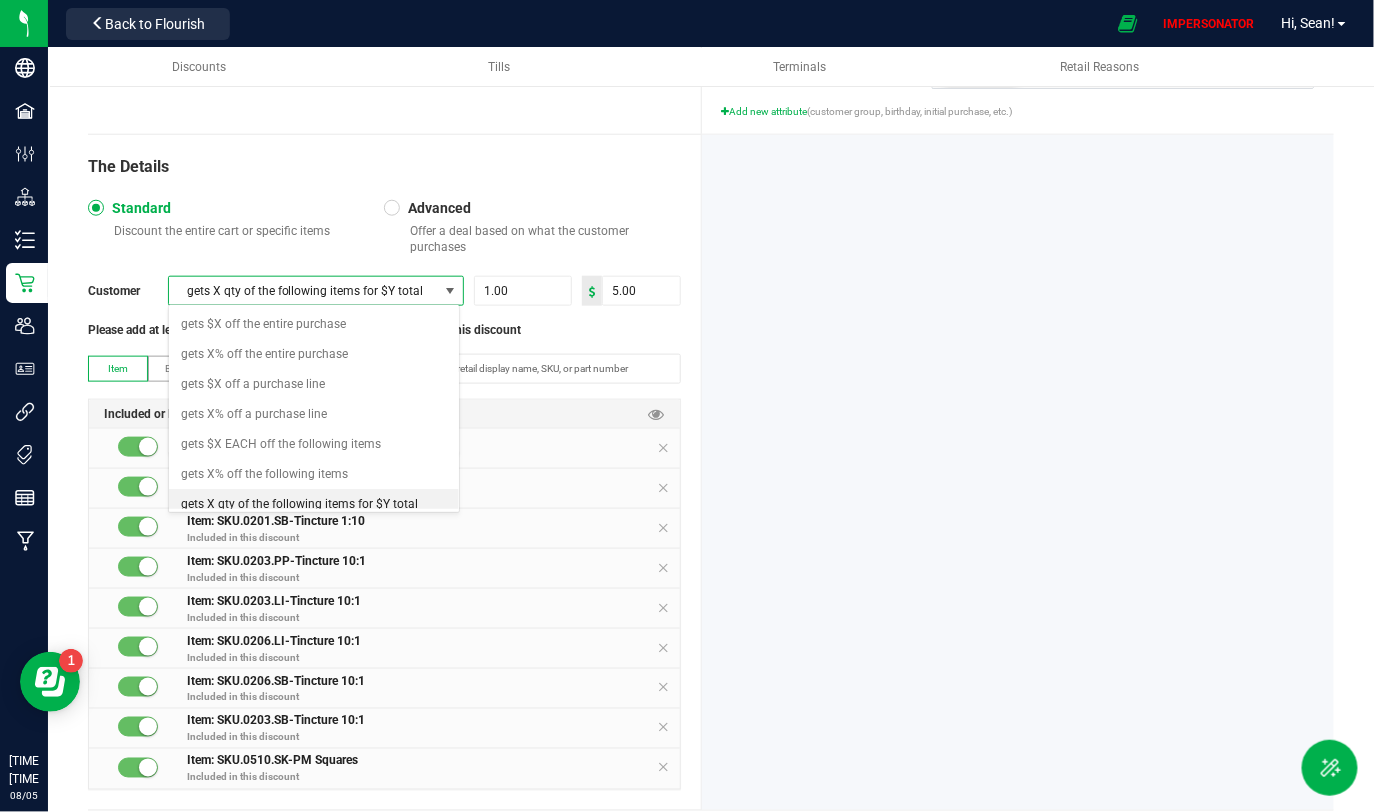 scroll, scrollTop: 10, scrollLeft: 0, axis: vertical 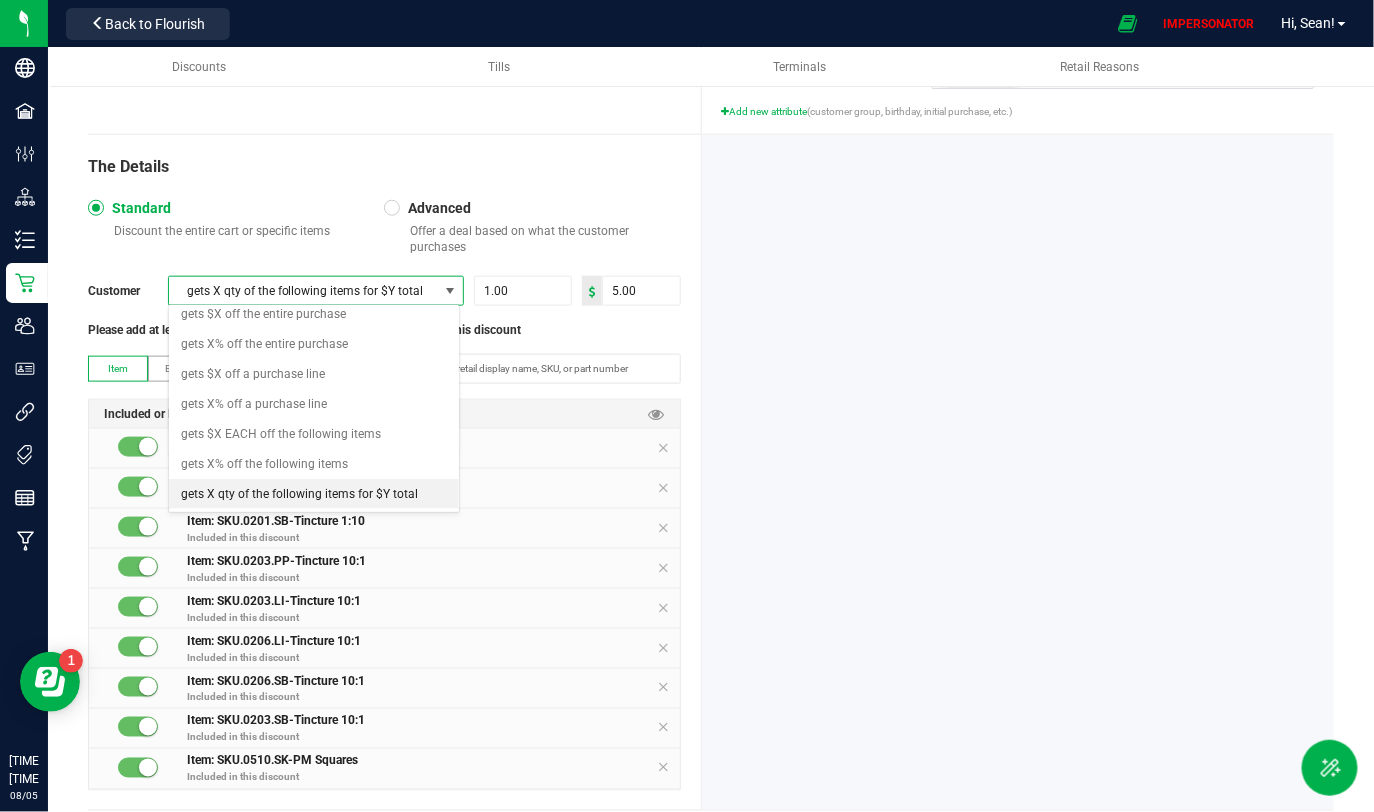 click on "The Details   Standard   Discount the entire cart or specific items   Advanced   Offer a deal based on what the customer purchases   Customer  gets X qty of the following items for $Y total 1.00 5.00  Please add at least one rule to include or exclude eligible items from this discount   Item   Brand   Category   Tag
Included or Excluded  Item: SKU.0201.PP-Tincture 1:10 Included in this discount Item: SKU.0201.LI-Tincture 1:10 Included in this discount Item: SKU.0201.SB-Tincture 1:10 Included in this discount Item: SKU.0203.PP-Tincture 10:1 Included in this discount Item: SKU.0203.LI-Tincture 10:1 Included in this discount Item: SKU.0206.LI-Tincture 10:1 Included in this discount Item: SKU.0206.SB-Tincture 10:1 Included in this discount Item: SKU.0203.SB-Tincture 10:1 Included in this discount Item: SKU.0510.SK-PM Squares Included in this discount" at bounding box center (395, 472) 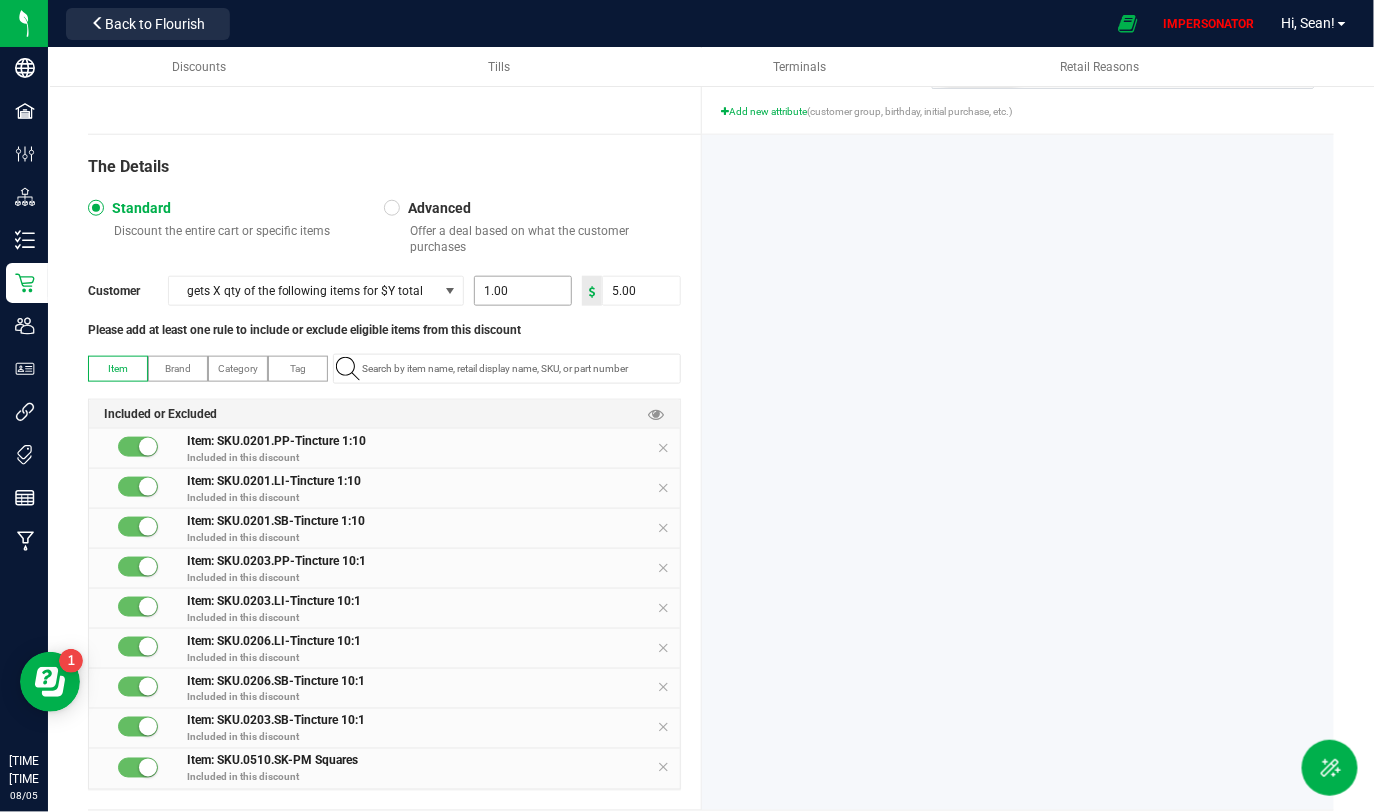 type on "1" 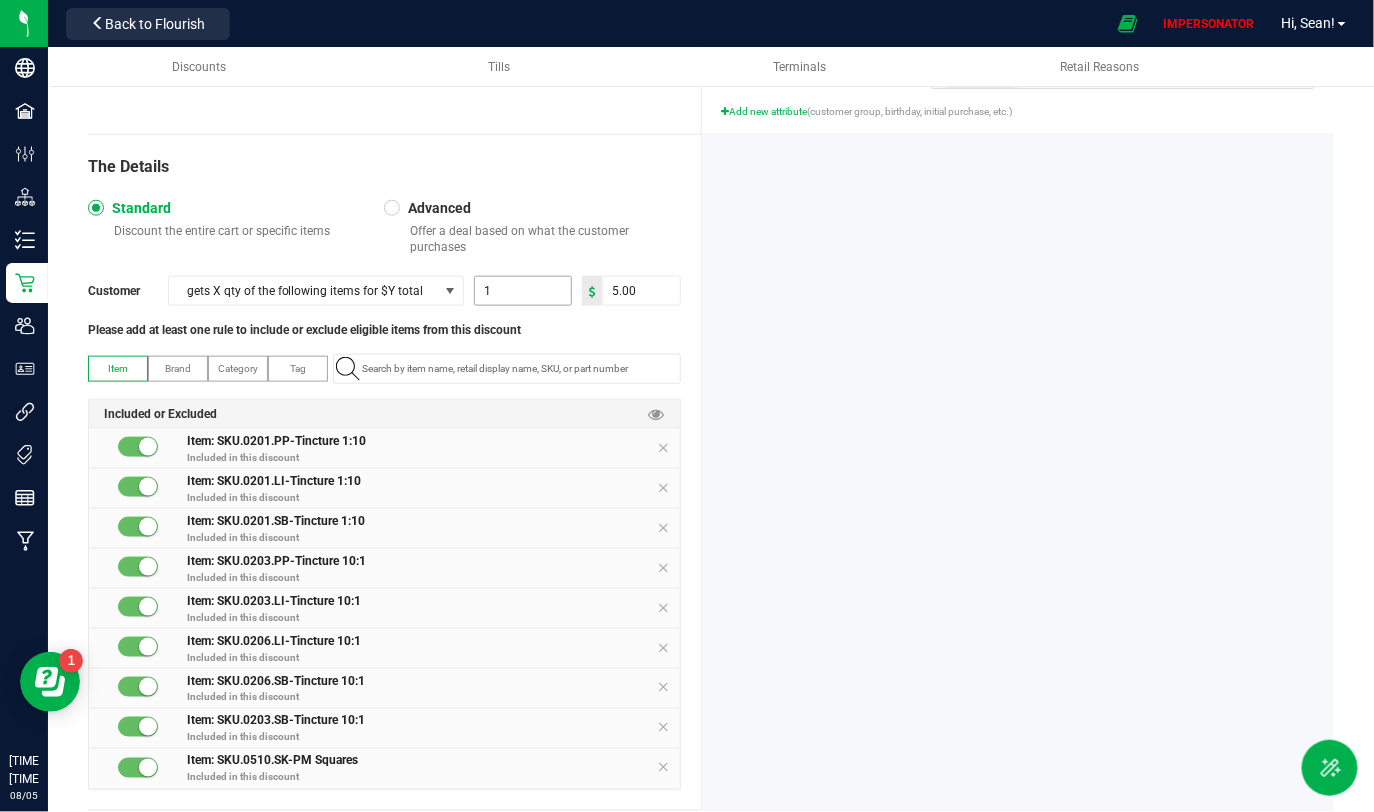 click on "1" at bounding box center (523, 291) 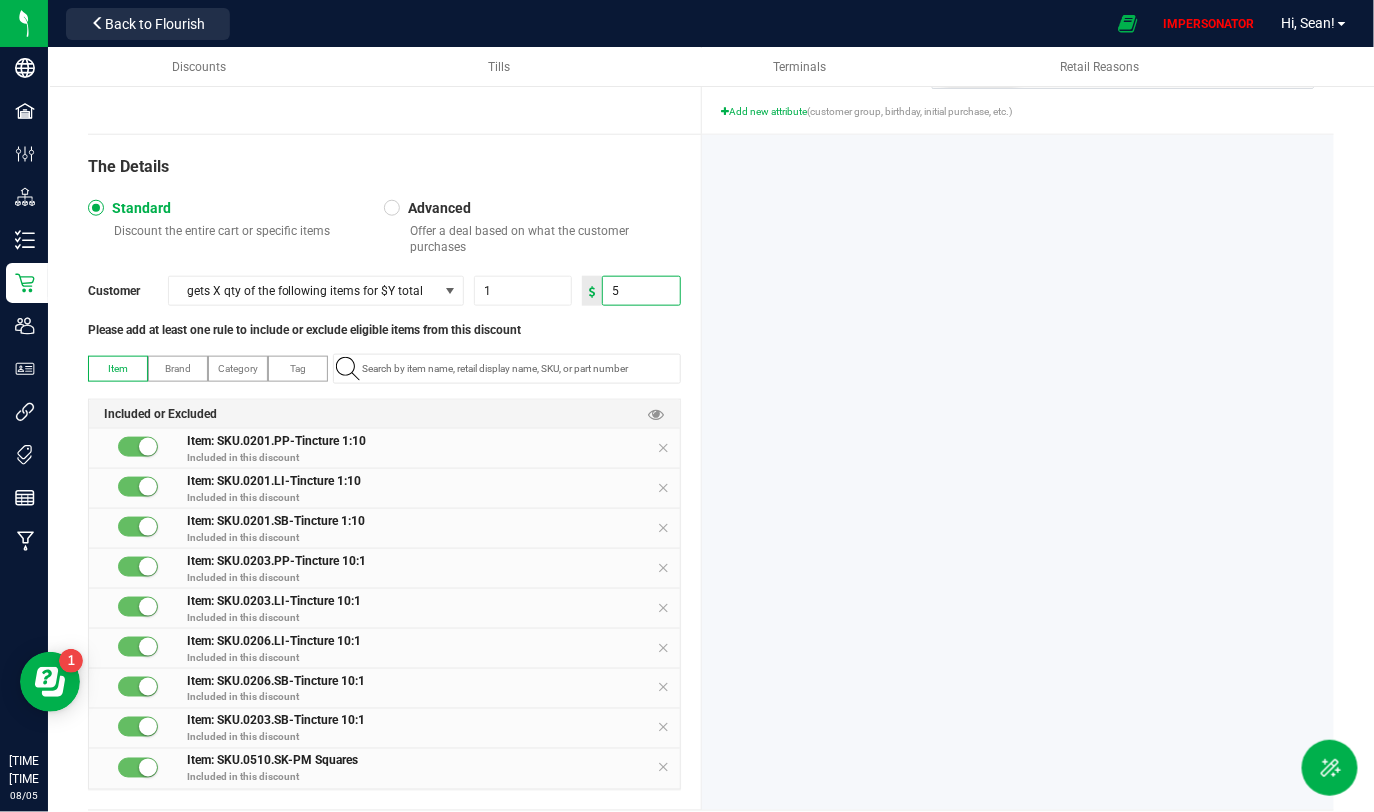 click on "5" at bounding box center [641, 291] 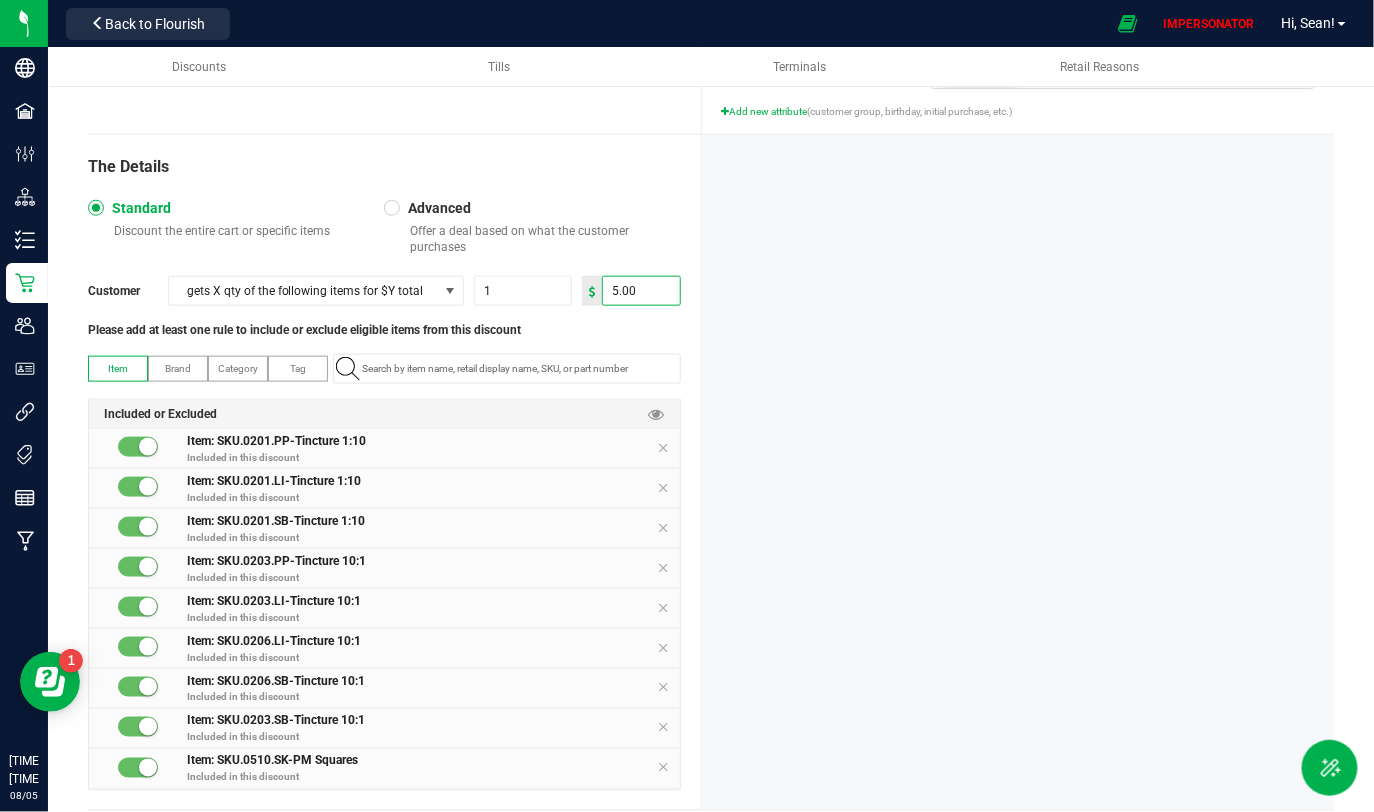 click on "Please add at least one rule to include or exclude eligible items from this discount" at bounding box center [384, 330] 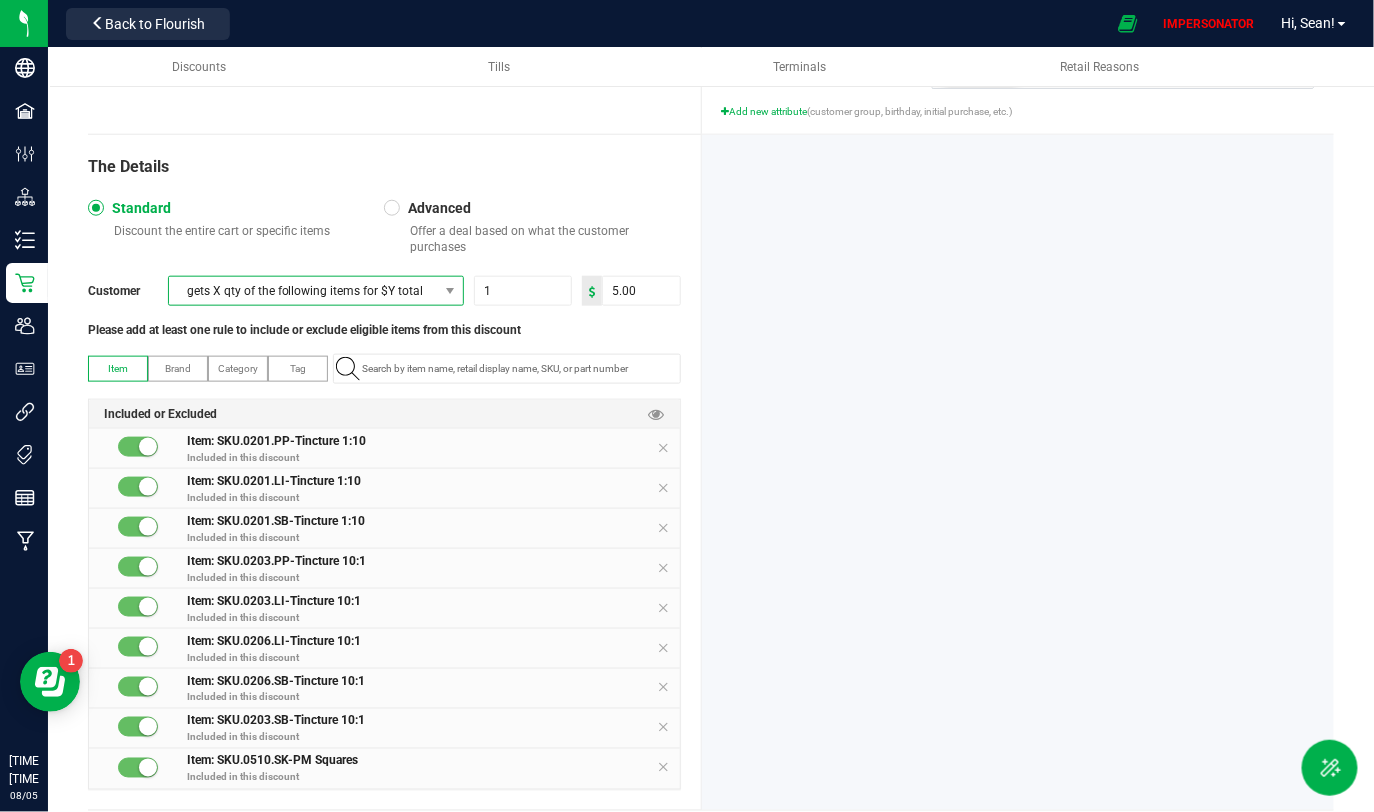 click on "gets X qty of the following items for $Y total" at bounding box center (303, 291) 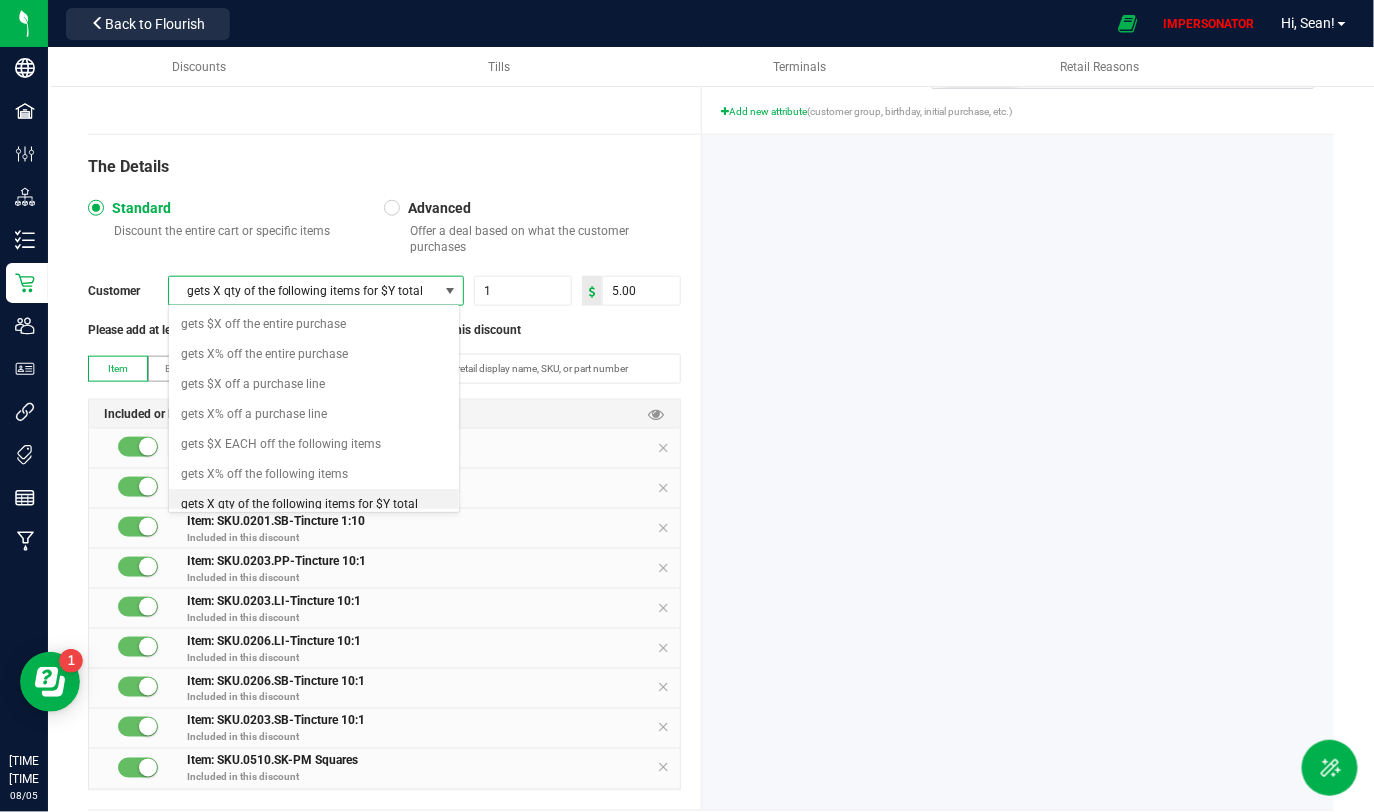 scroll, scrollTop: 10, scrollLeft: 0, axis: vertical 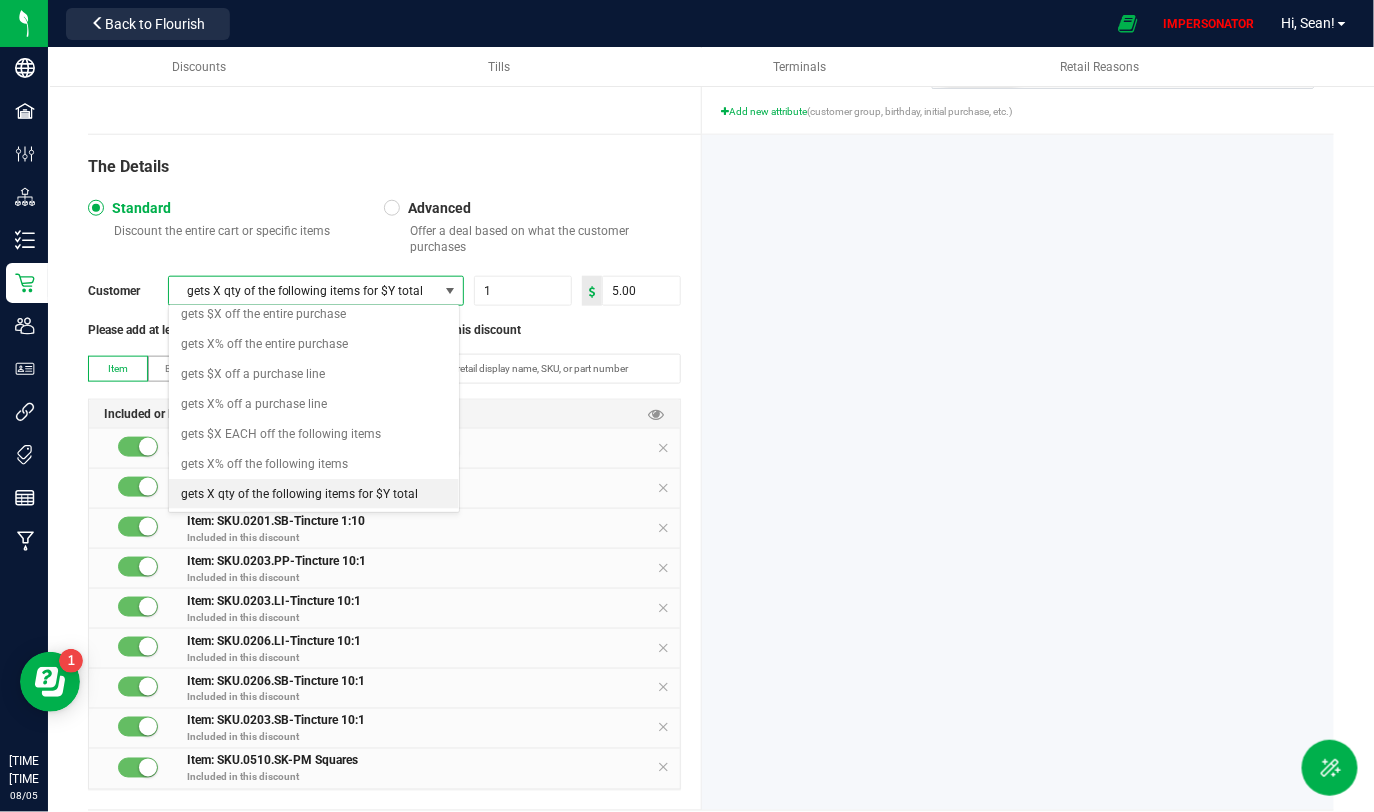 click on "gets X qty of the following items for $Y total" at bounding box center [299, 494] 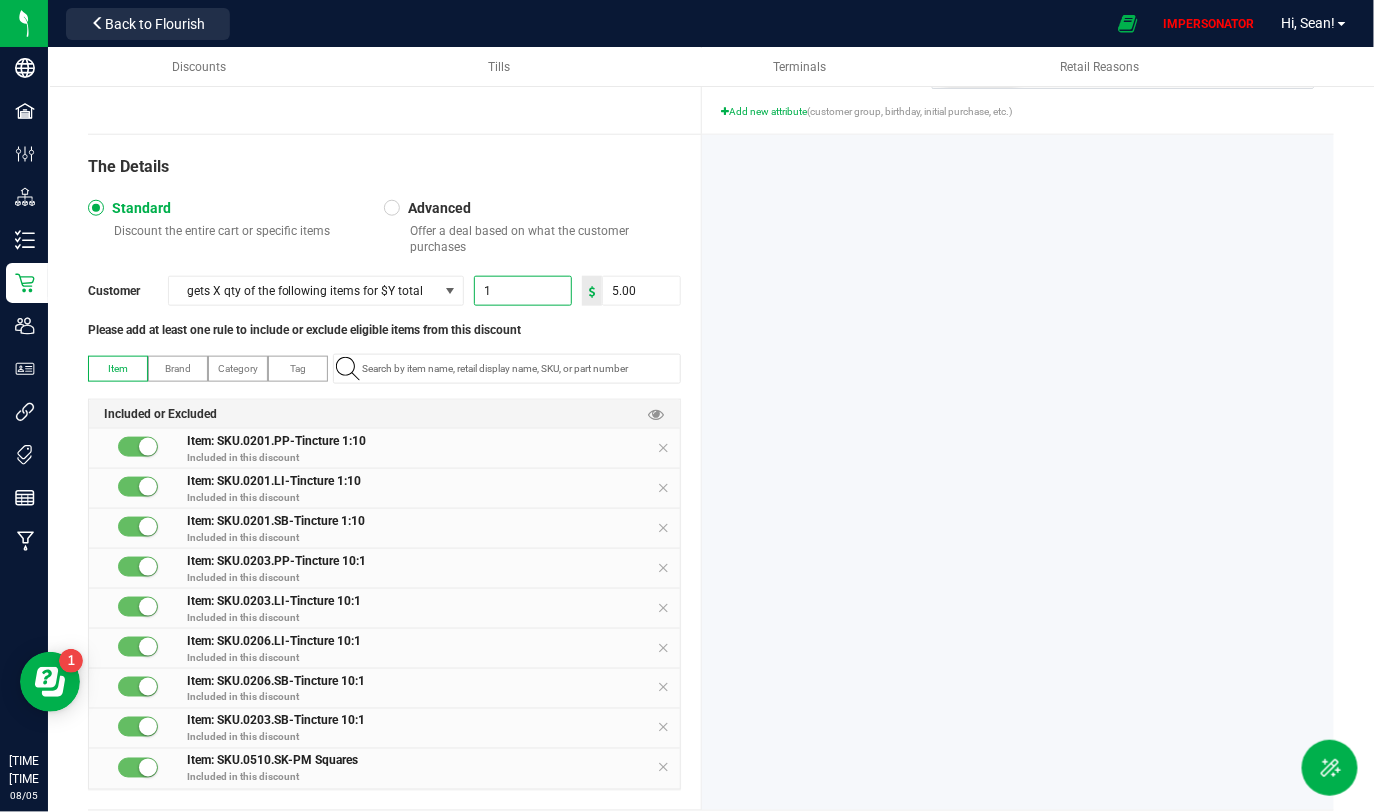 click on "1" at bounding box center (523, 291) 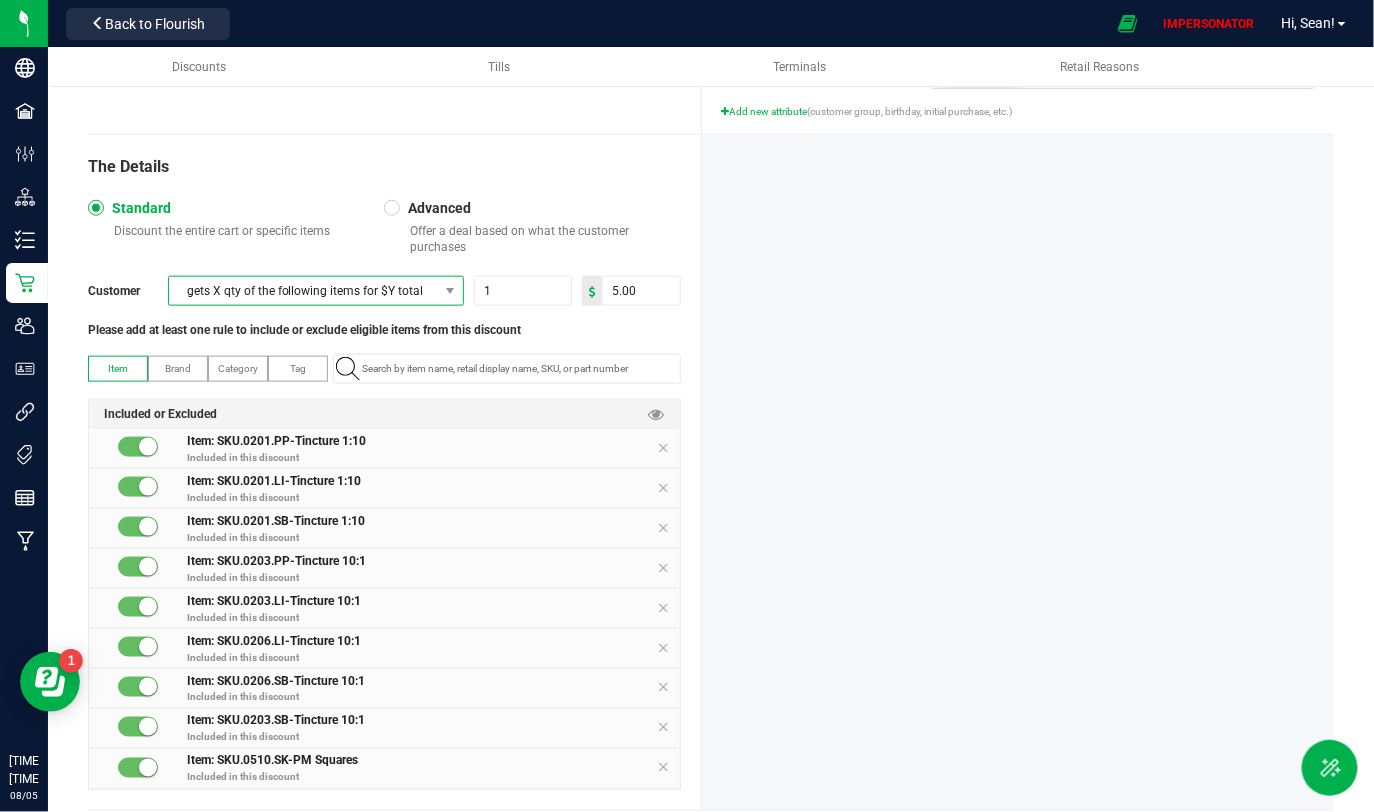 click on "gets X qty of the following items for $Y total" at bounding box center [303, 291] 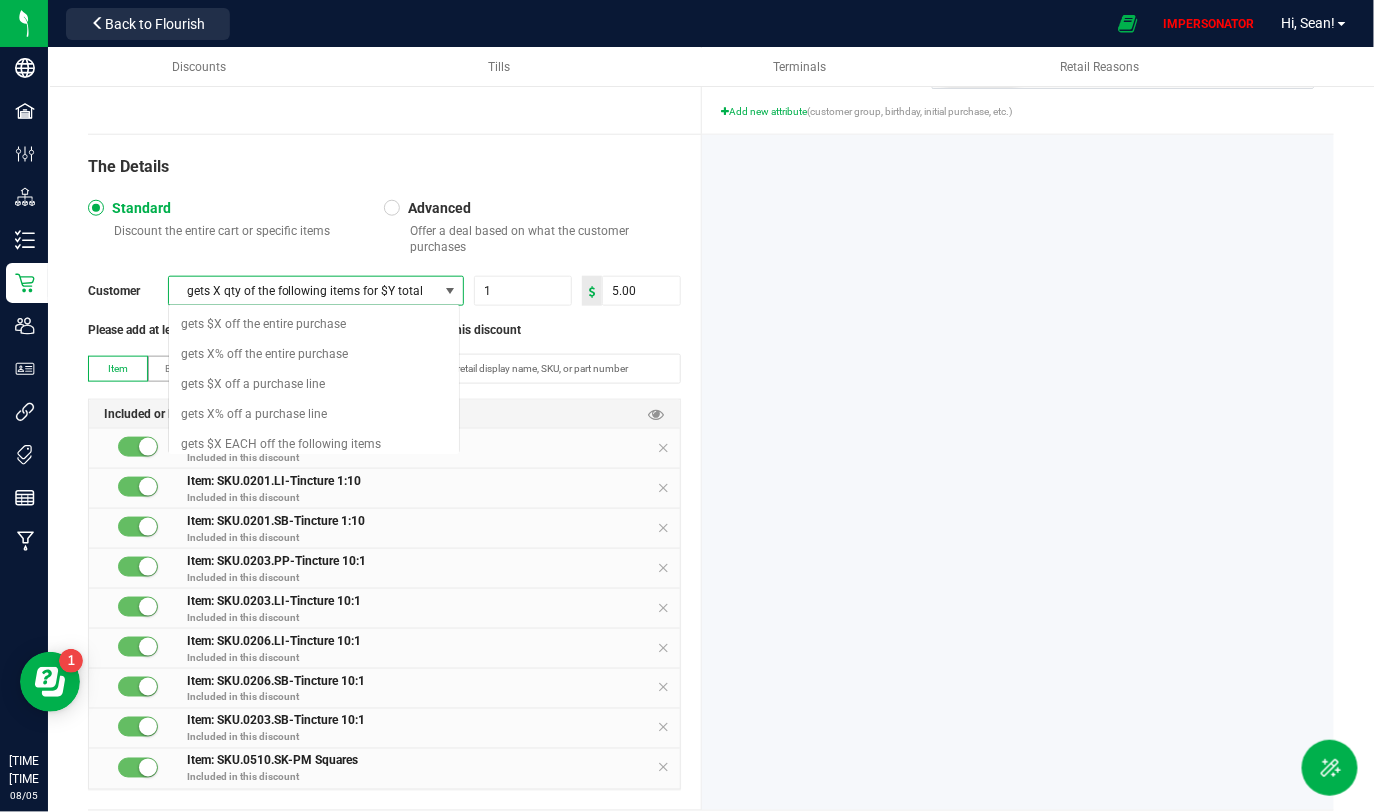 scroll, scrollTop: 99970, scrollLeft: 99708, axis: both 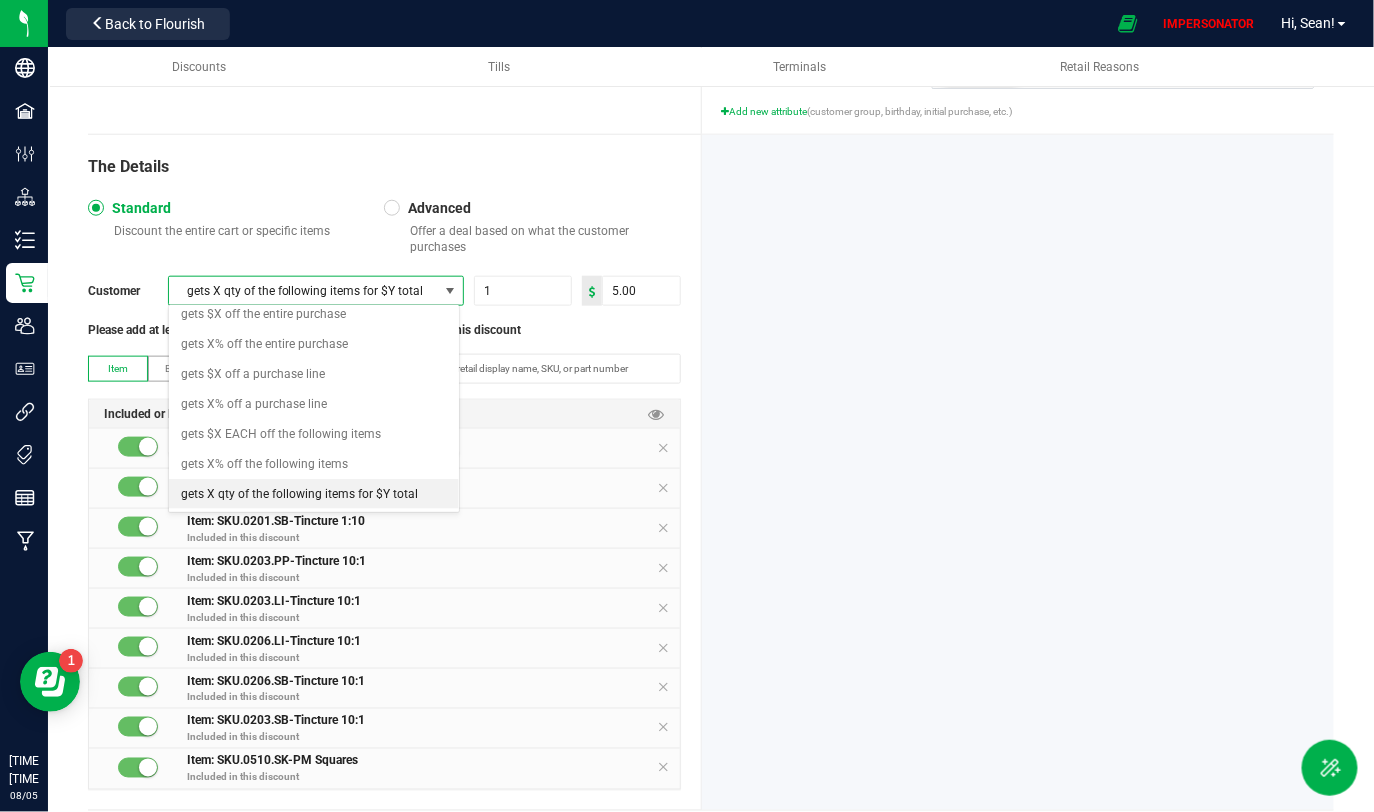 click on "Advanced   Offer a deal based on what the customer purchases" at bounding box center (532, 227) 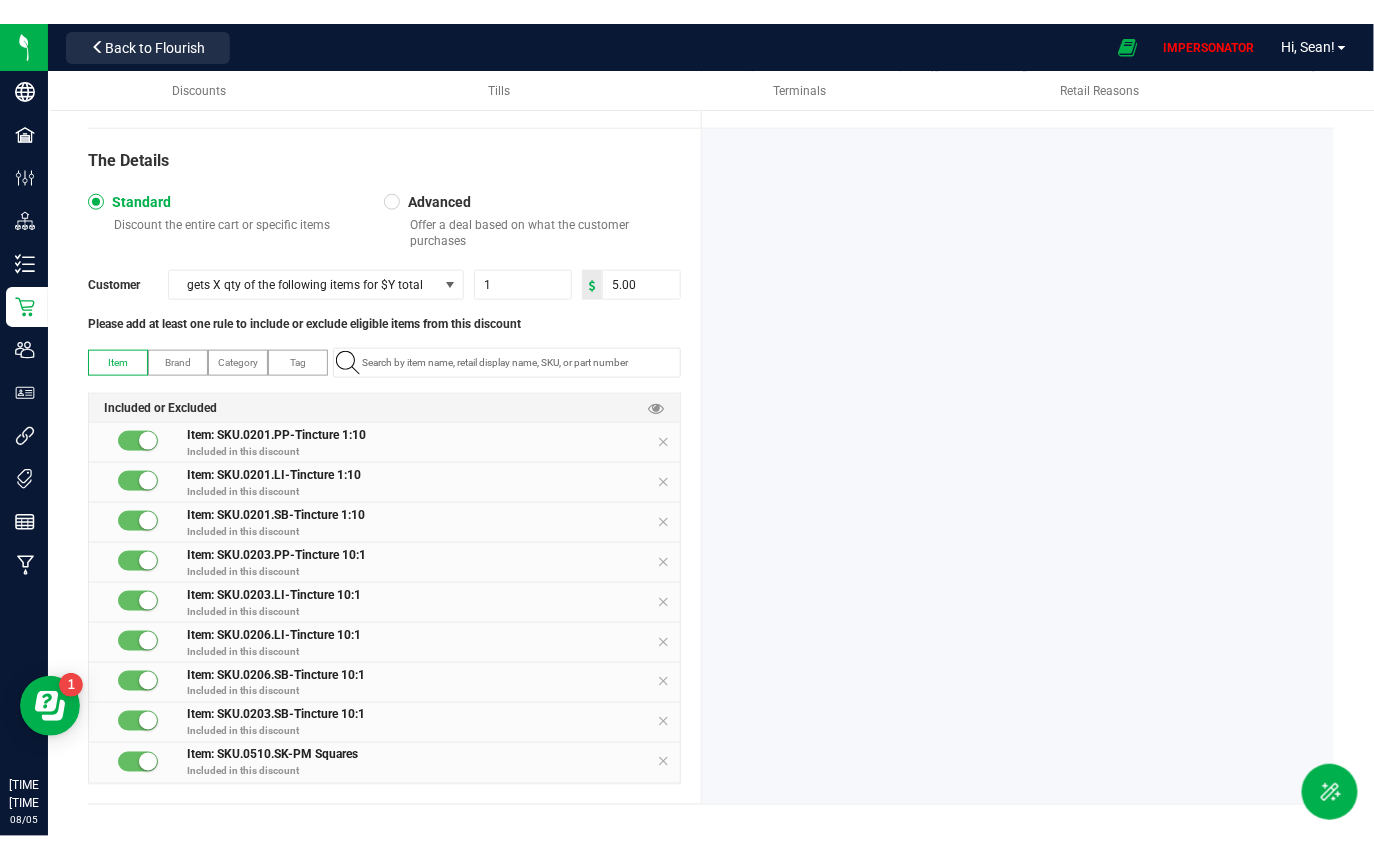 scroll, scrollTop: 665, scrollLeft: 0, axis: vertical 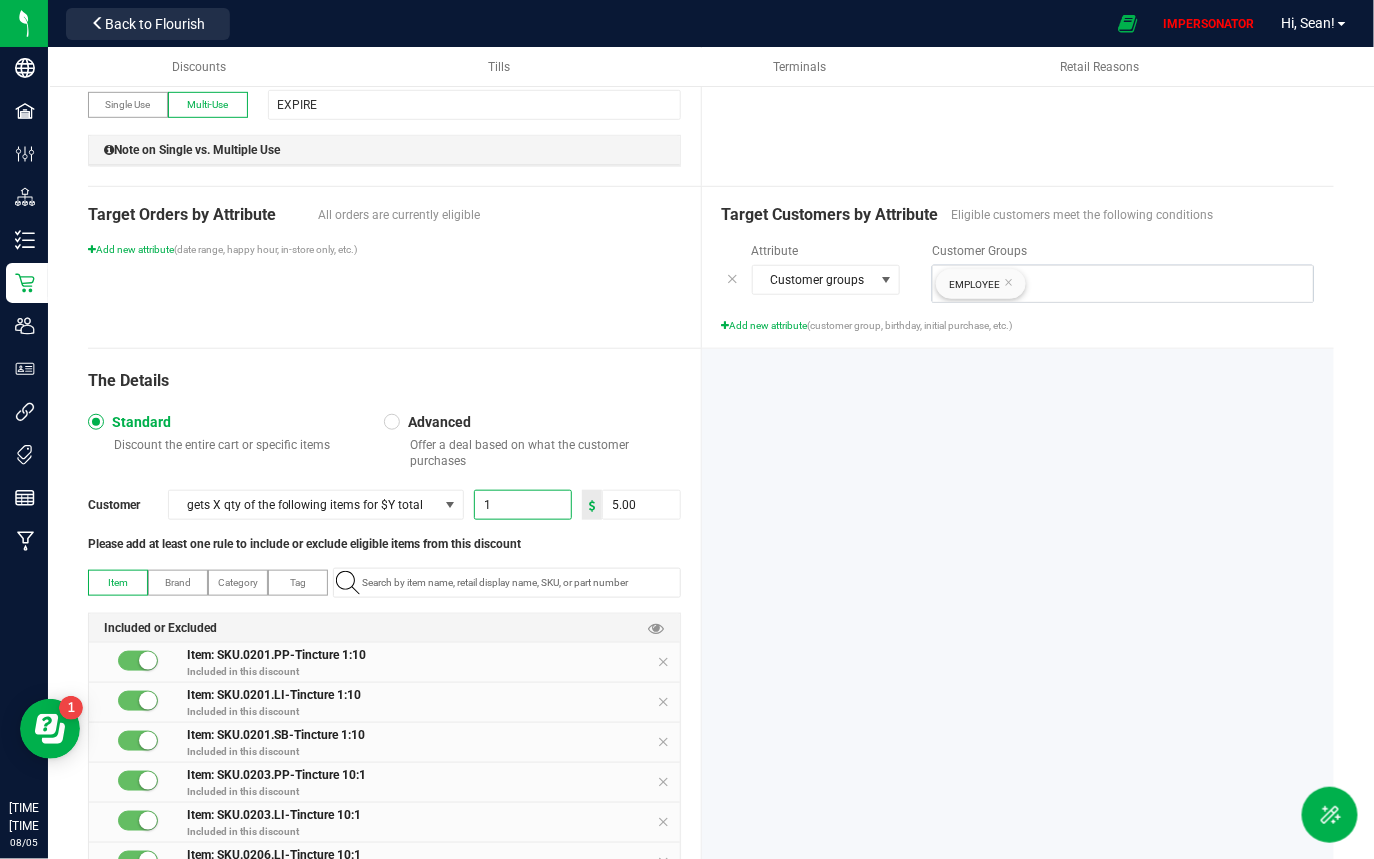click on "1" at bounding box center (523, 505) 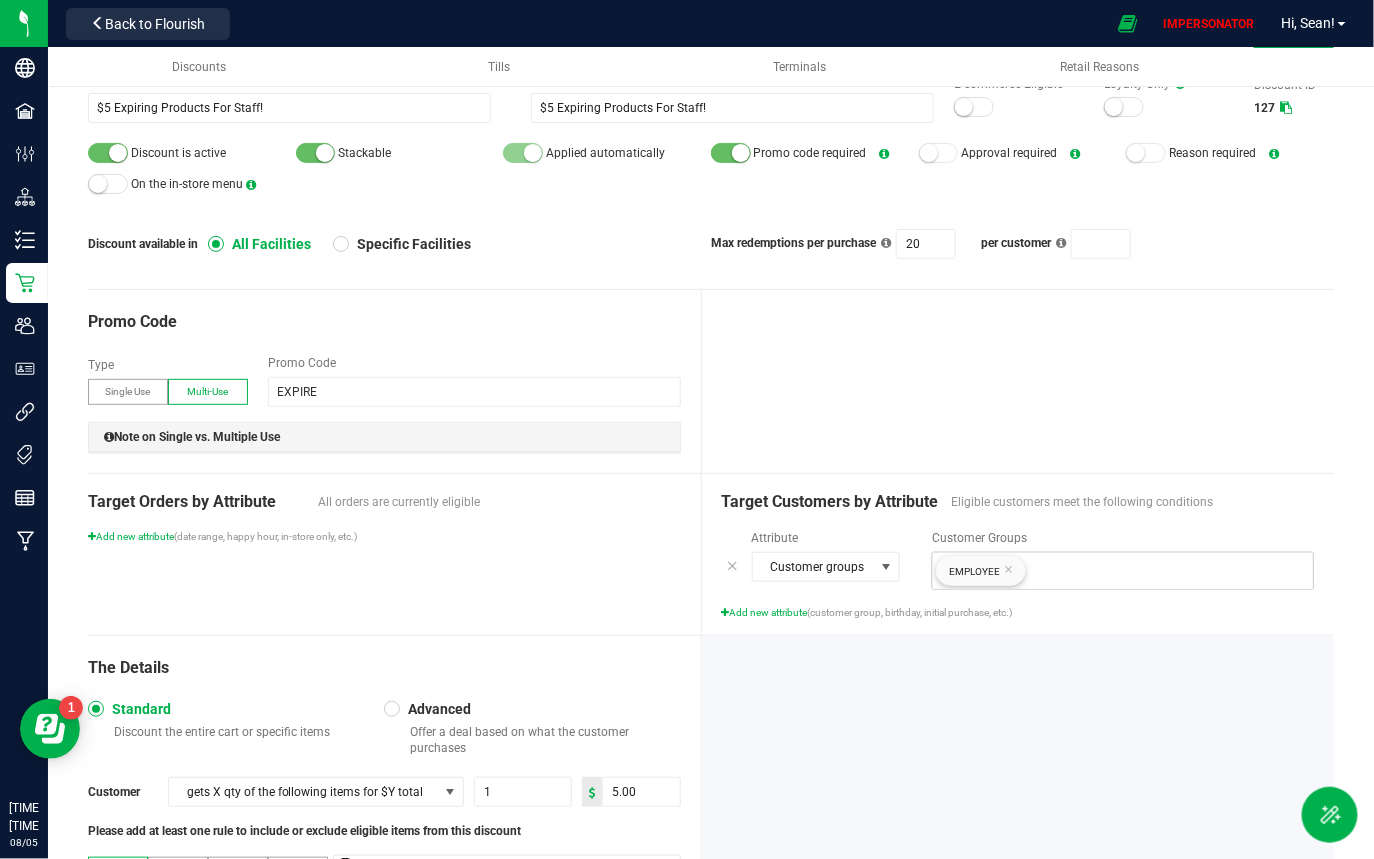 scroll, scrollTop: 110, scrollLeft: 0, axis: vertical 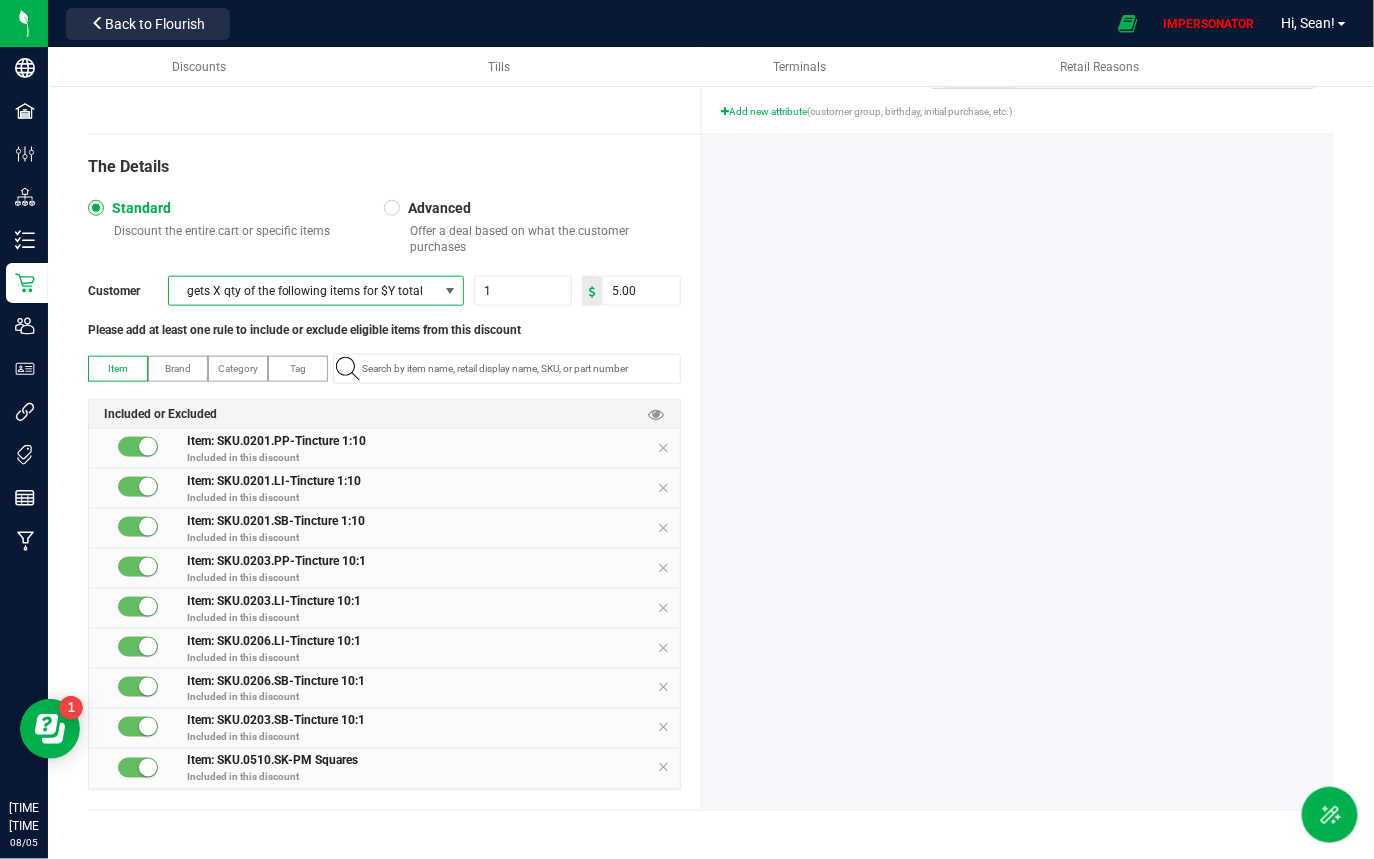 click on "gets X qty of the following items for $Y total" at bounding box center (303, 291) 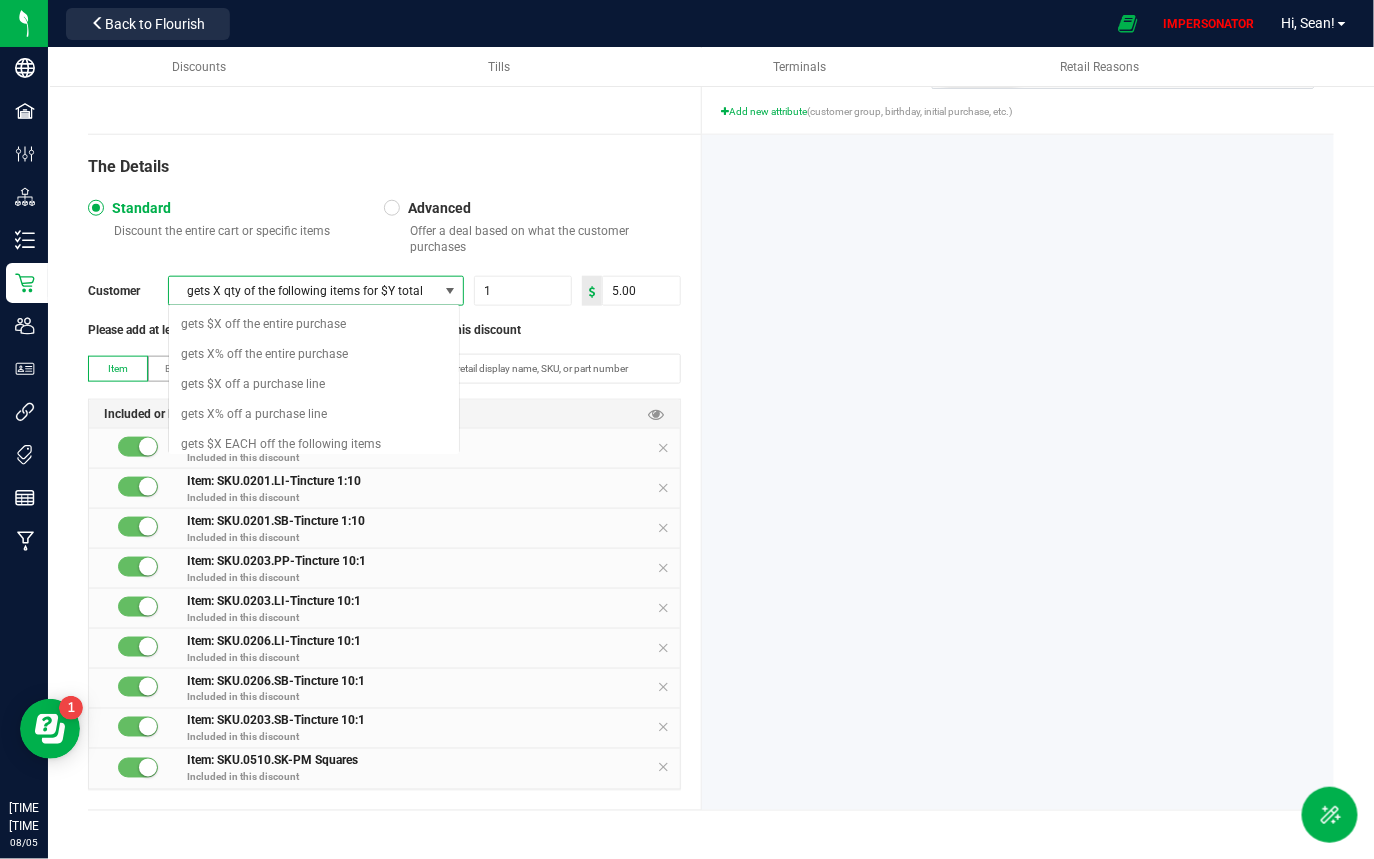 scroll, scrollTop: 10, scrollLeft: 0, axis: vertical 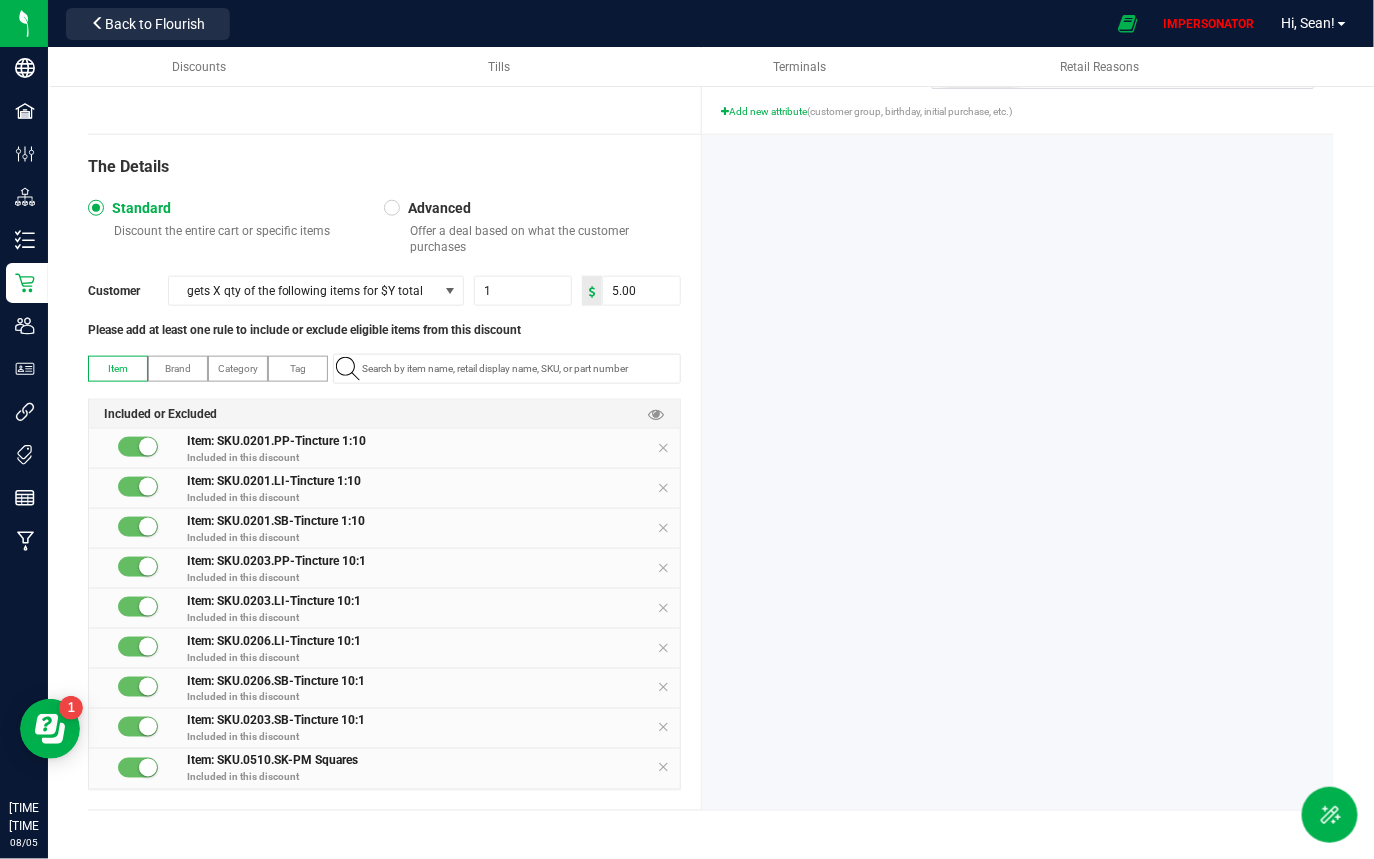 click at bounding box center [392, 208] 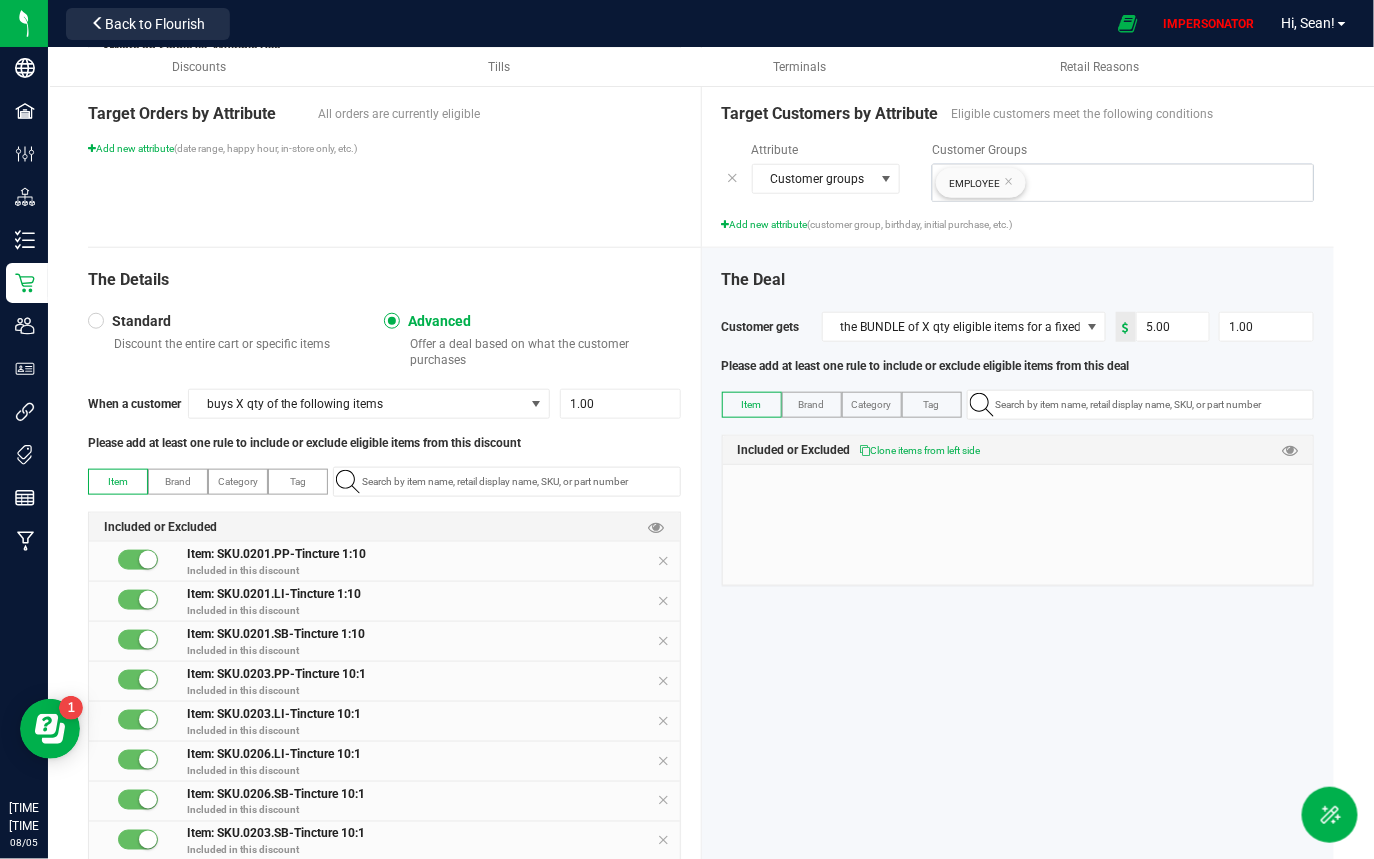 scroll, scrollTop: 500, scrollLeft: 0, axis: vertical 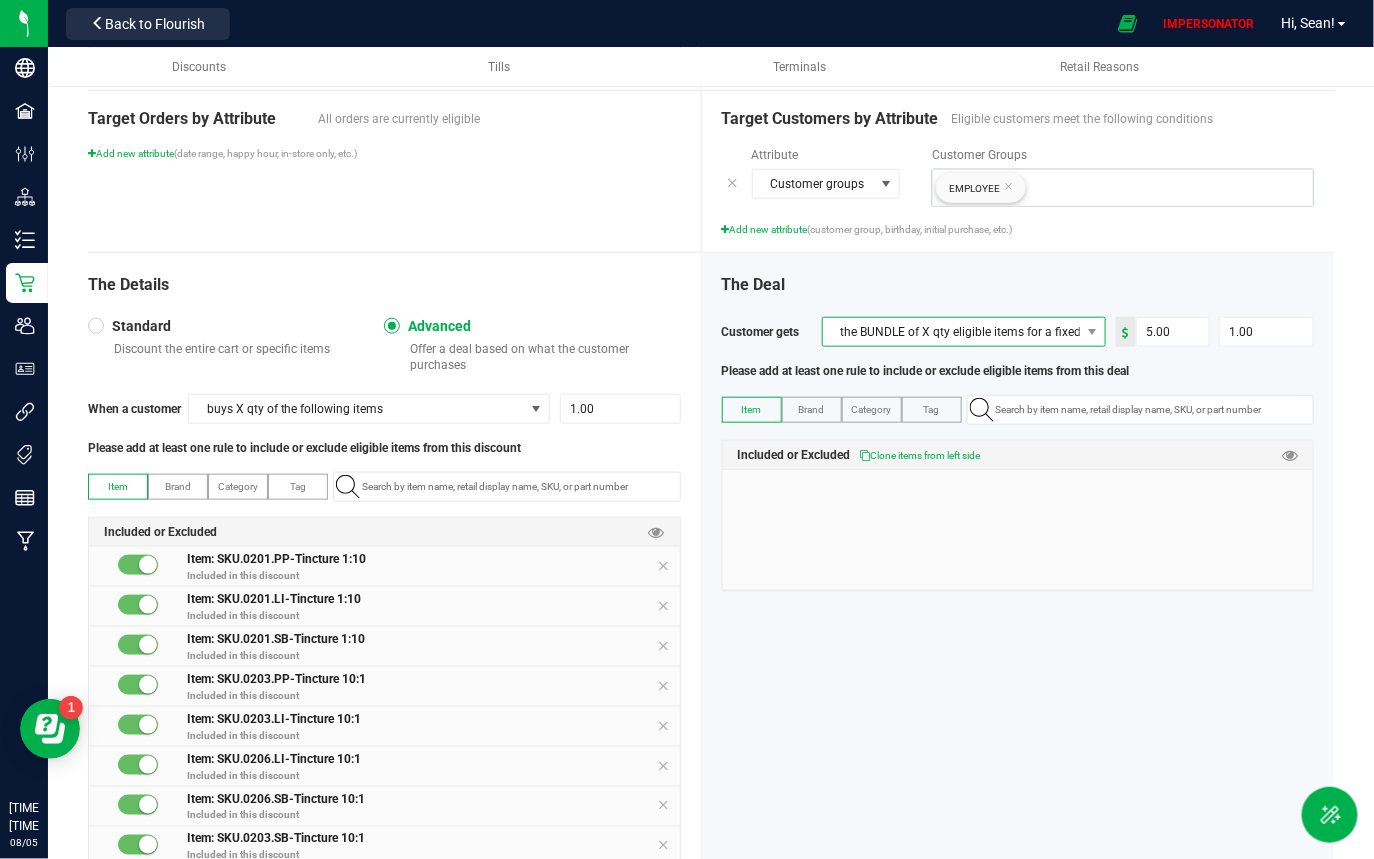 click on "the BUNDLE of X qty eligible items for a fixed total price of $Y" at bounding box center (951, 332) 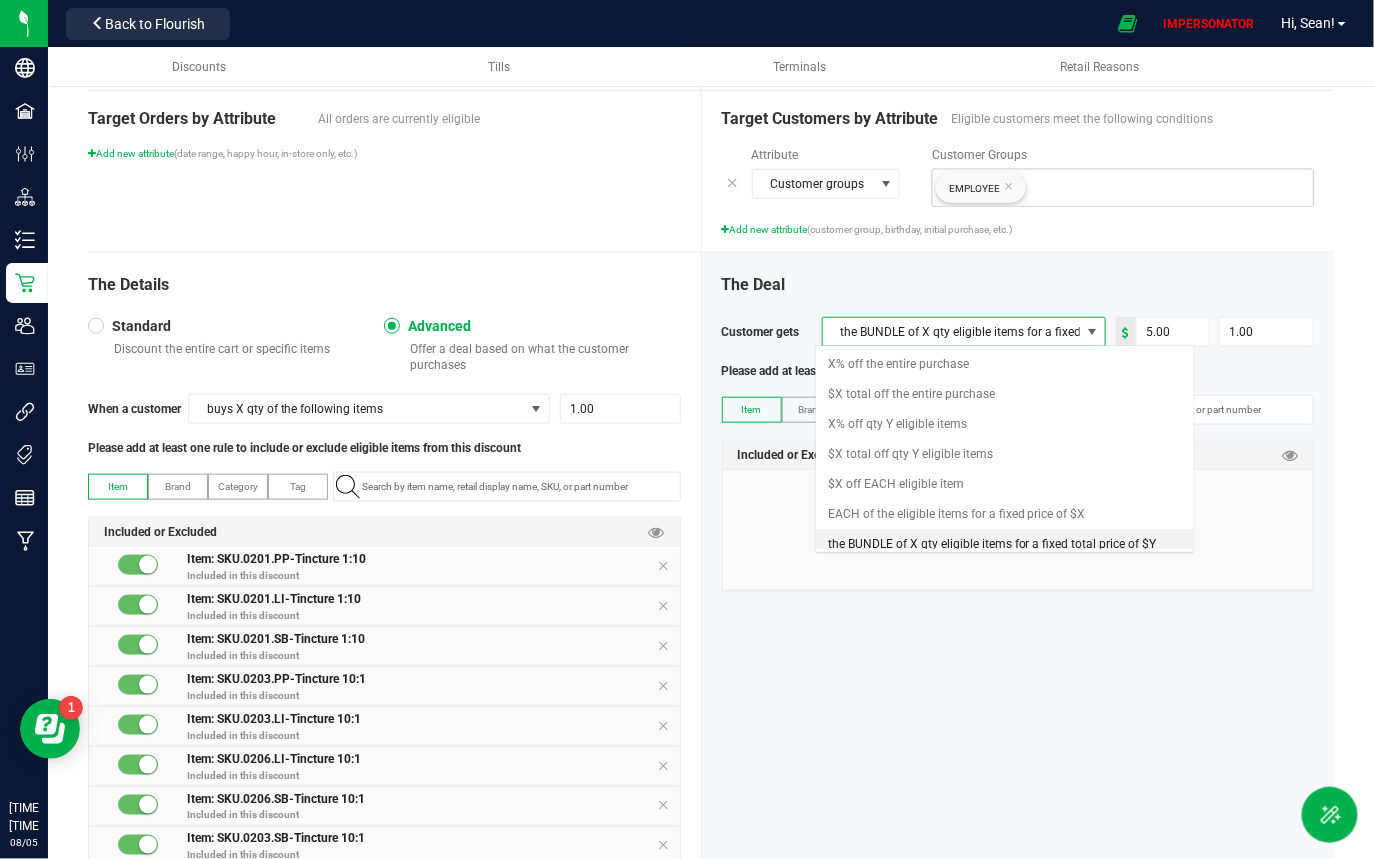 scroll, scrollTop: 10, scrollLeft: 0, axis: vertical 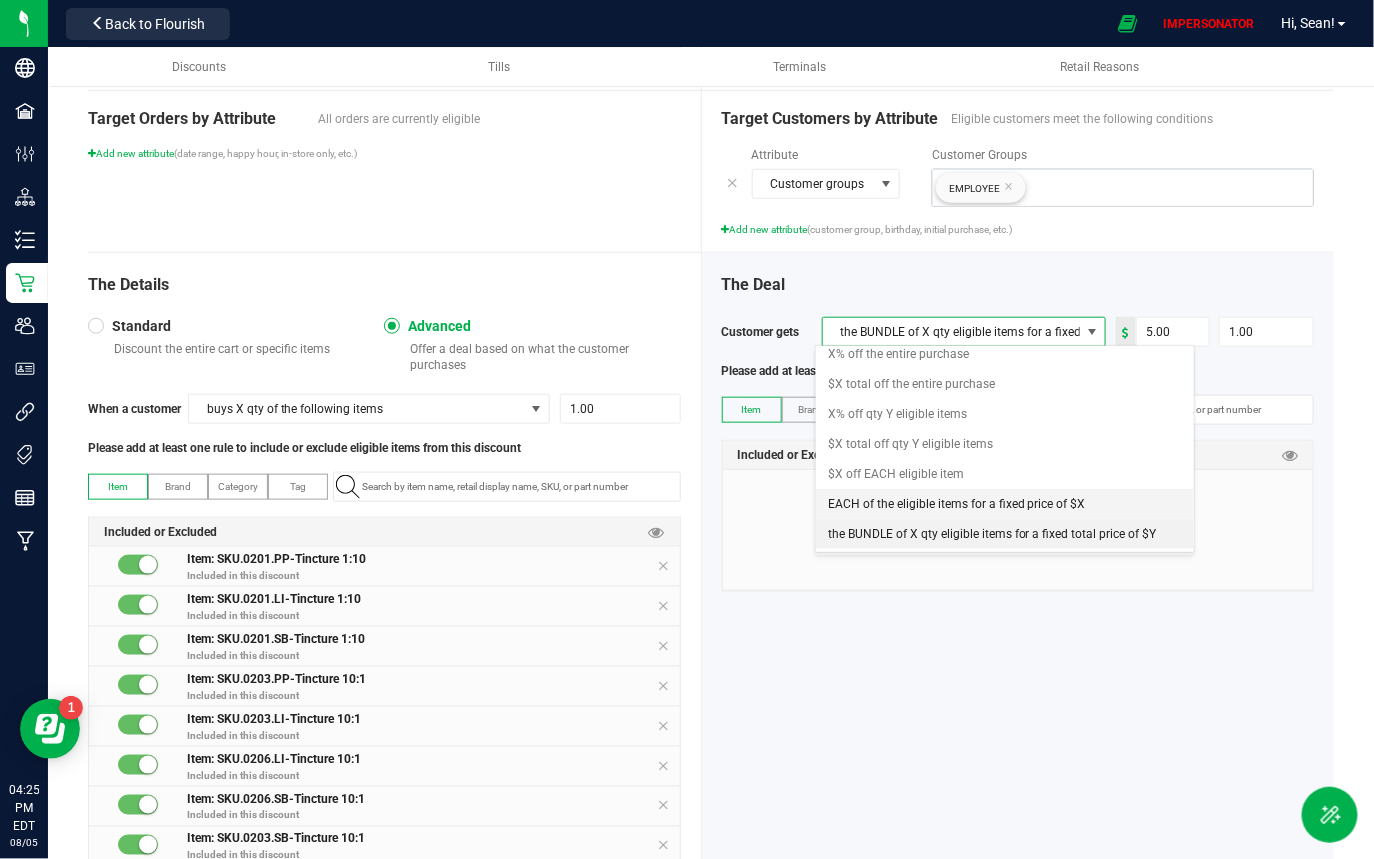 click on "EACH of the eligible items for a fixed price of $X" at bounding box center [957, 504] 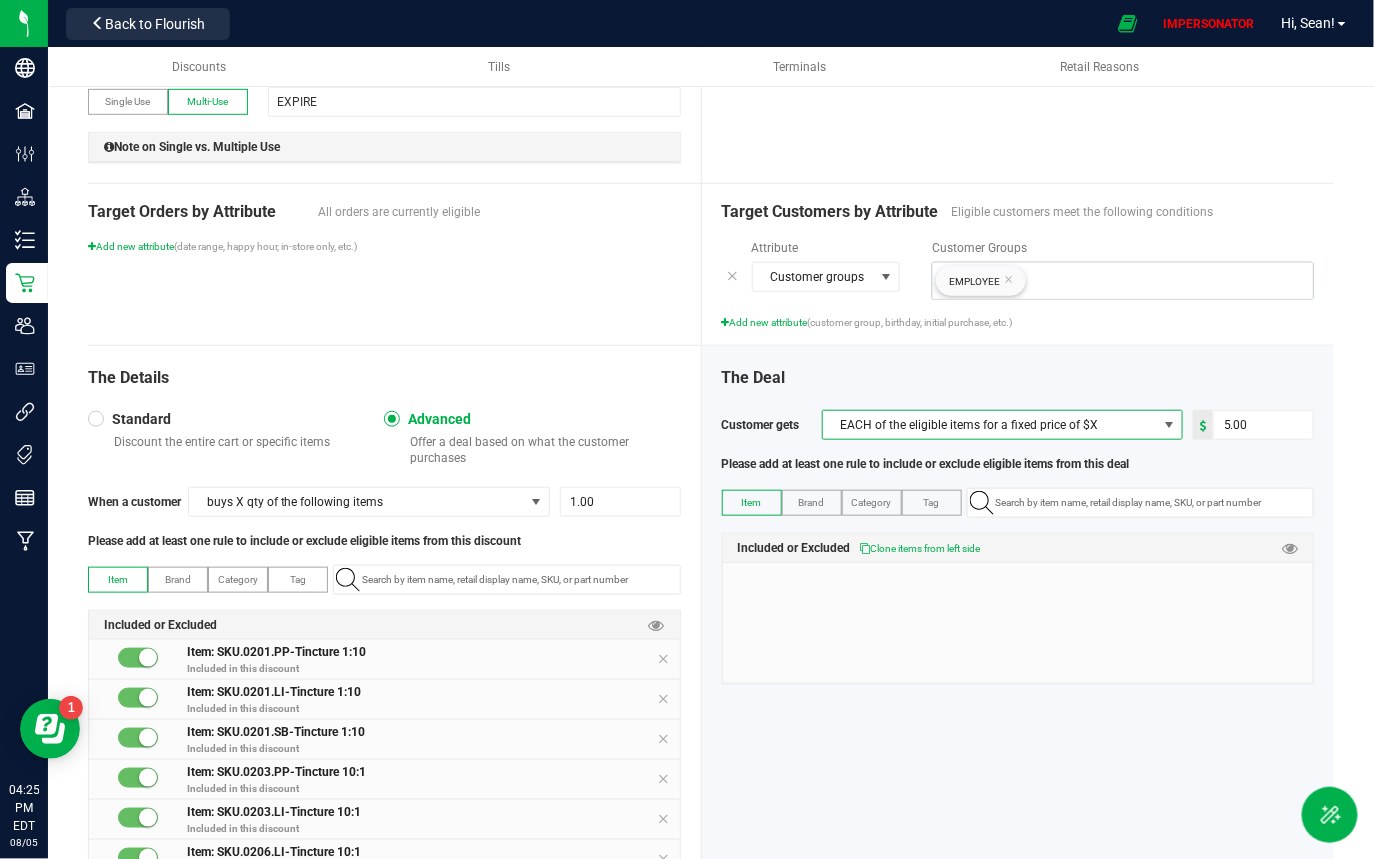 scroll, scrollTop: 617, scrollLeft: 0, axis: vertical 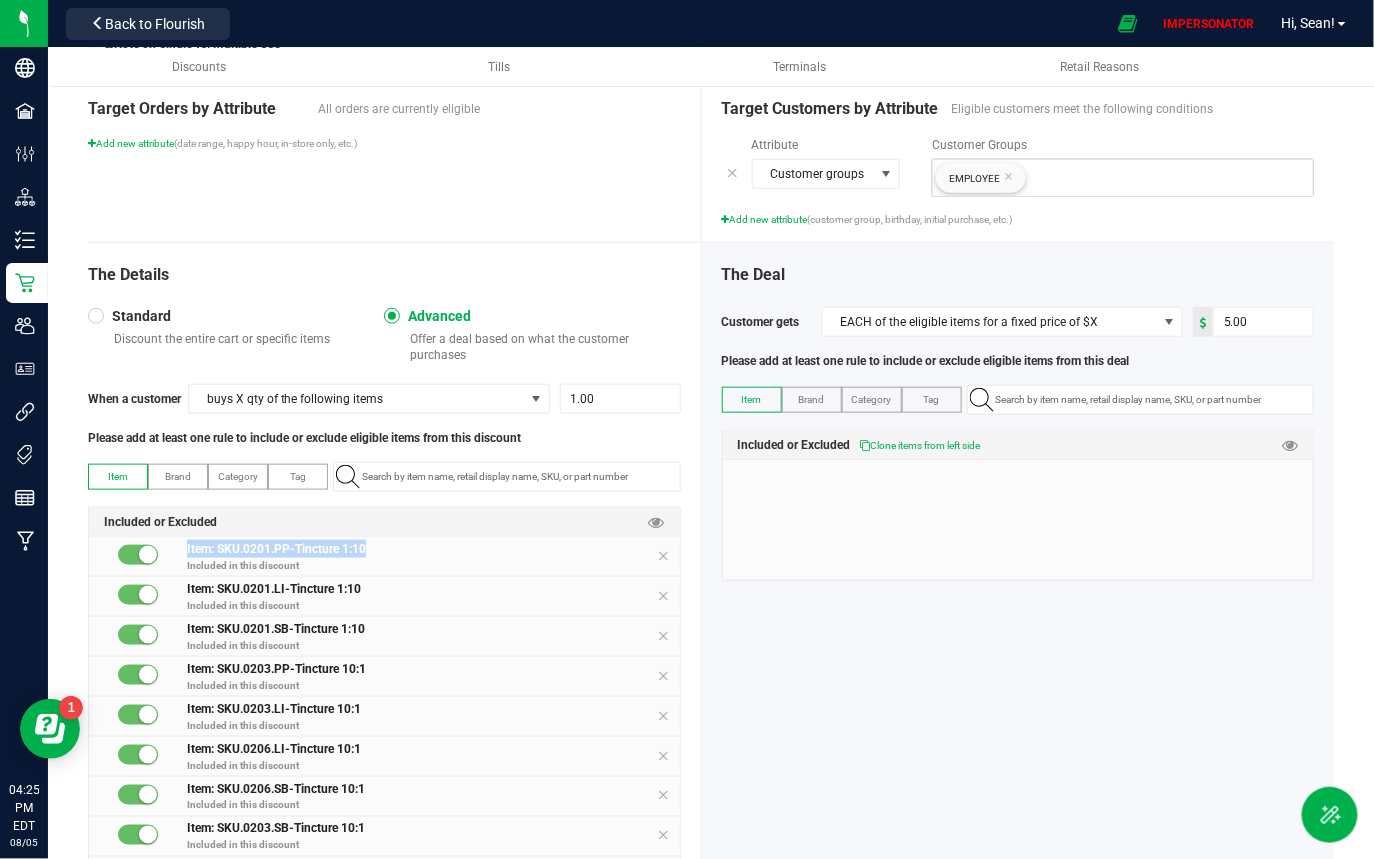 drag, startPoint x: 183, startPoint y: 548, endPoint x: 417, endPoint y: 554, distance: 234.0769 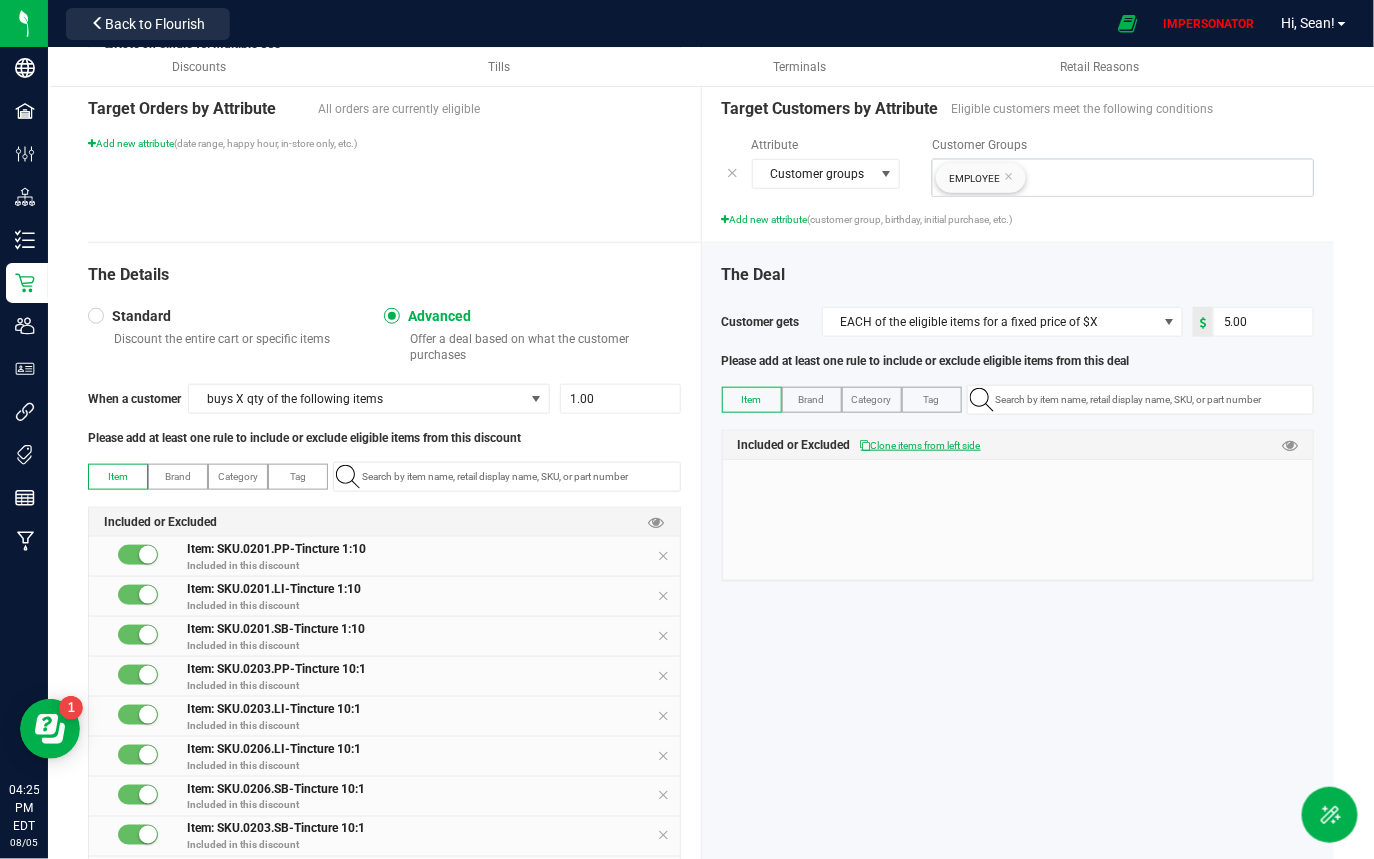 click on "Clone items from left side" at bounding box center [921, 445] 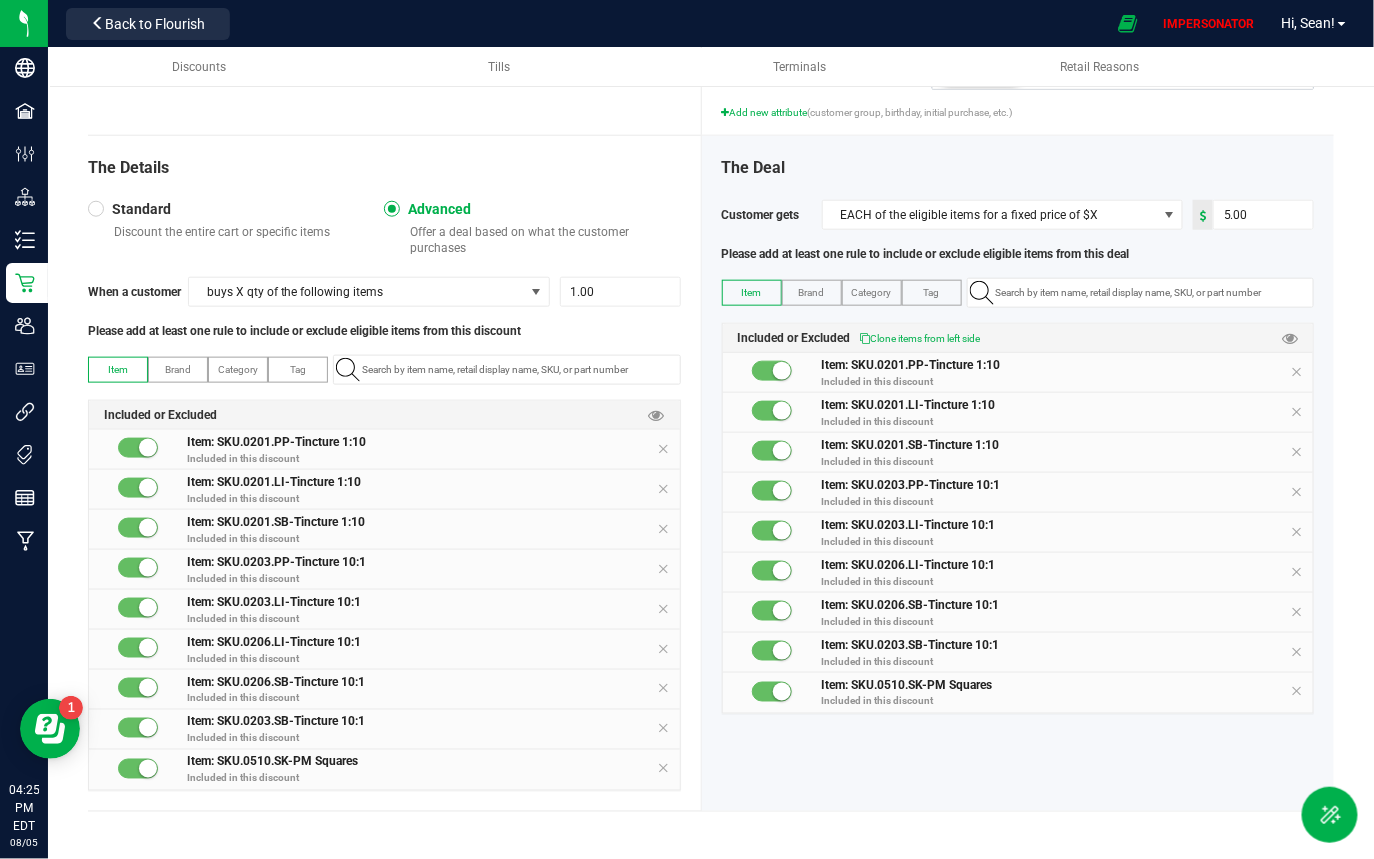 scroll, scrollTop: 0, scrollLeft: 0, axis: both 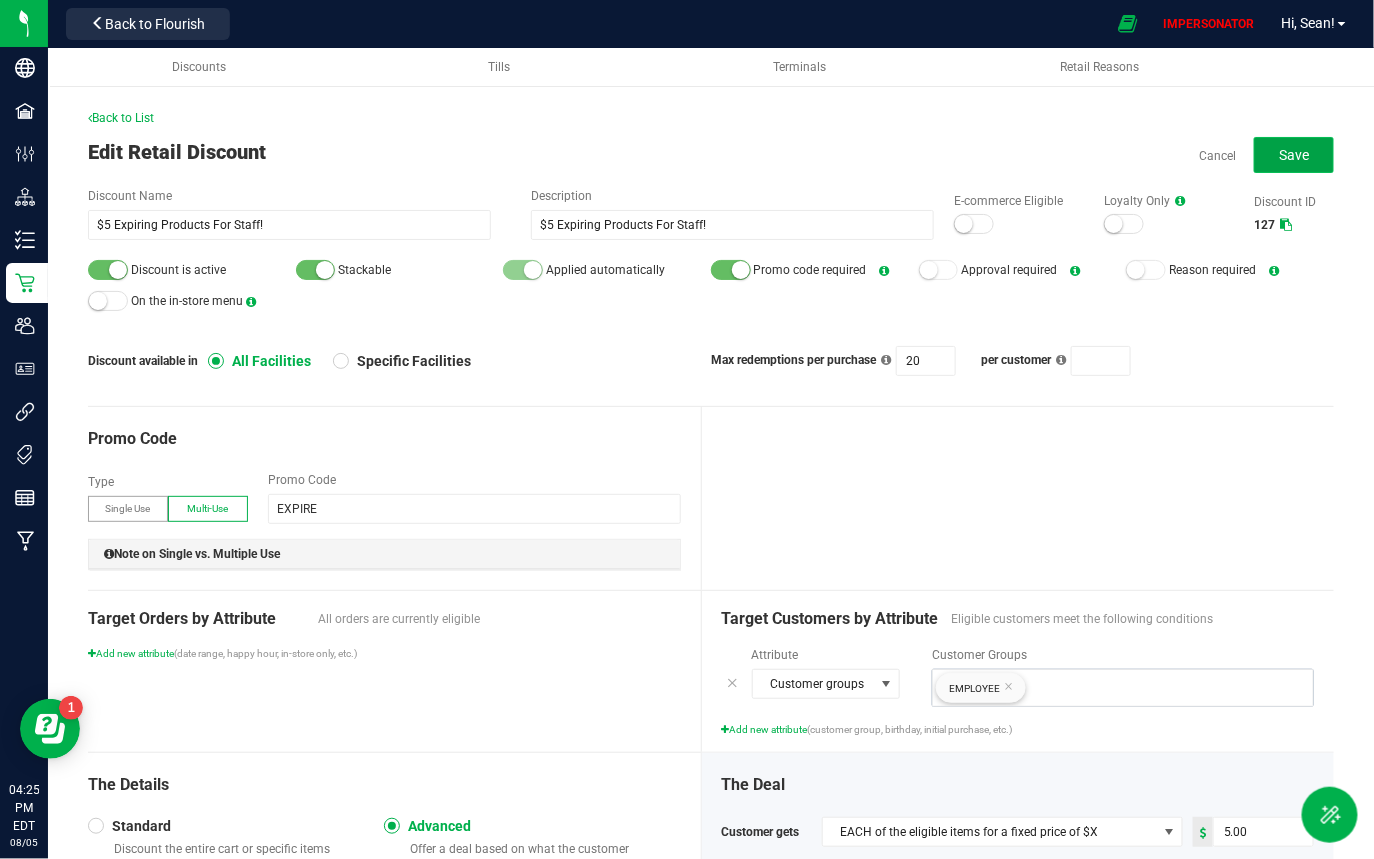 click on "Save" at bounding box center [1294, 155] 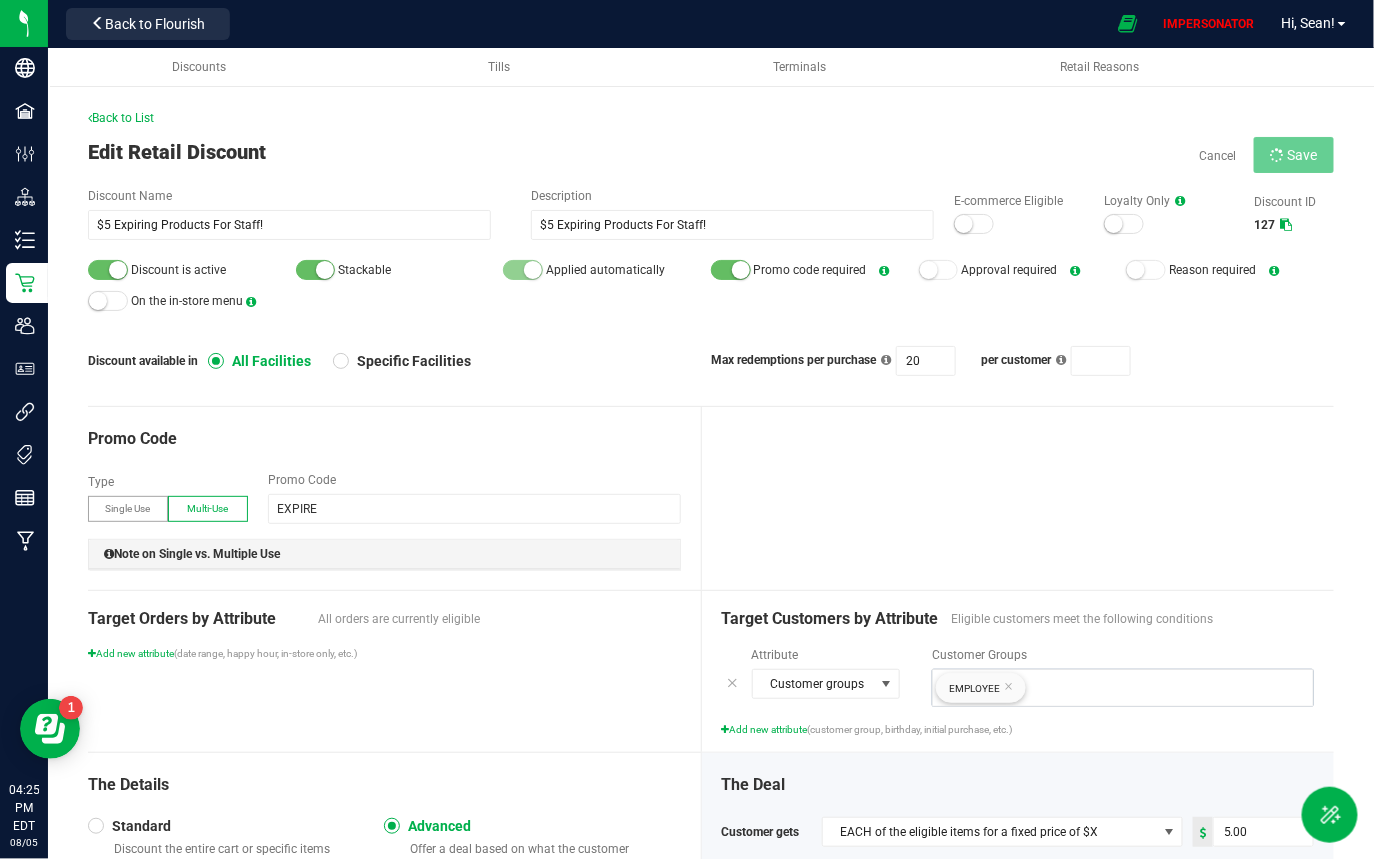 type on "1" 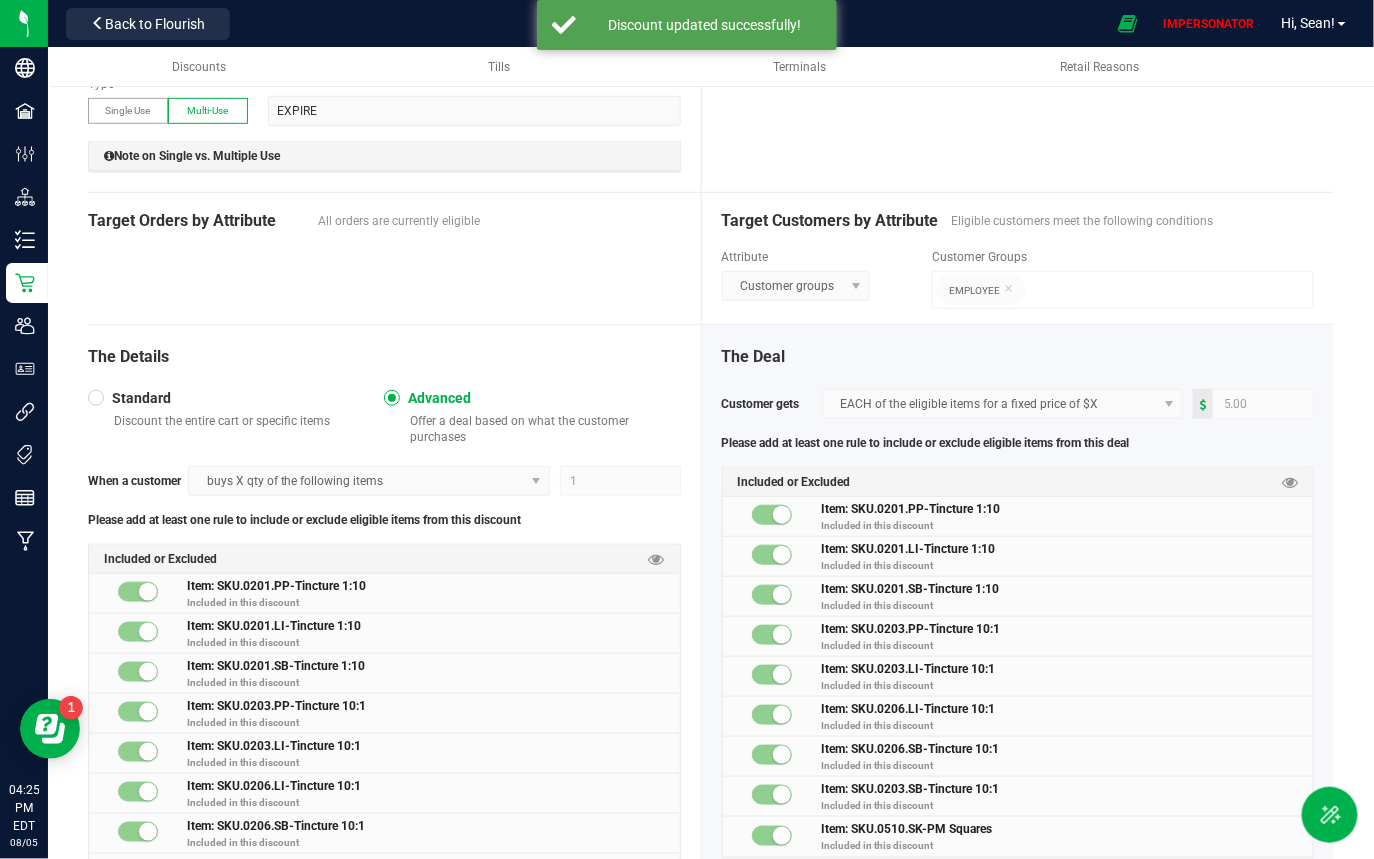 scroll, scrollTop: 0, scrollLeft: 0, axis: both 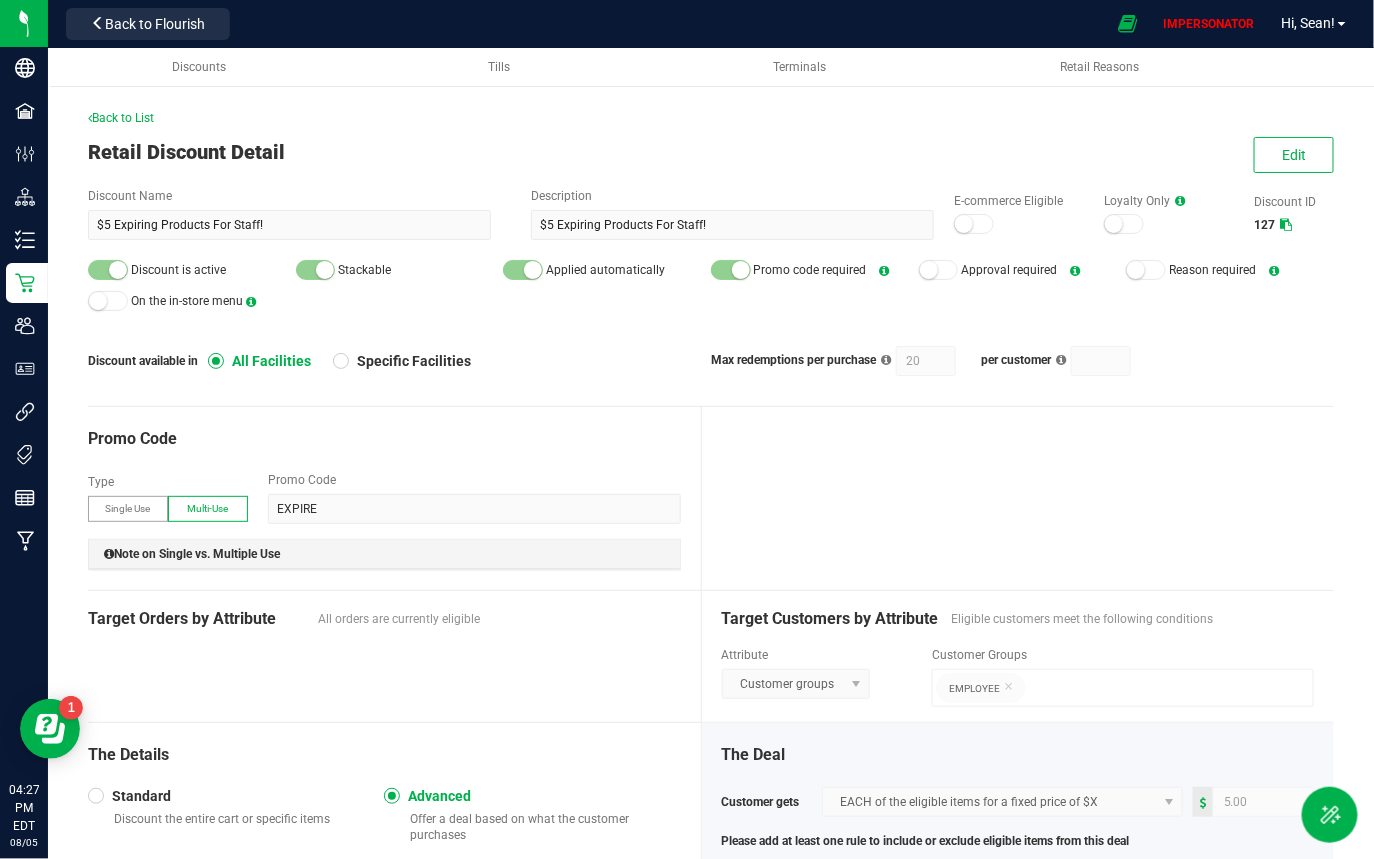 drag, startPoint x: 1374, startPoint y: 462, endPoint x: 1333, endPoint y: 79, distance: 385.18826 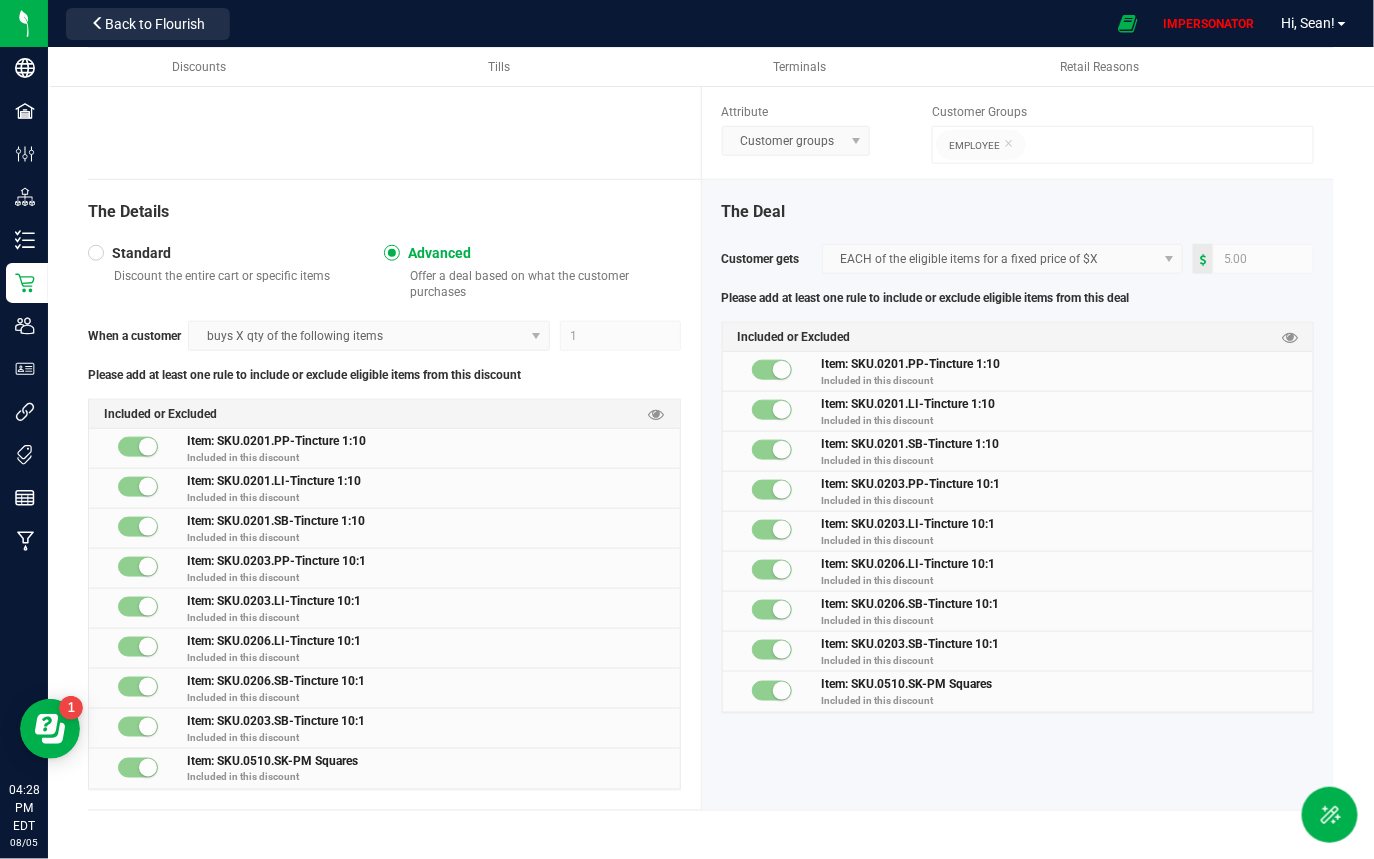 scroll, scrollTop: 0, scrollLeft: 0, axis: both 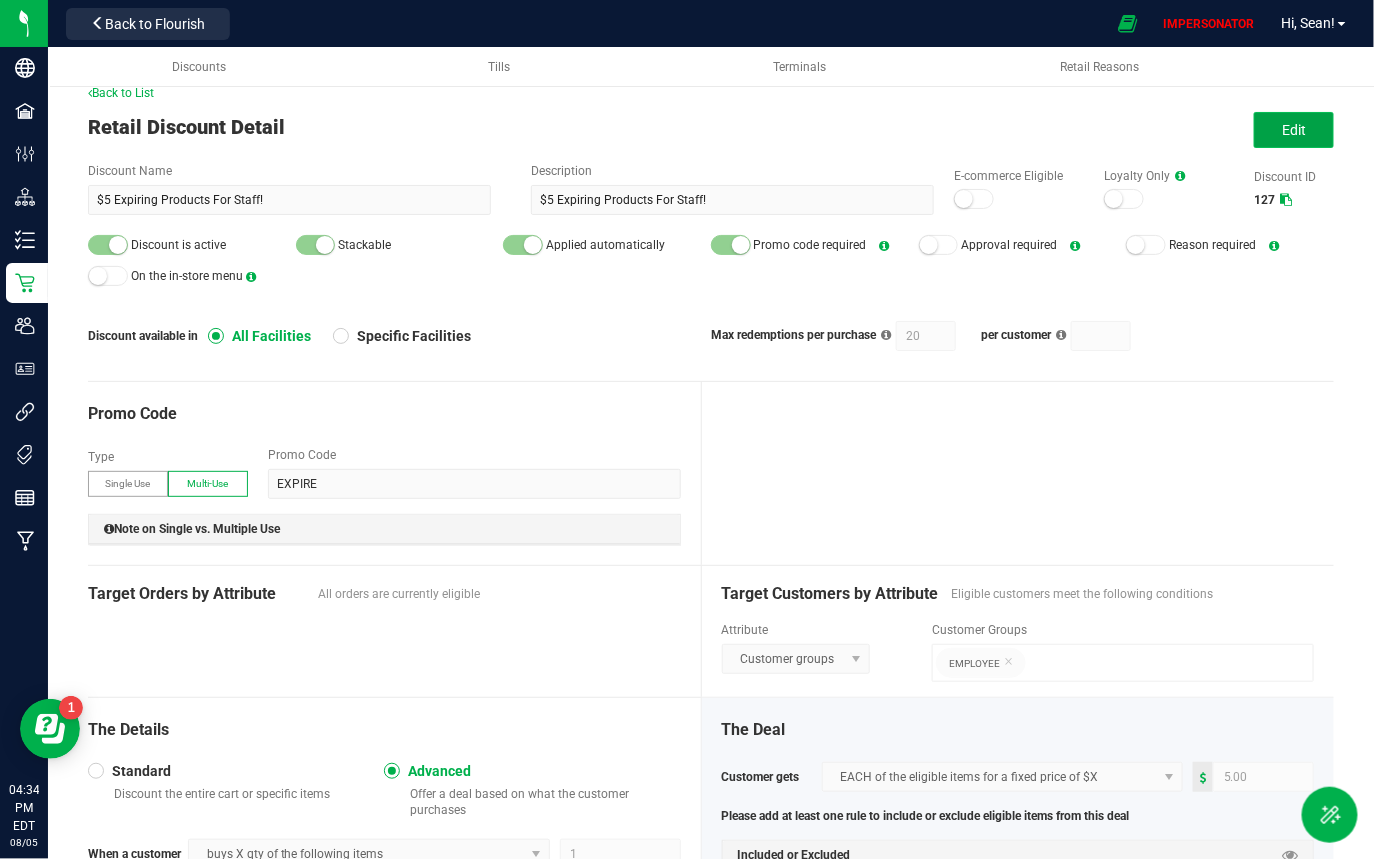 click on "Edit" at bounding box center (1294, 130) 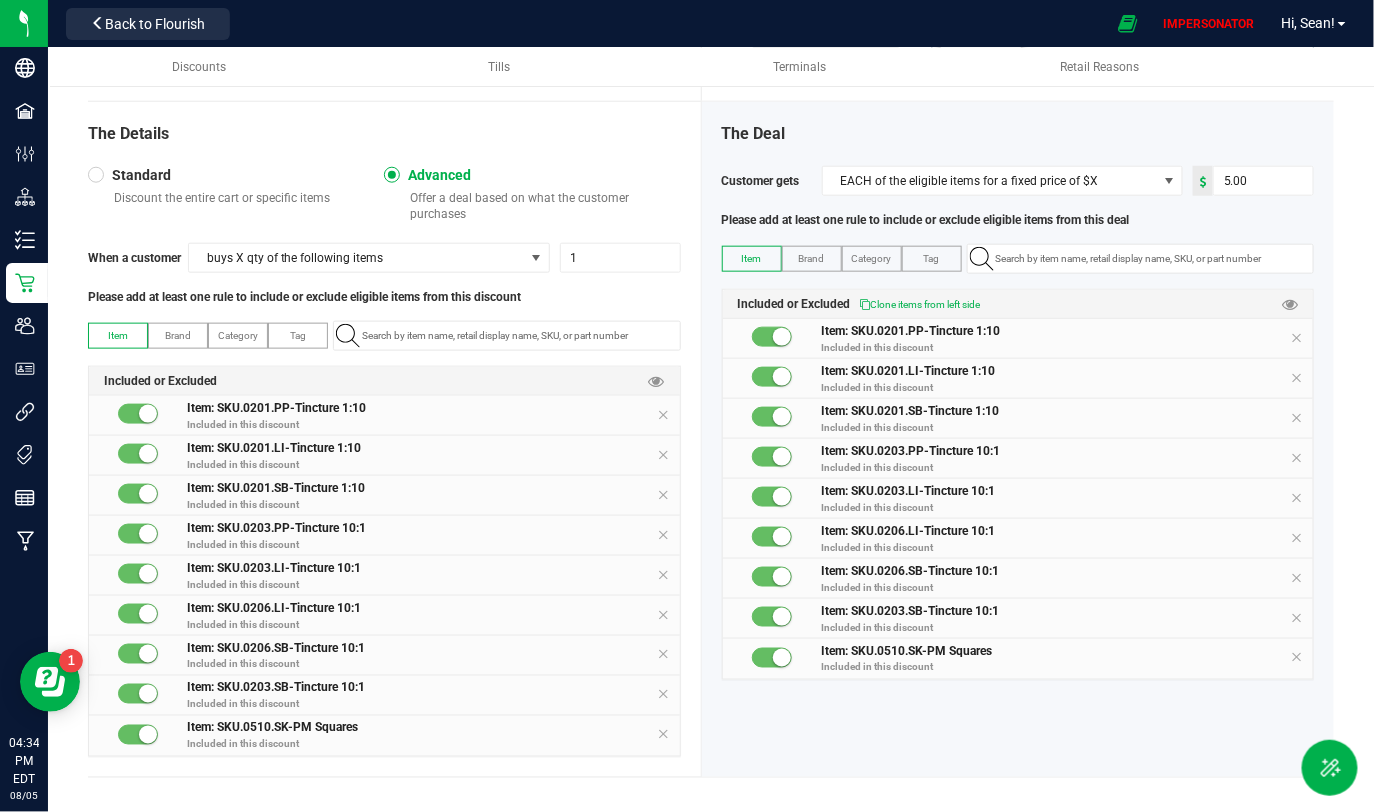 scroll, scrollTop: 649, scrollLeft: 0, axis: vertical 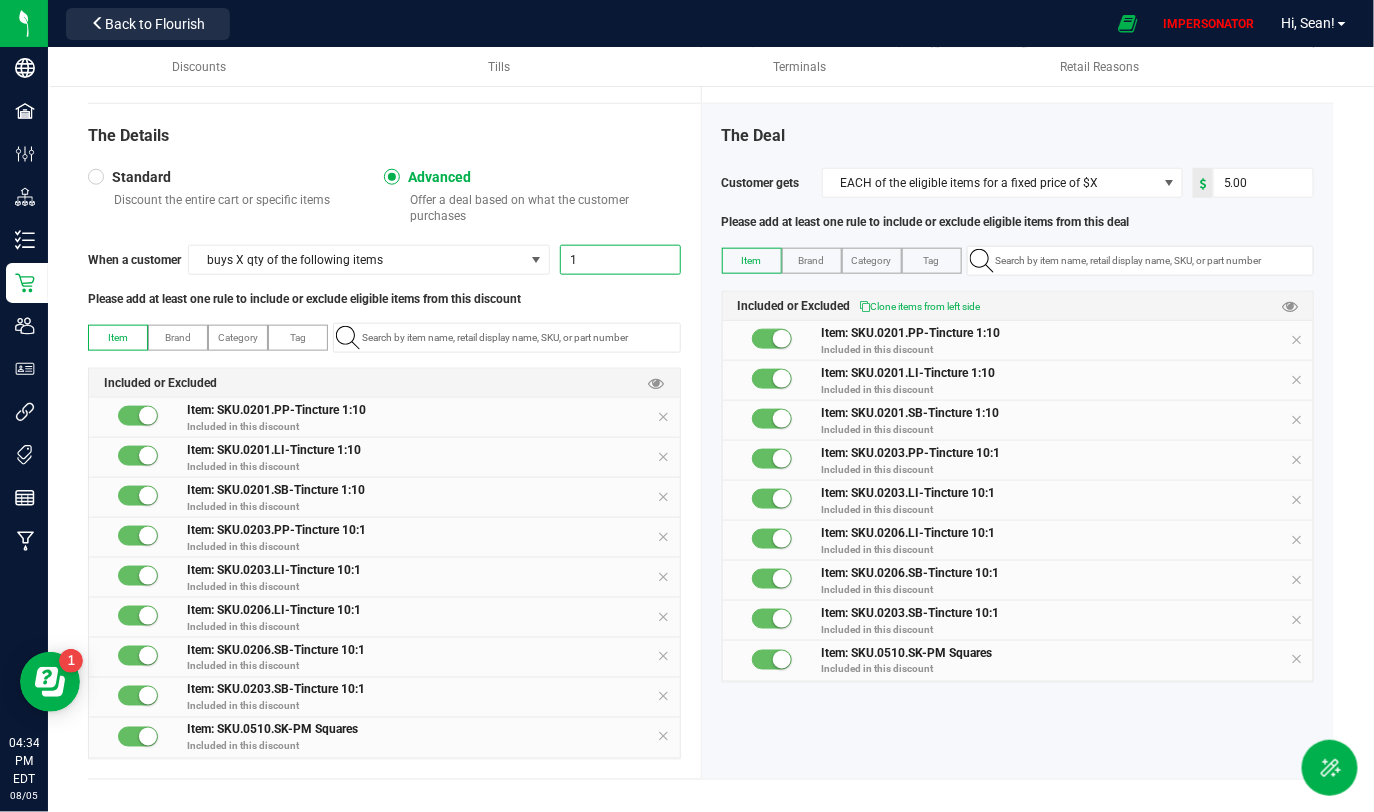 click on "1" at bounding box center [620, 260] 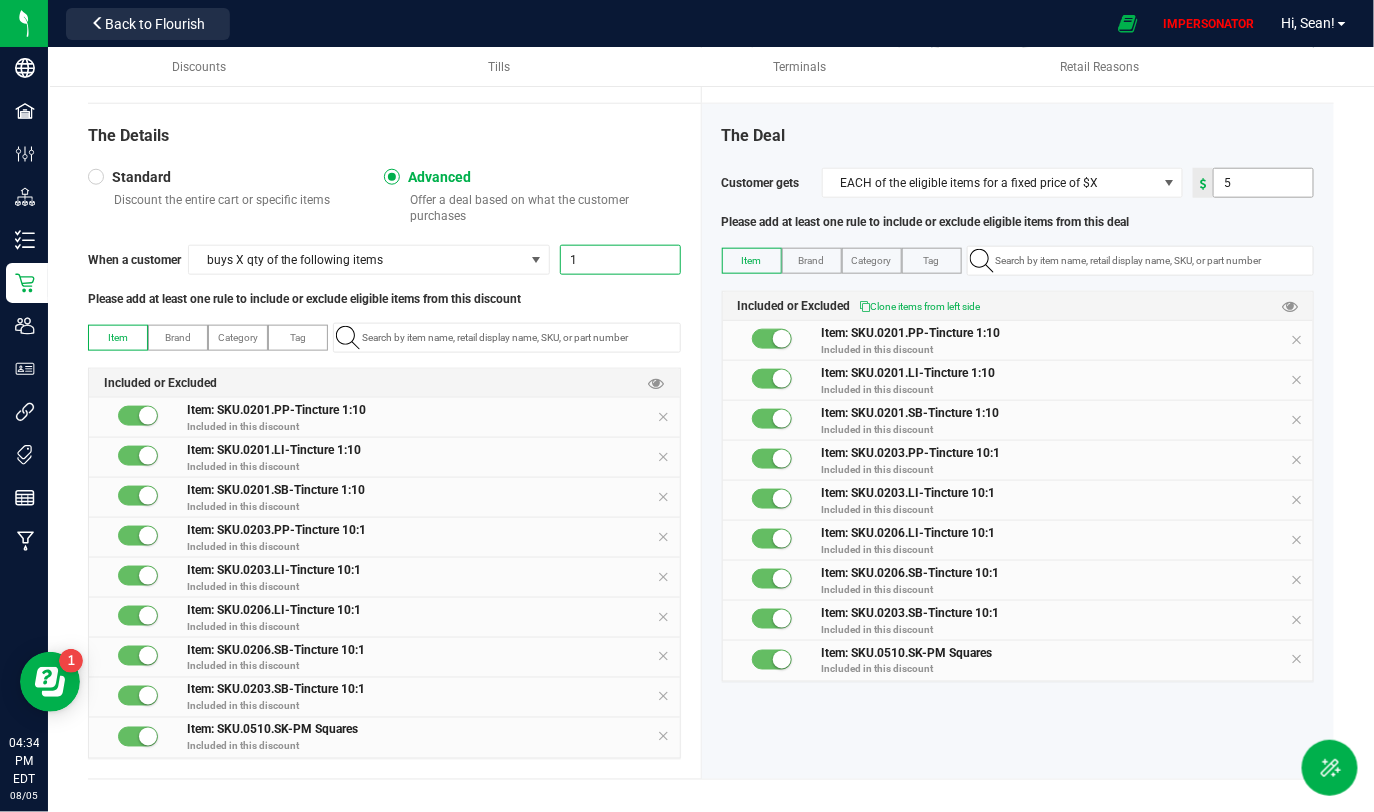 click on "5" at bounding box center (1263, 183) 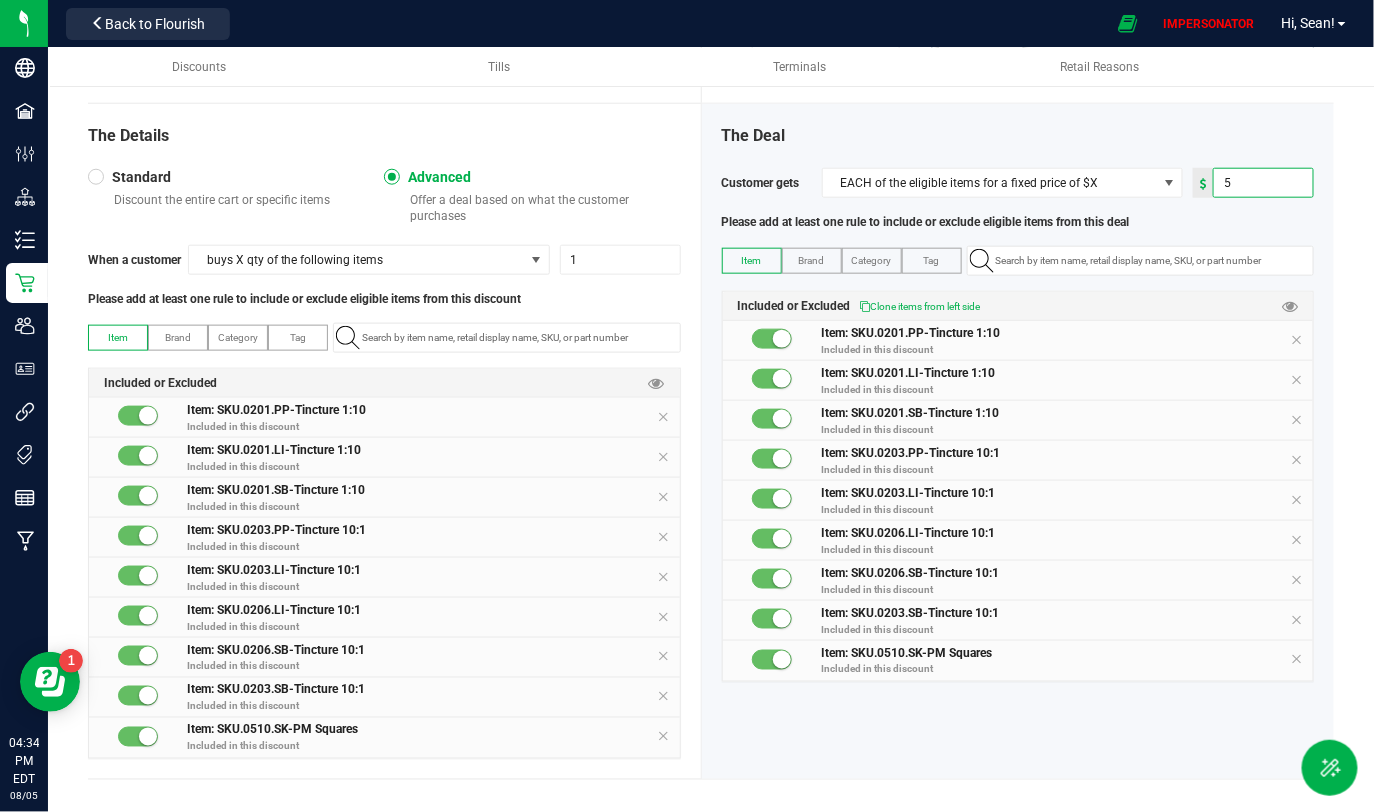 click on "5" at bounding box center (1263, 183) 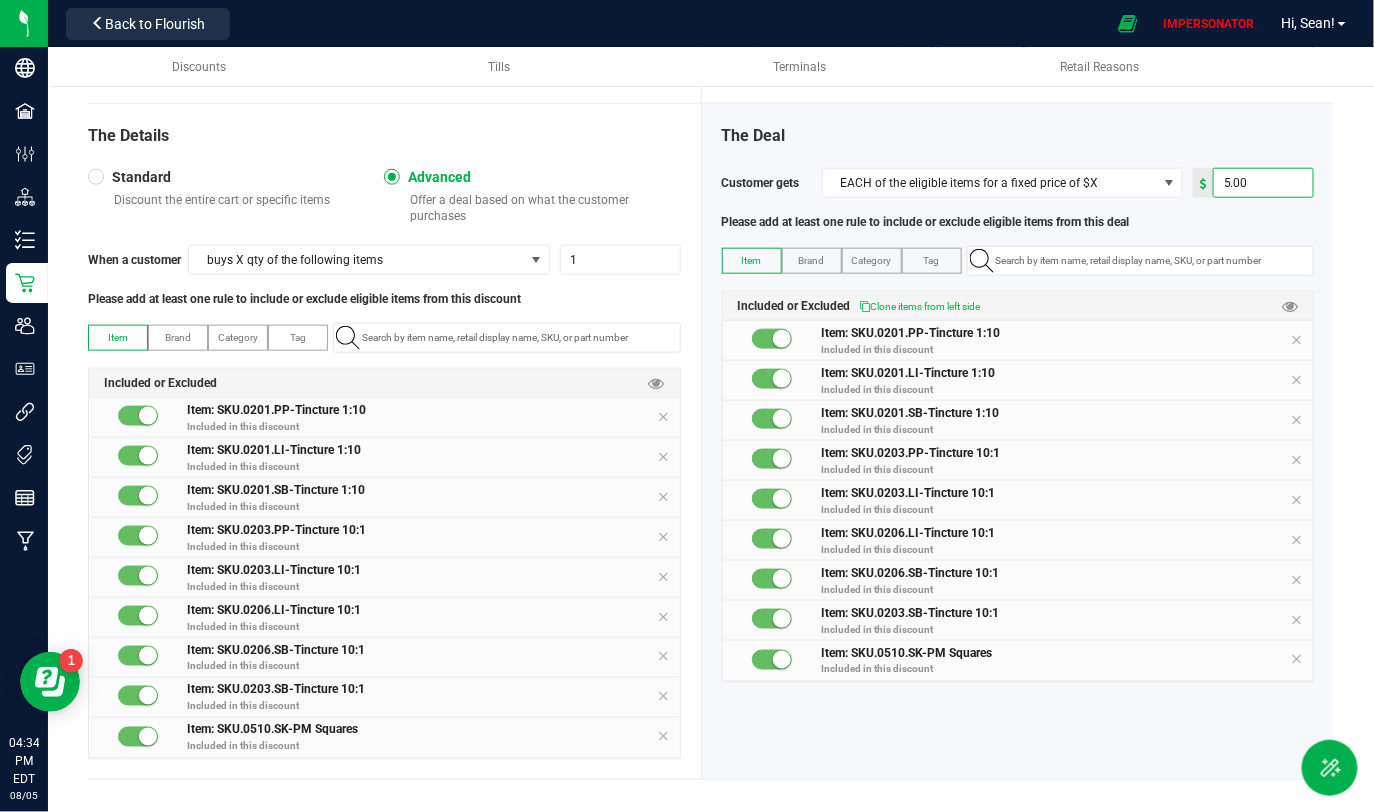 click on "The Deal" at bounding box center [1018, 136] 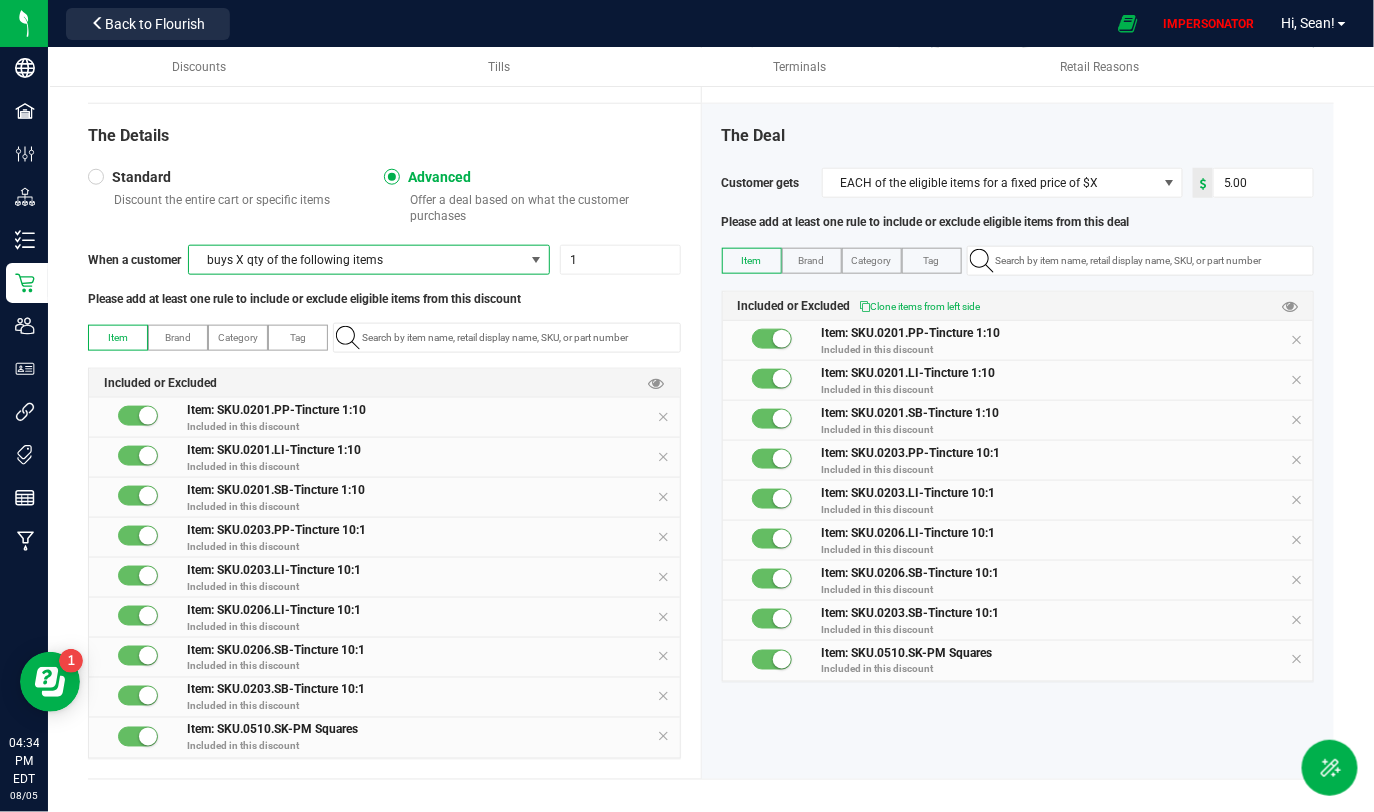 click at bounding box center [536, 260] 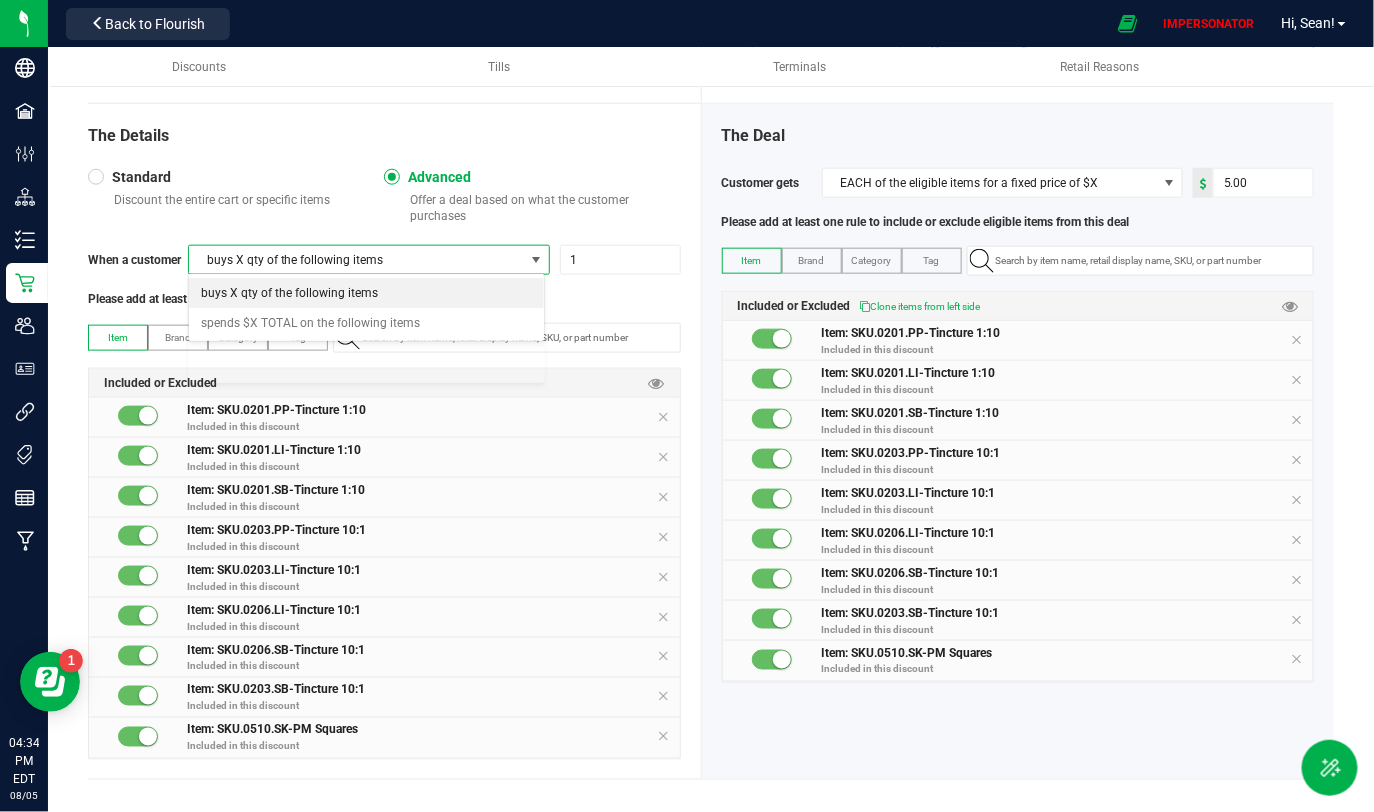 scroll, scrollTop: 99970, scrollLeft: 99643, axis: both 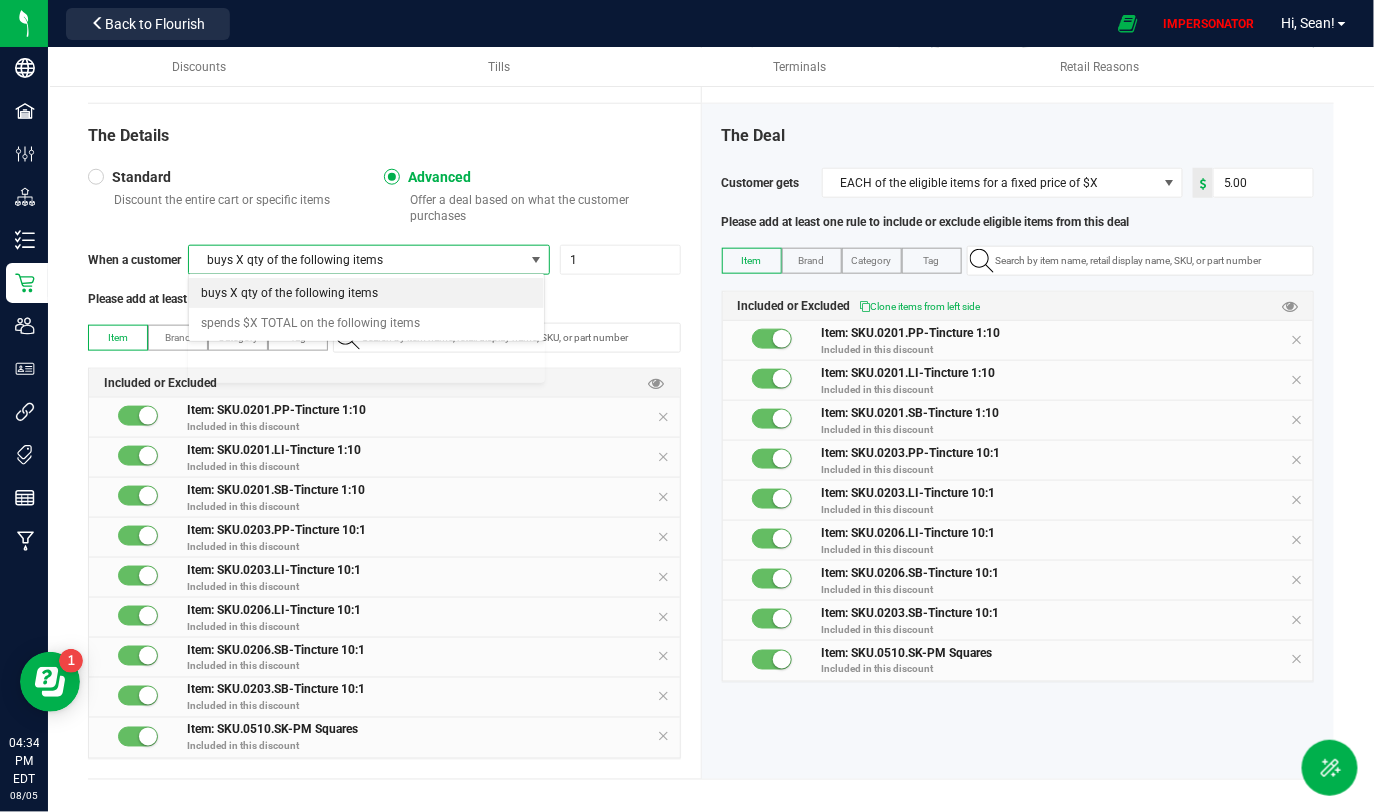 click at bounding box center [536, 260] 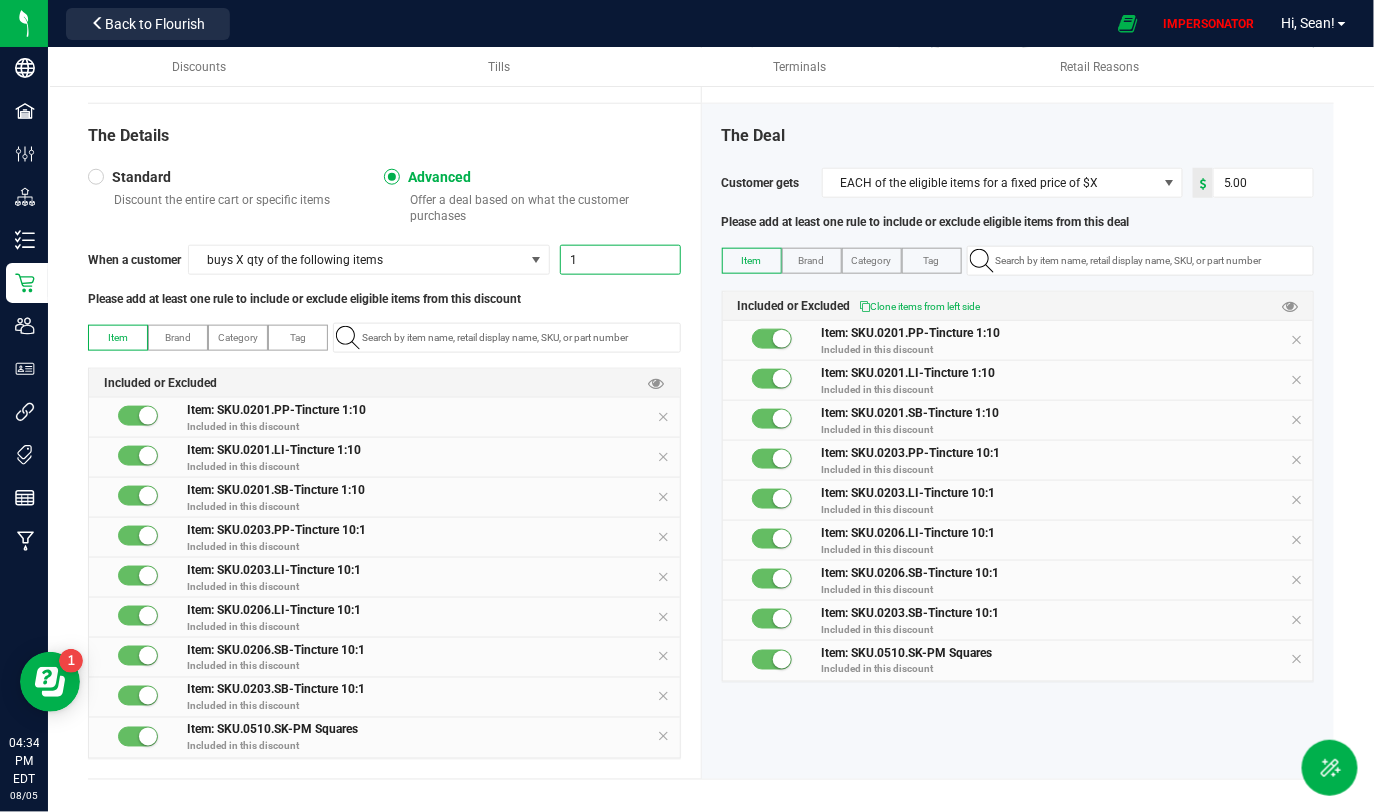 click on "1" at bounding box center (620, 260) 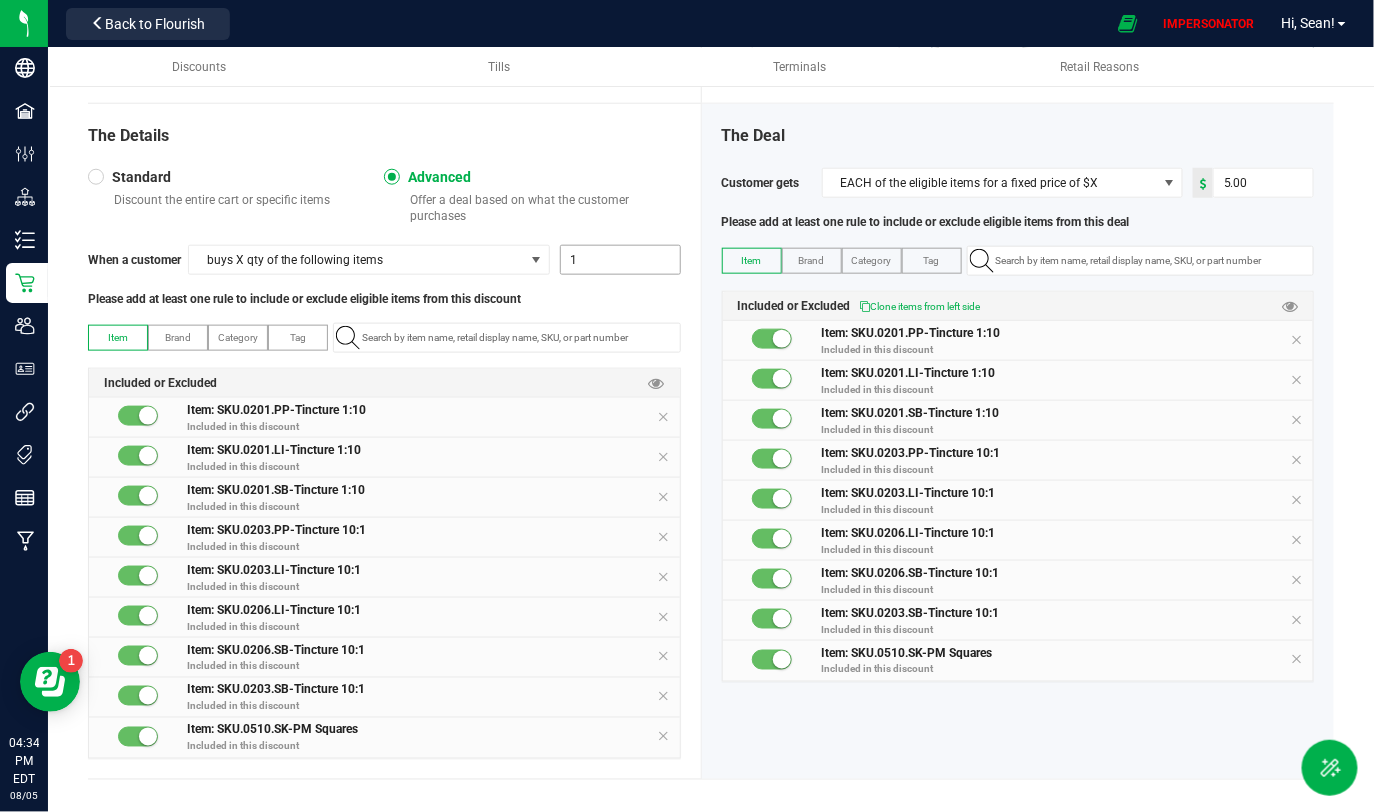 click on "1" at bounding box center (620, 260) 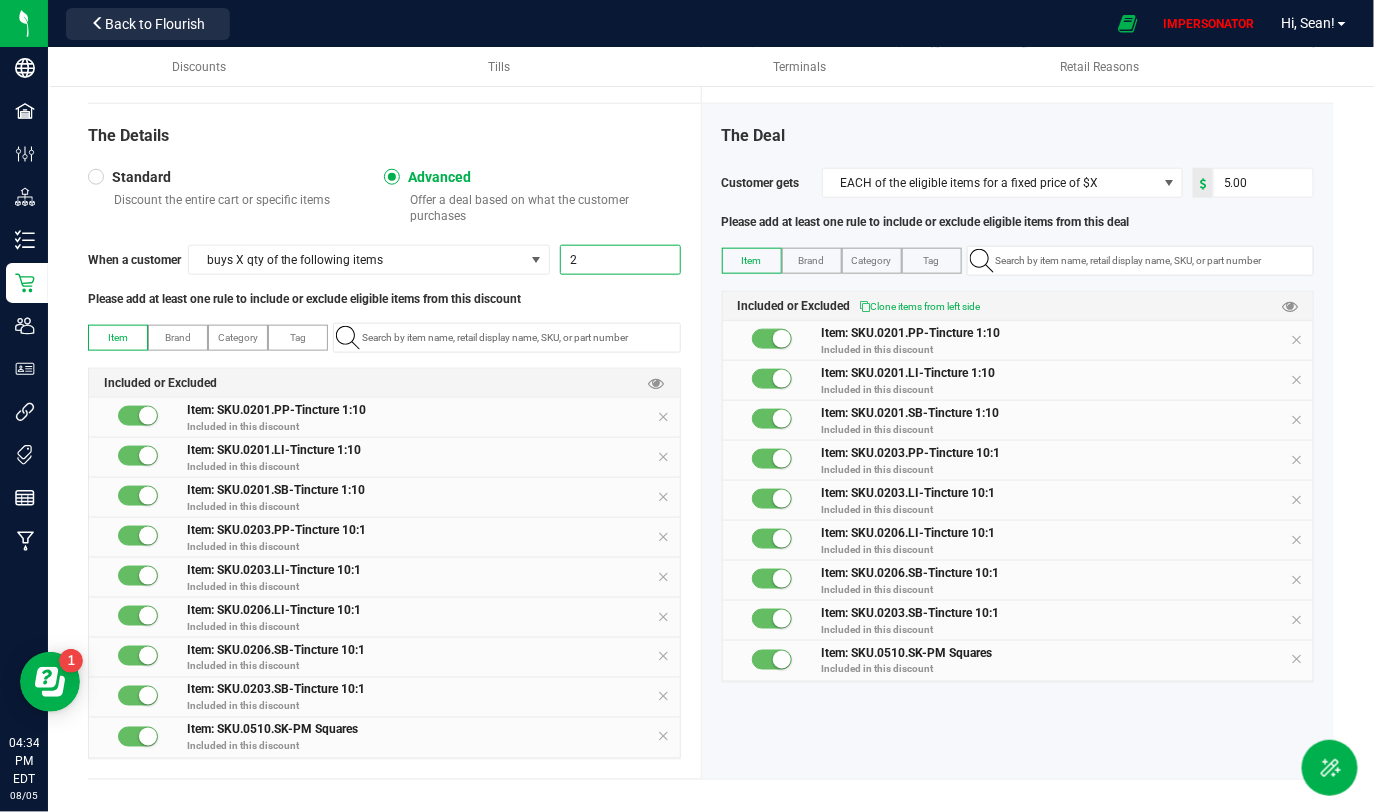click on "2" at bounding box center [620, 260] 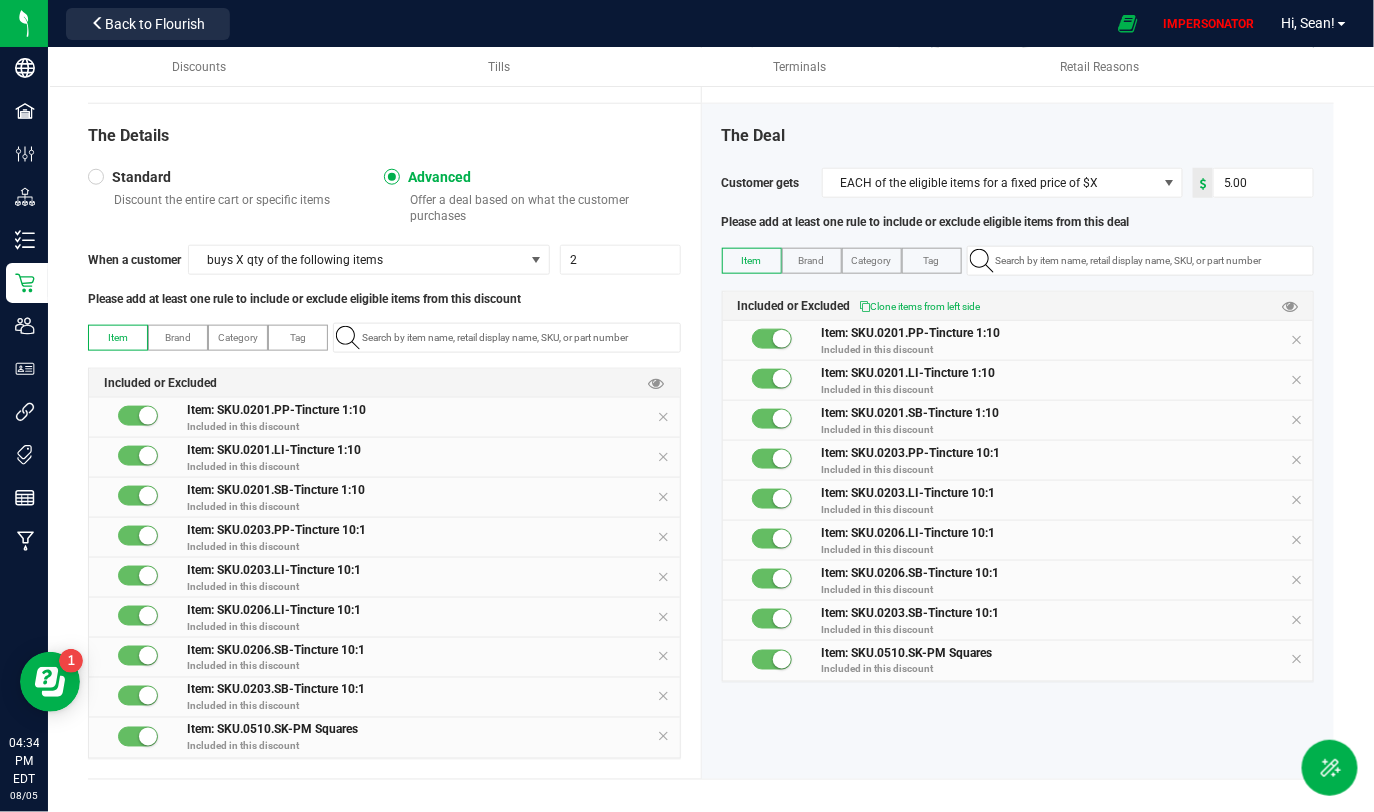 click on "When a customer  buys X qty of the following items 2  Please add at least one rule to include or exclude eligible items from this discount" at bounding box center (384, 276) 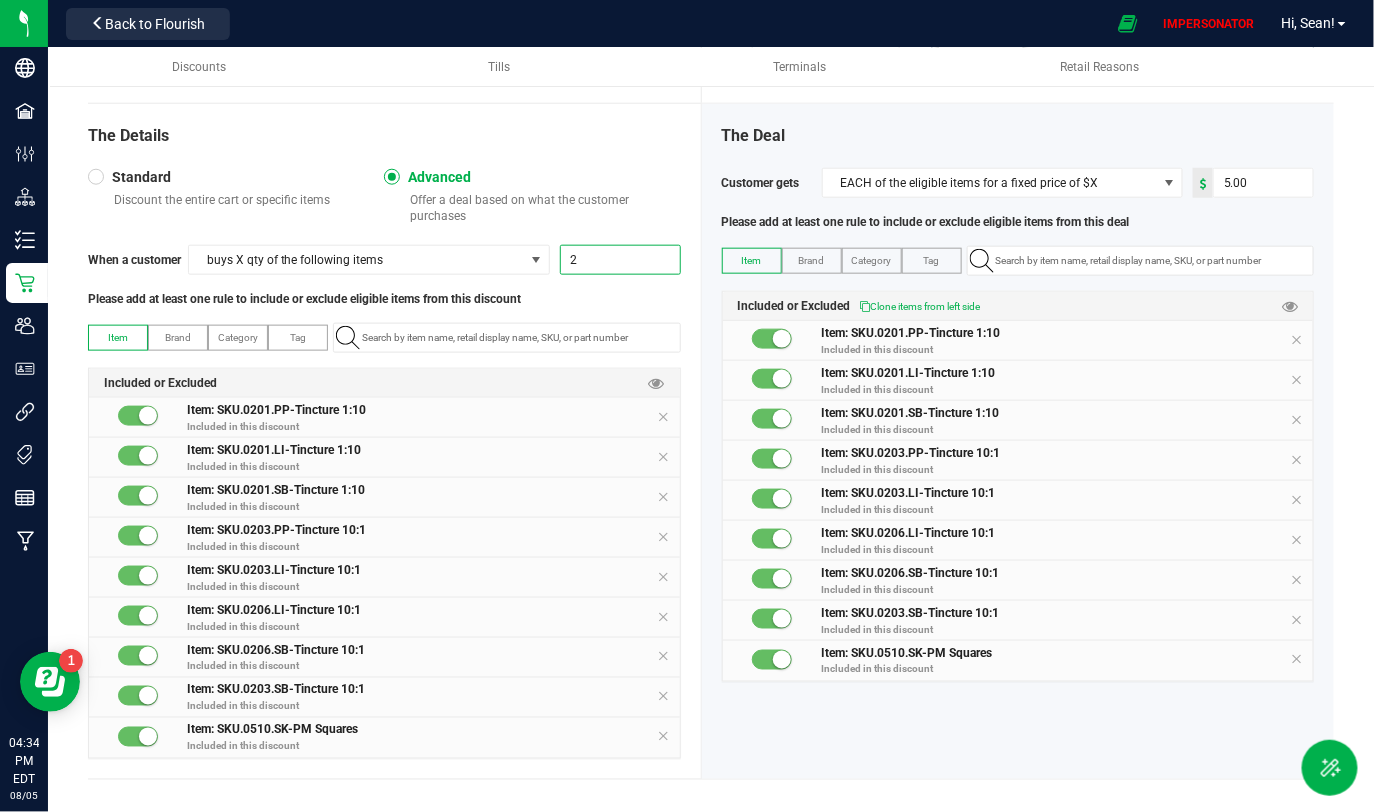 click on "2" at bounding box center [620, 260] 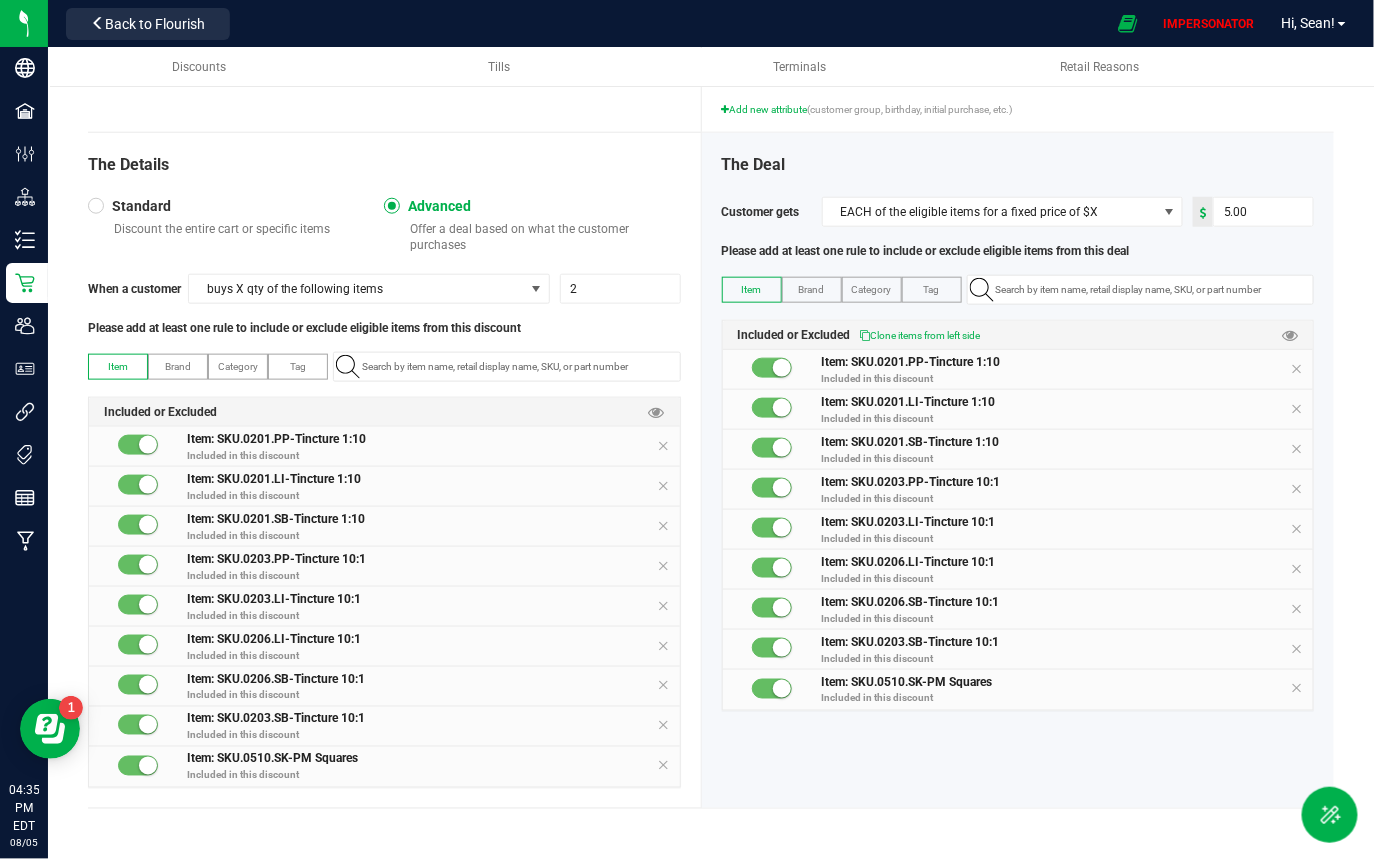 scroll, scrollTop: 618, scrollLeft: 0, axis: vertical 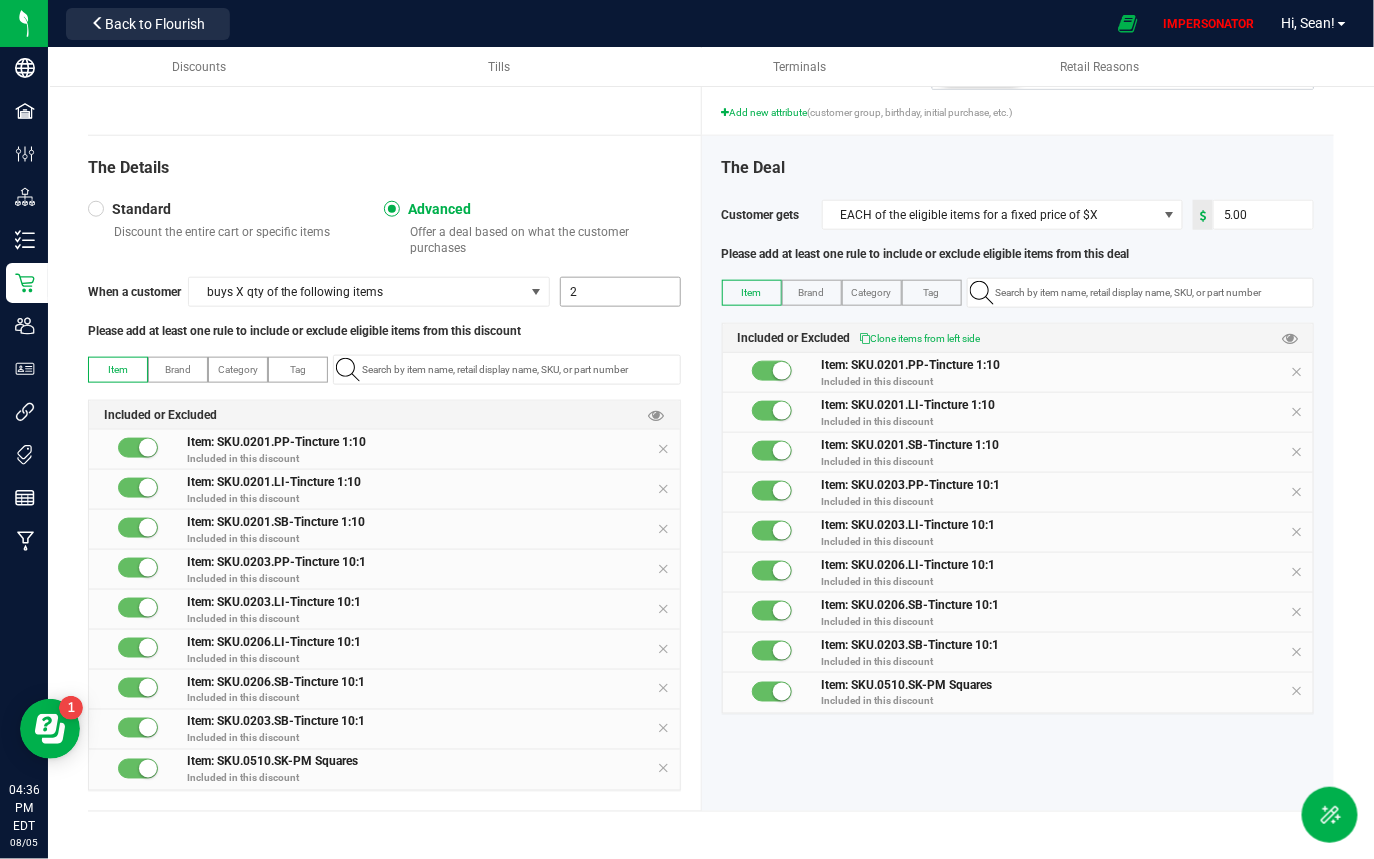 click on "2" at bounding box center [620, 292] 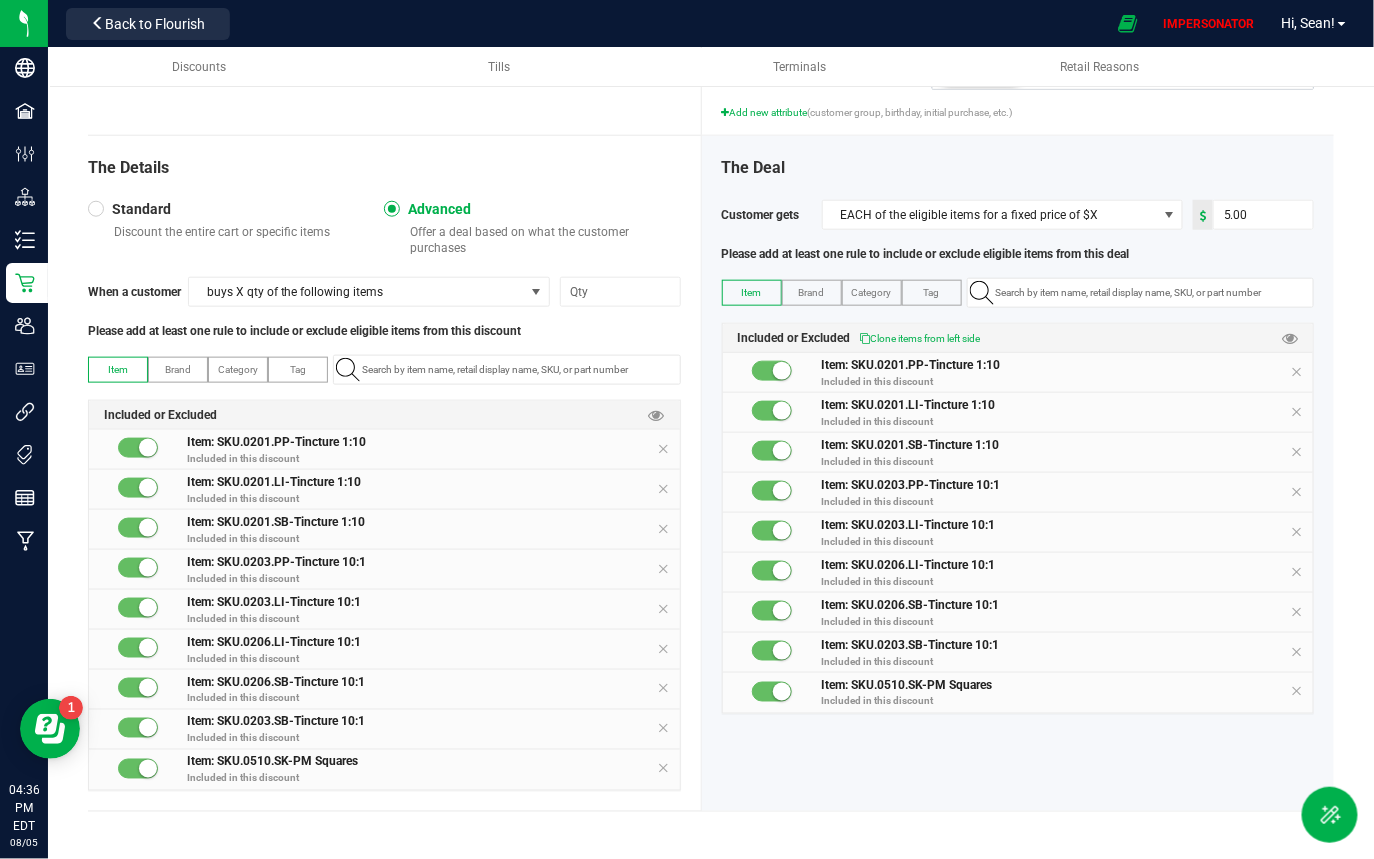 click on "The Details   Standard   Discount the entire cart or specific items   Advanced   Offer a deal based on what the customer purchases   When a customer  buys X qty of the following items 2  Please add at least one rule to include or exclude eligible items from this discount   Item   Brand   Category   Tag
Included or Excluded  Item: SKU.0201.PP-Tincture 1:10 Included in this discount Item: SKU.0201.LI-Tincture 1:10 Included in this discount Item: SKU.0201.SB-Tincture 1:10 Included in this discount Item: SKU.0203.PP-Tincture 10:1 Included in this discount Item: SKU.0203.LI-Tincture 10:1 Included in this discount Item: SKU.0206.LI-Tincture 10:1 Included in this discount Item: SKU.0206.SB-Tincture 10:1 Included in this discount Item: SKU.0203.SB-Tincture 10:1 Included in this discount Item: SKU.0510.SK-PM Squares Included in this discount" at bounding box center [395, 473] 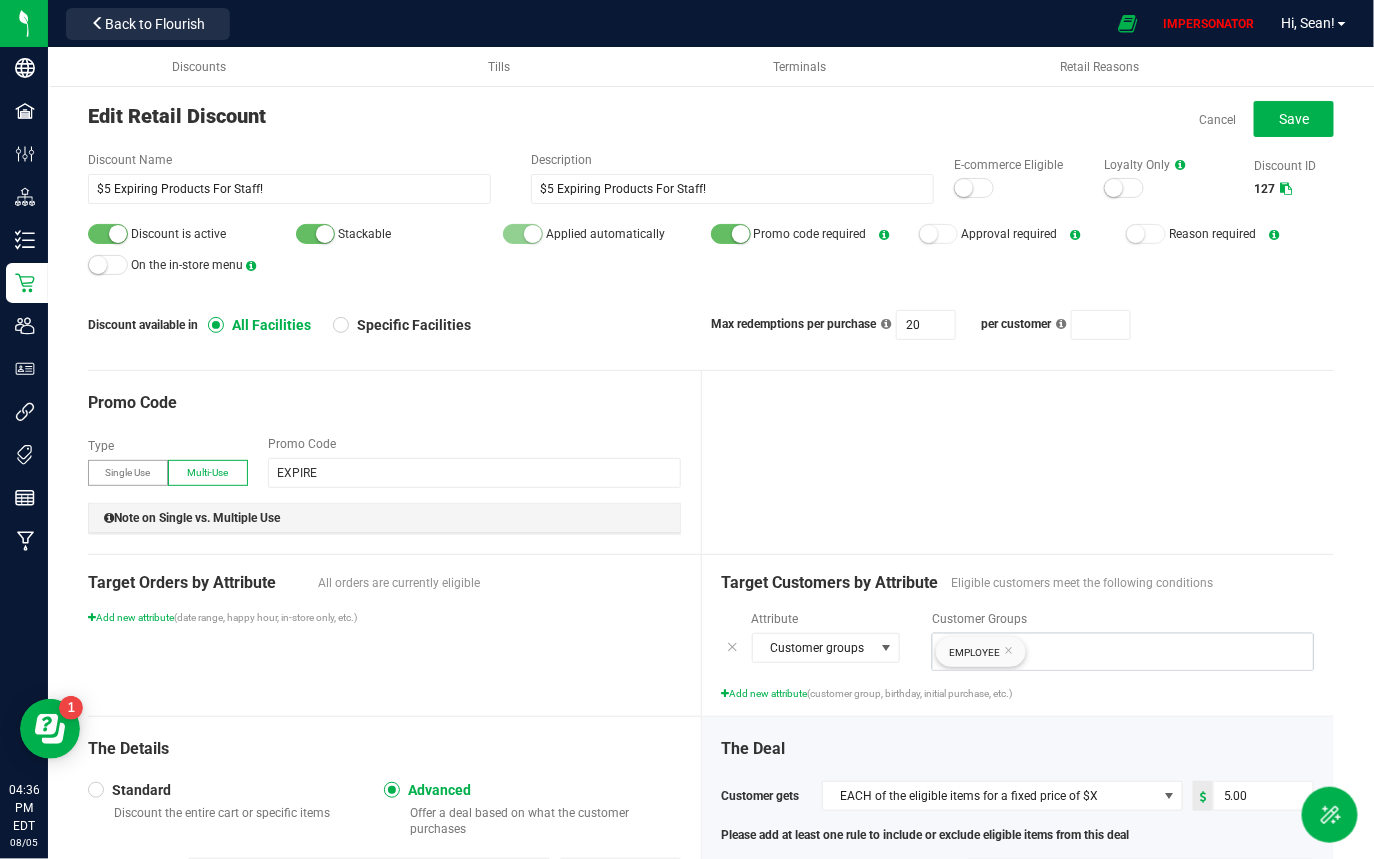 scroll, scrollTop: 0, scrollLeft: 0, axis: both 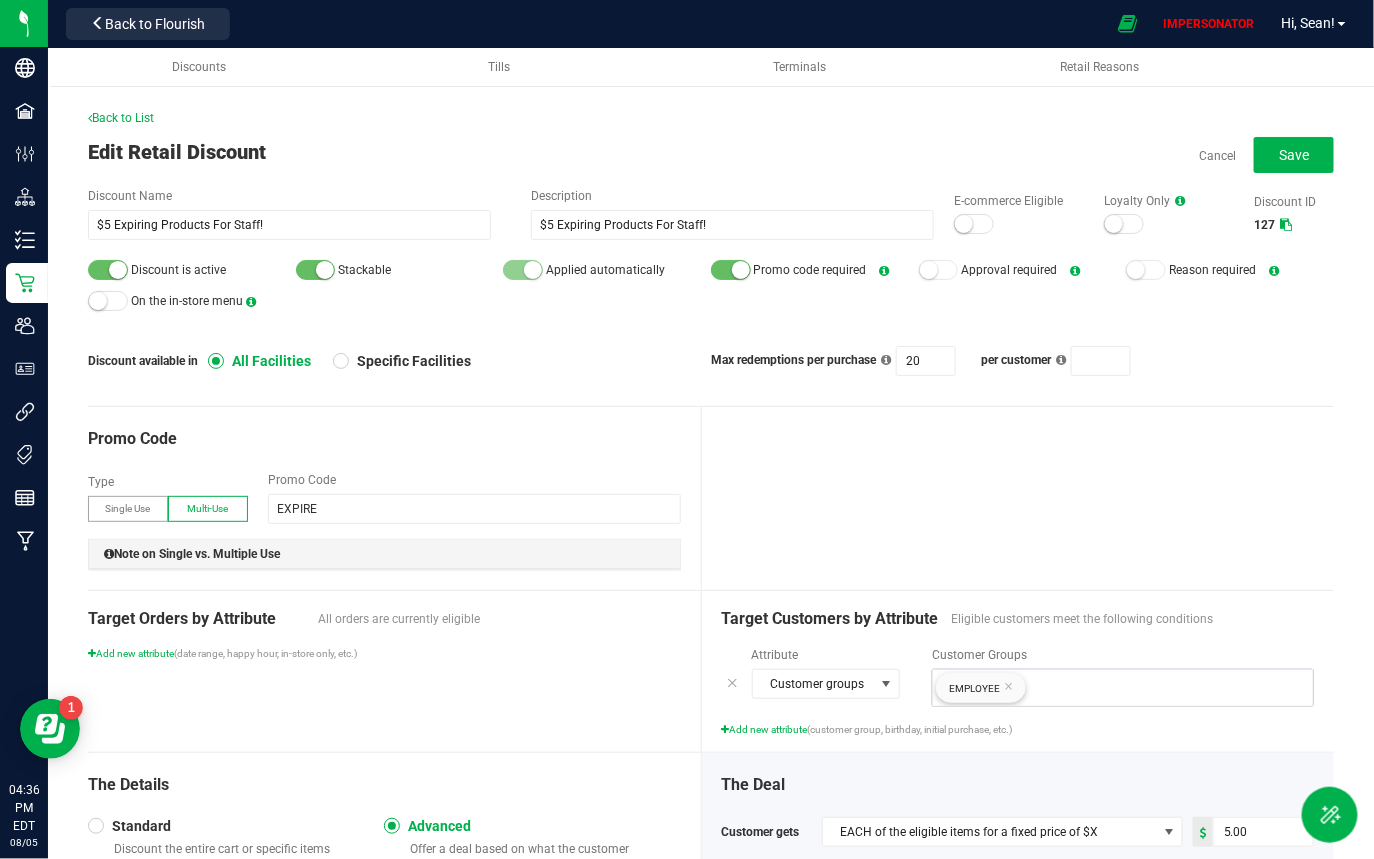 click on "Discount Name  $5 Expiring Products For Staff!  Description  $5 Expiring Products For Staff!  E-commerce Eligible   Loyalty Only   Discount ID   127" at bounding box center (711, 213) 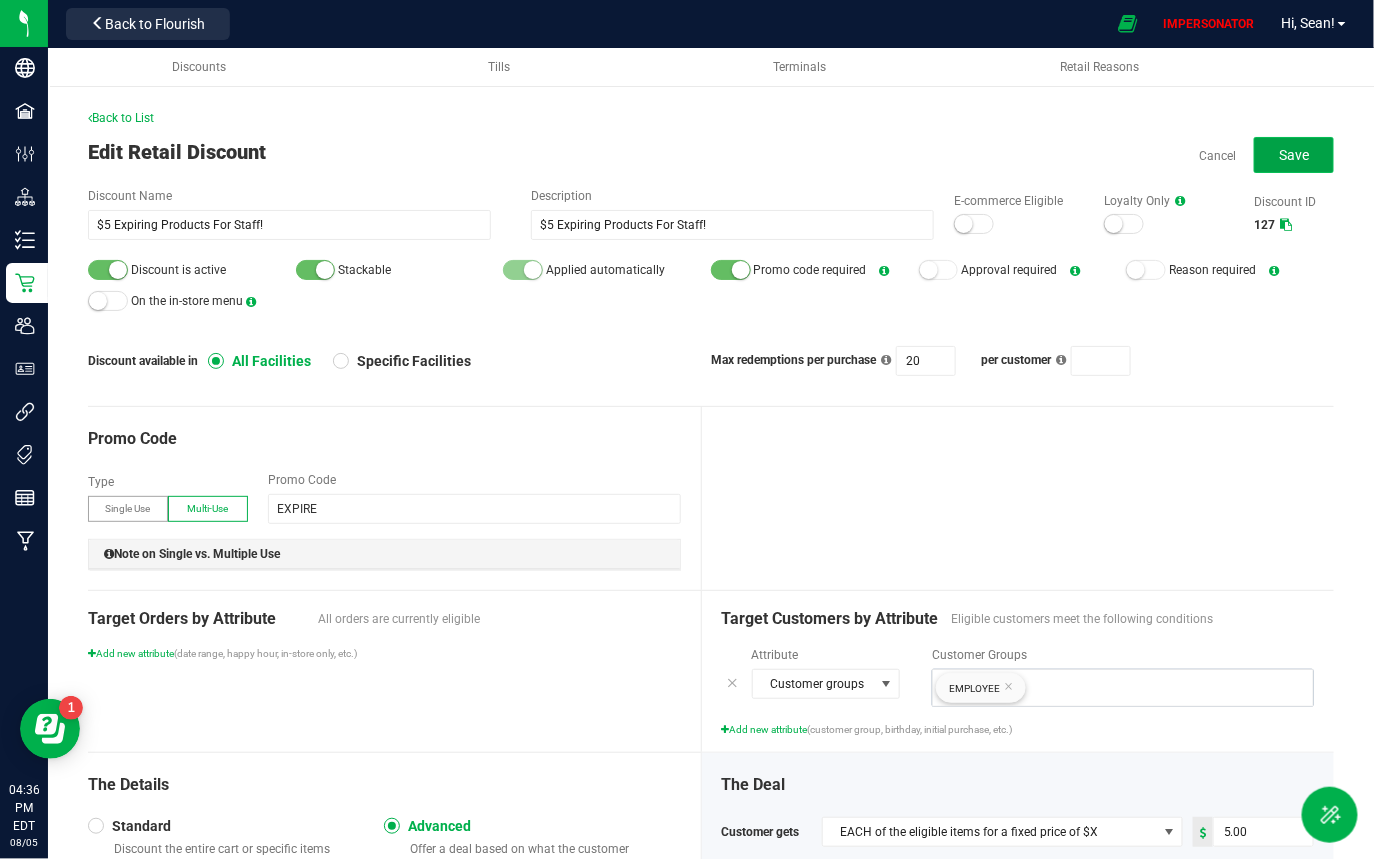 click on "Save" at bounding box center [1294, 155] 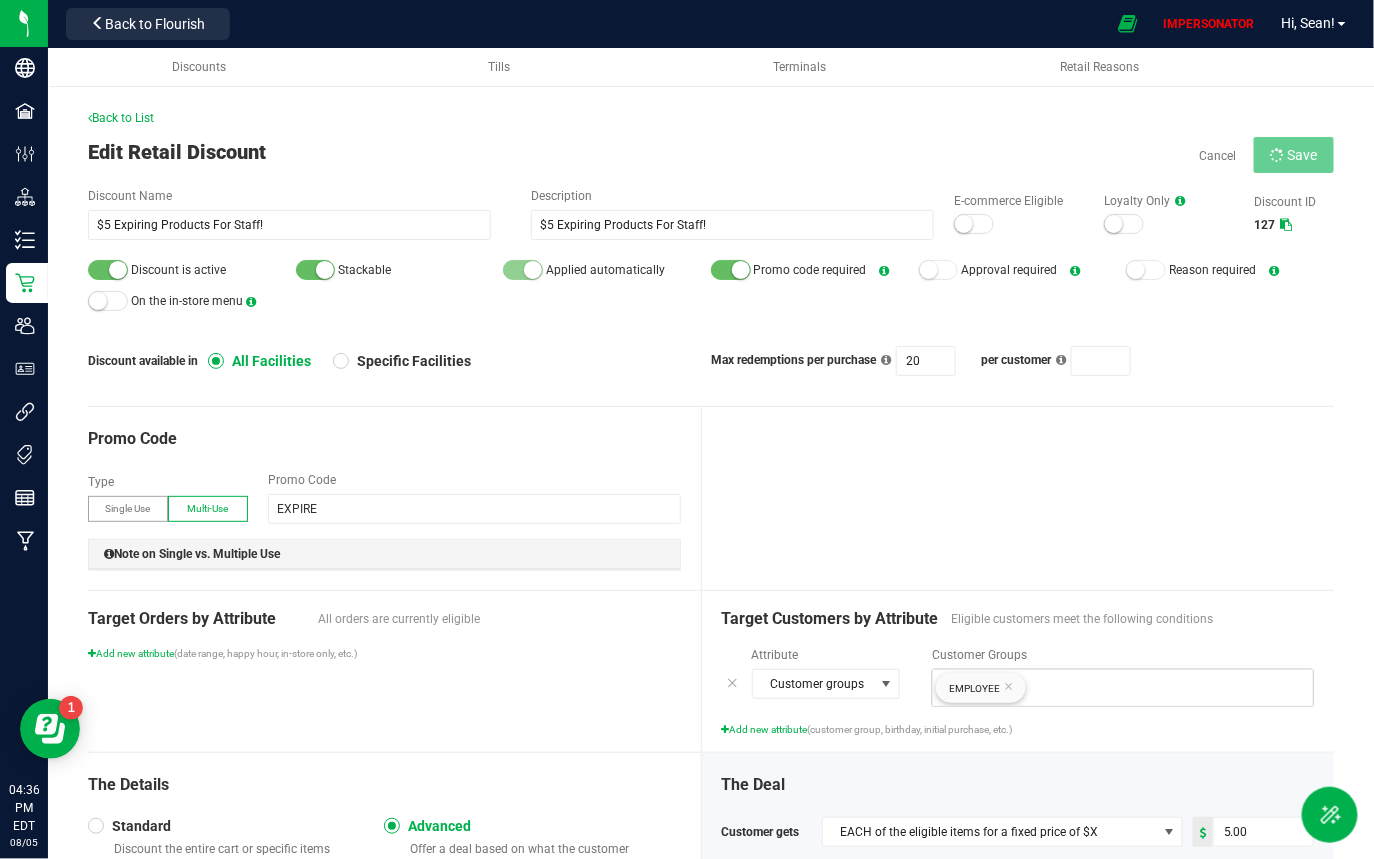 type on "1" 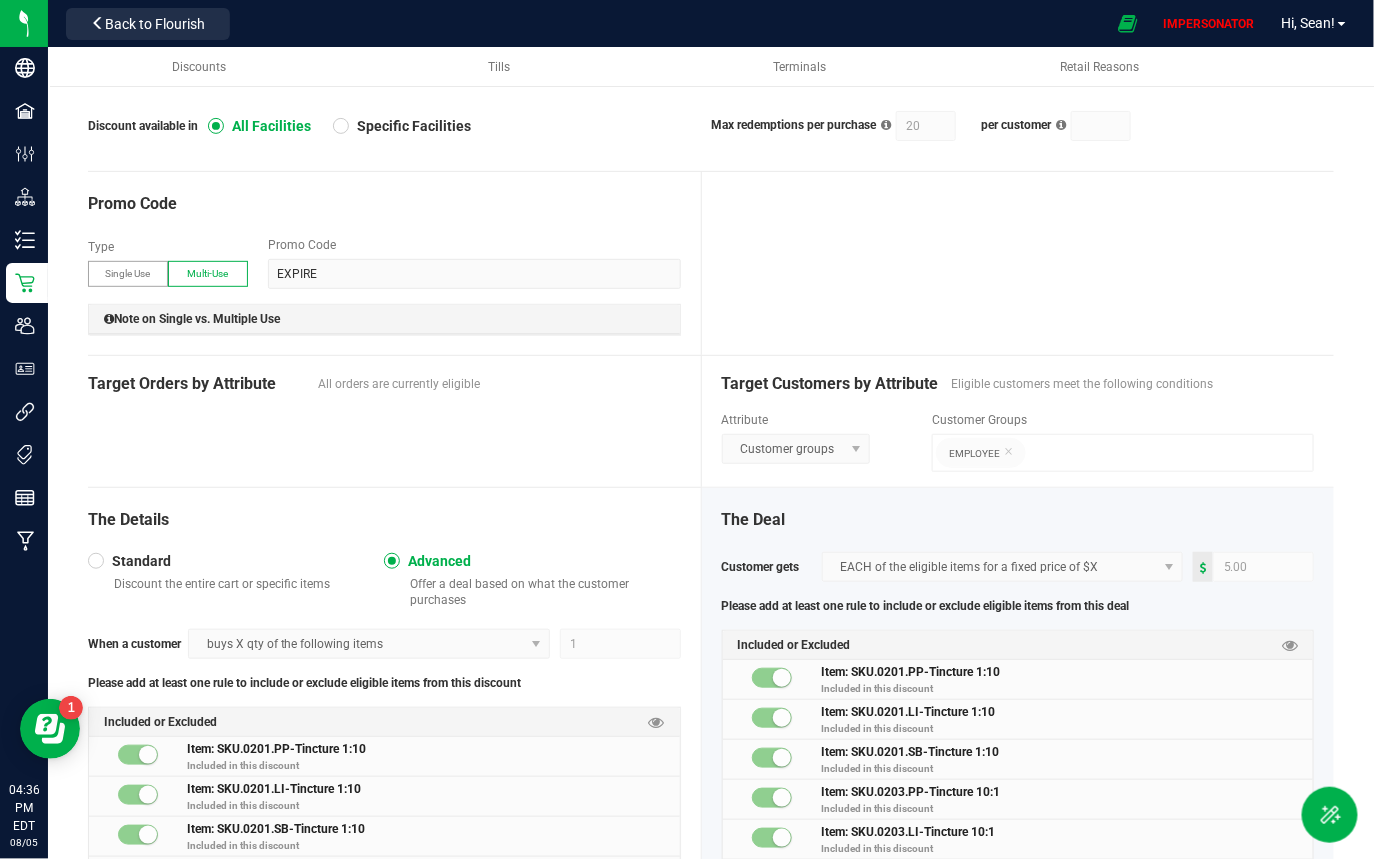 scroll, scrollTop: 242, scrollLeft: 0, axis: vertical 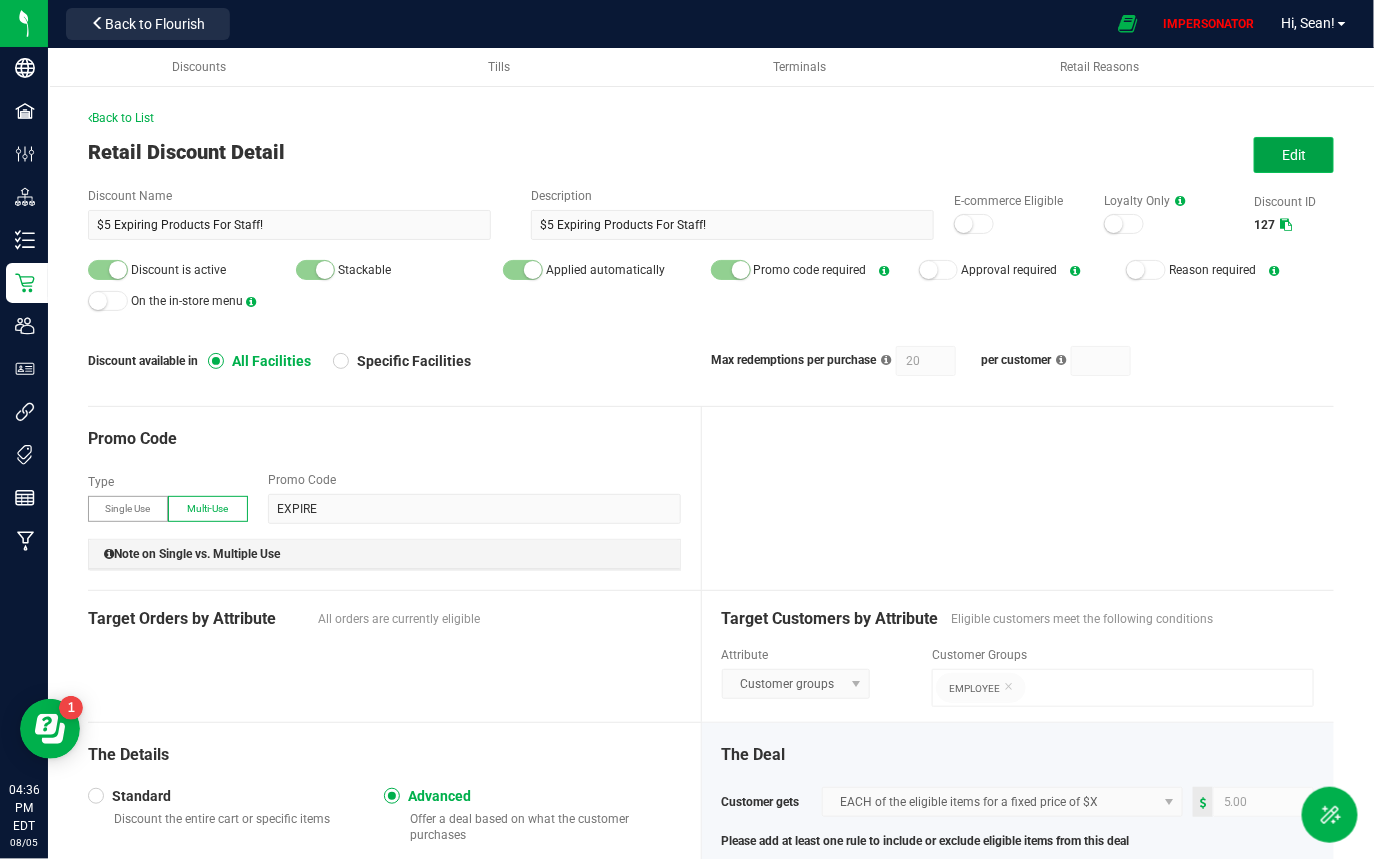 click on "Edit" at bounding box center [1294, 155] 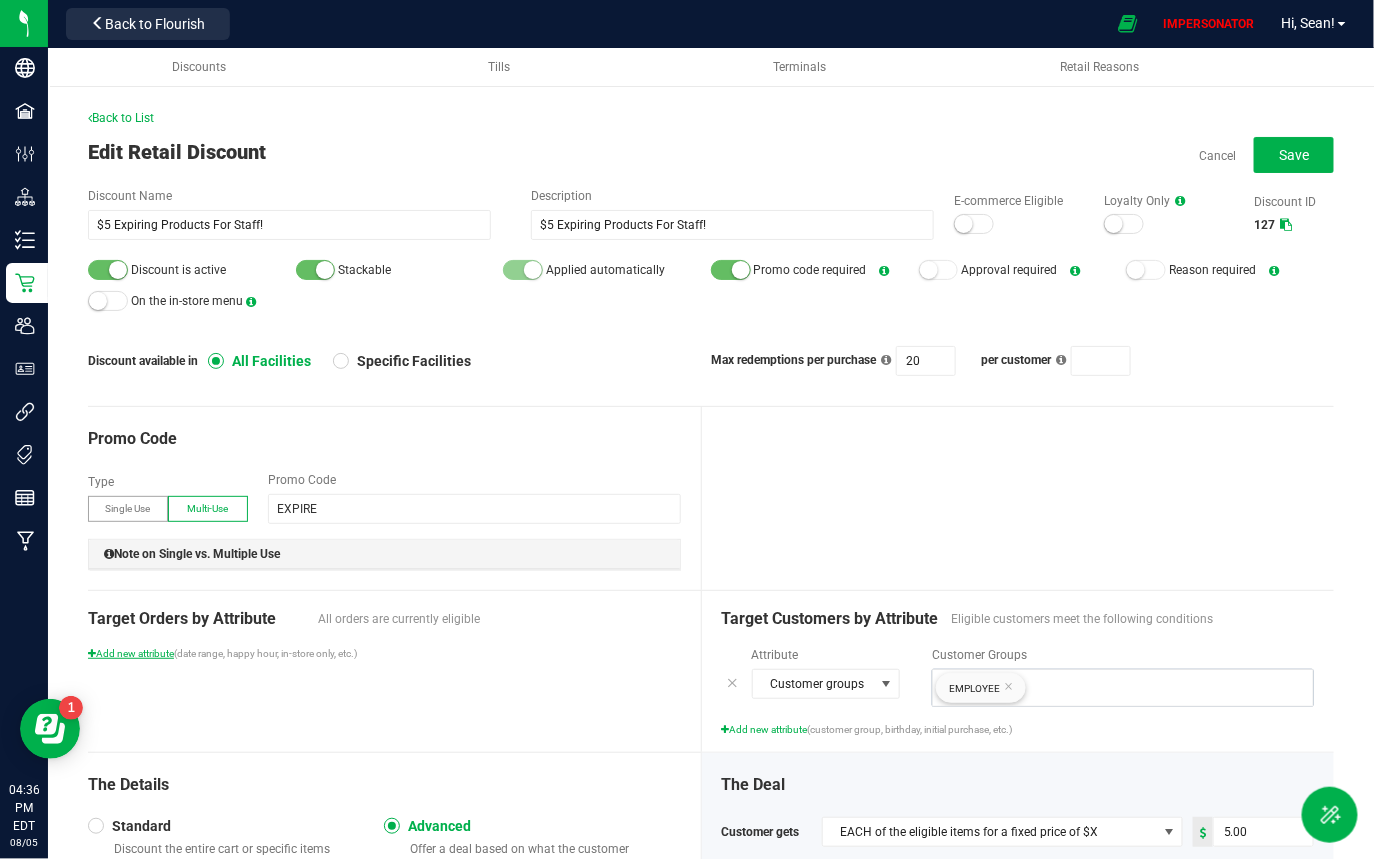 click on "Add new attribute" at bounding box center (131, 653) 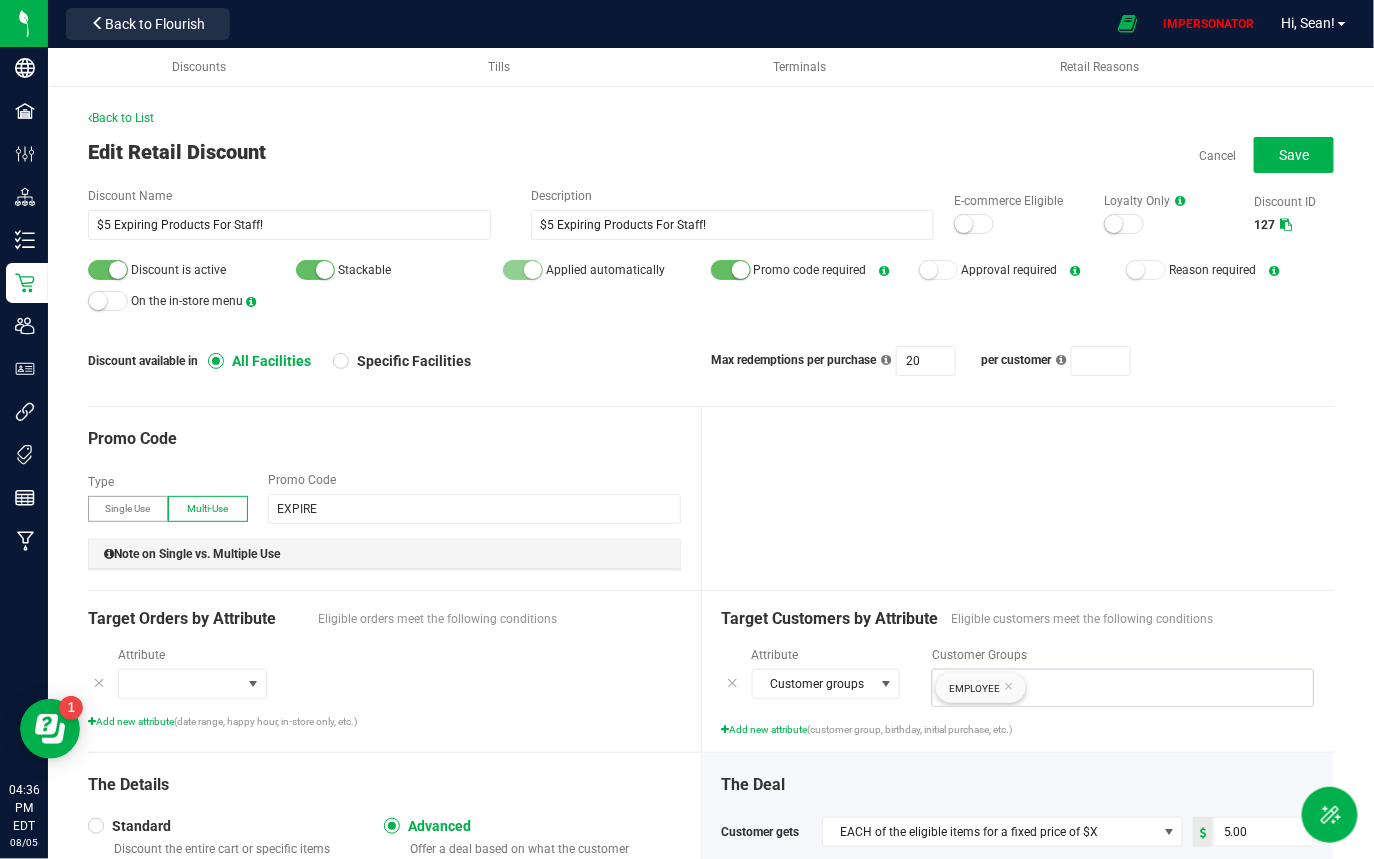 click at bounding box center [96, 670] 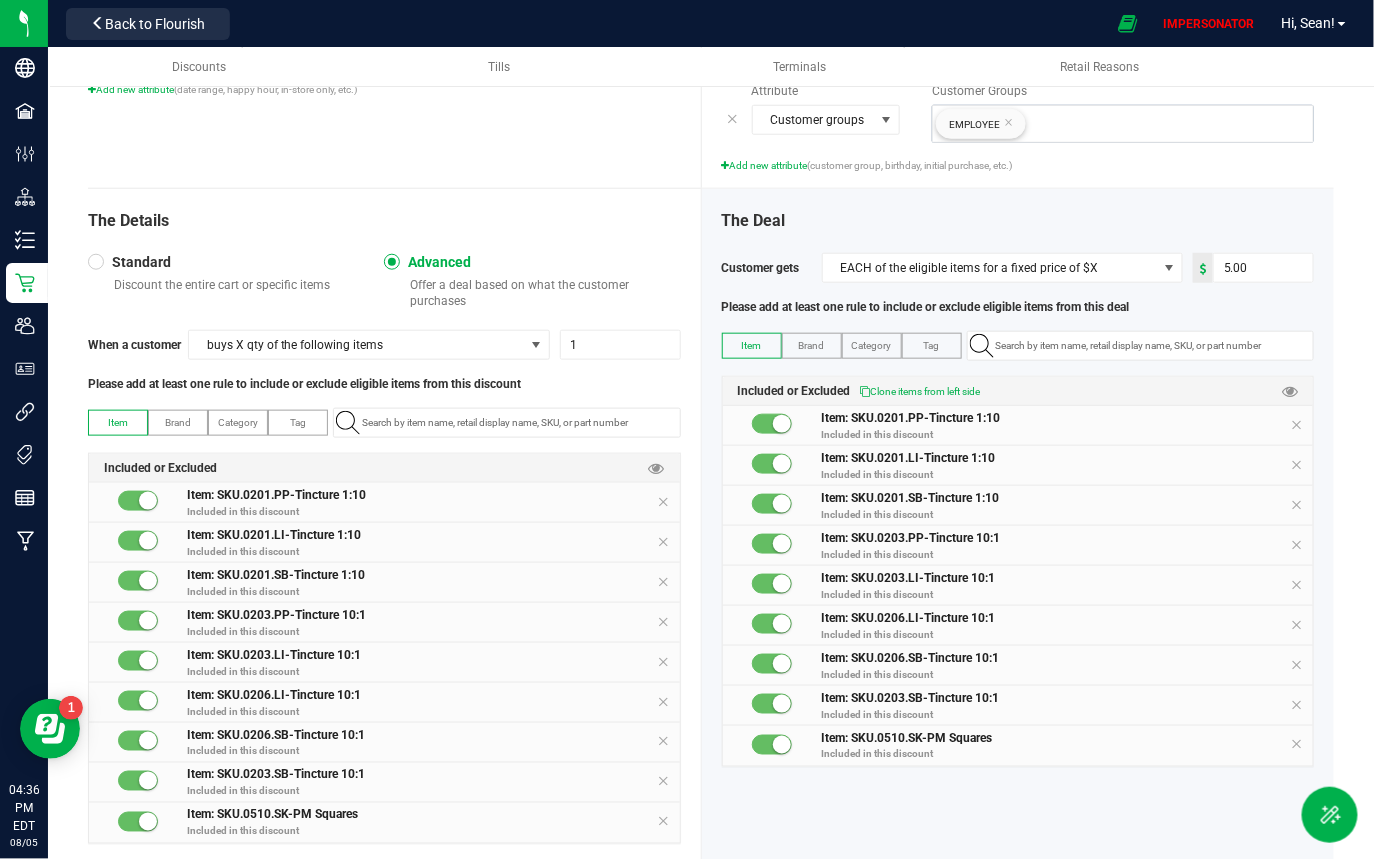 scroll, scrollTop: 604, scrollLeft: 0, axis: vertical 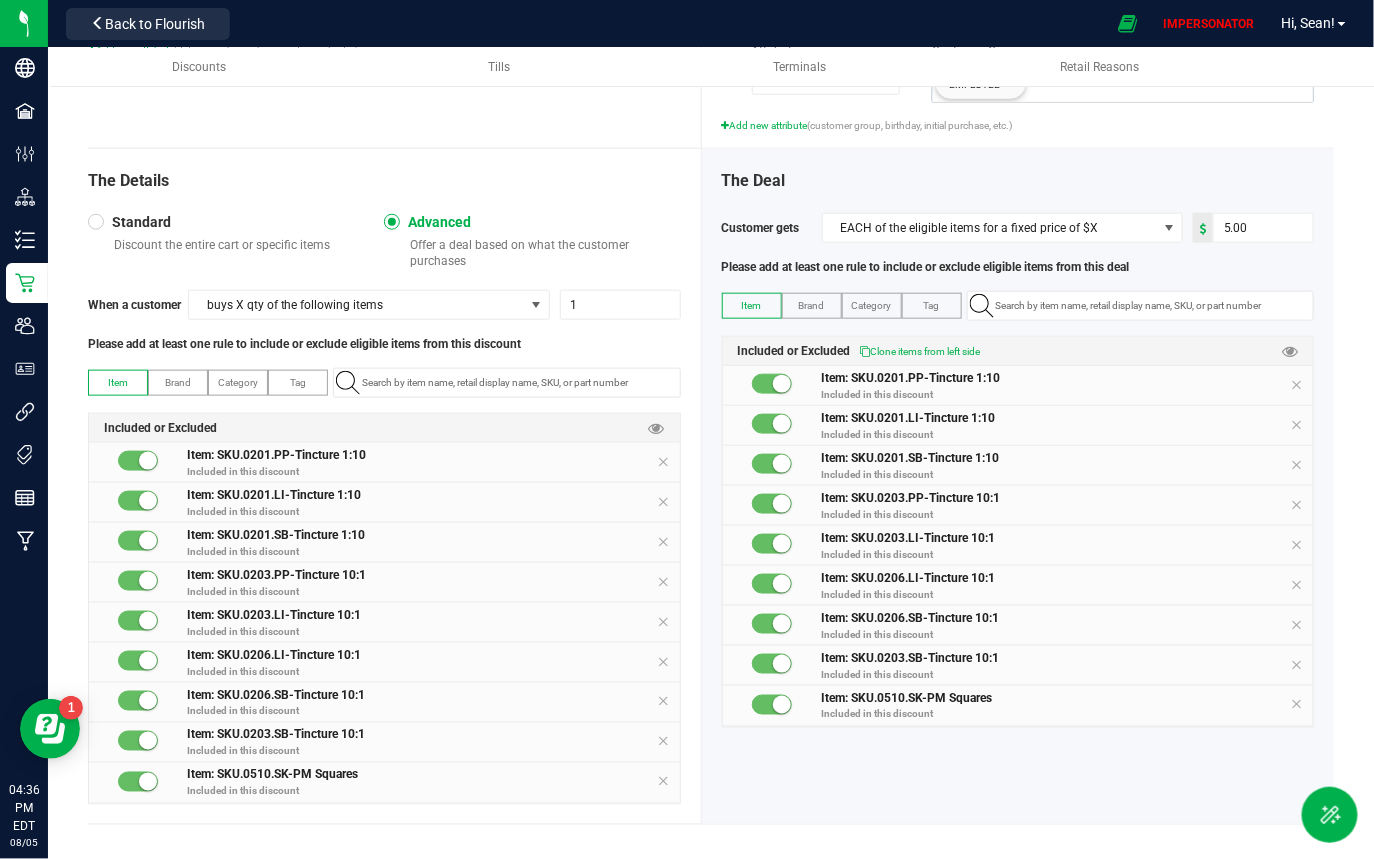 click at bounding box center (148, 461) 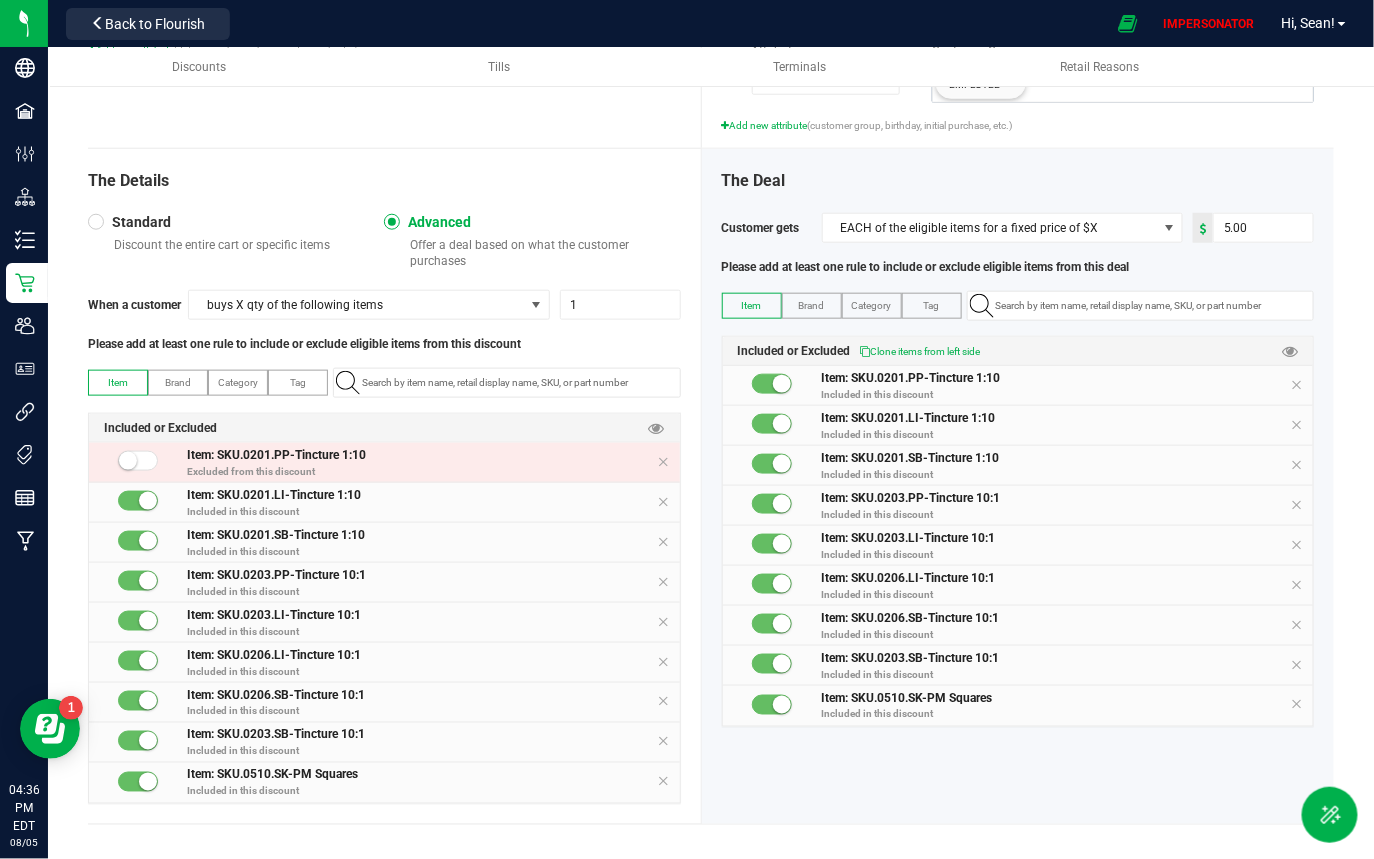 click at bounding box center [138, 461] 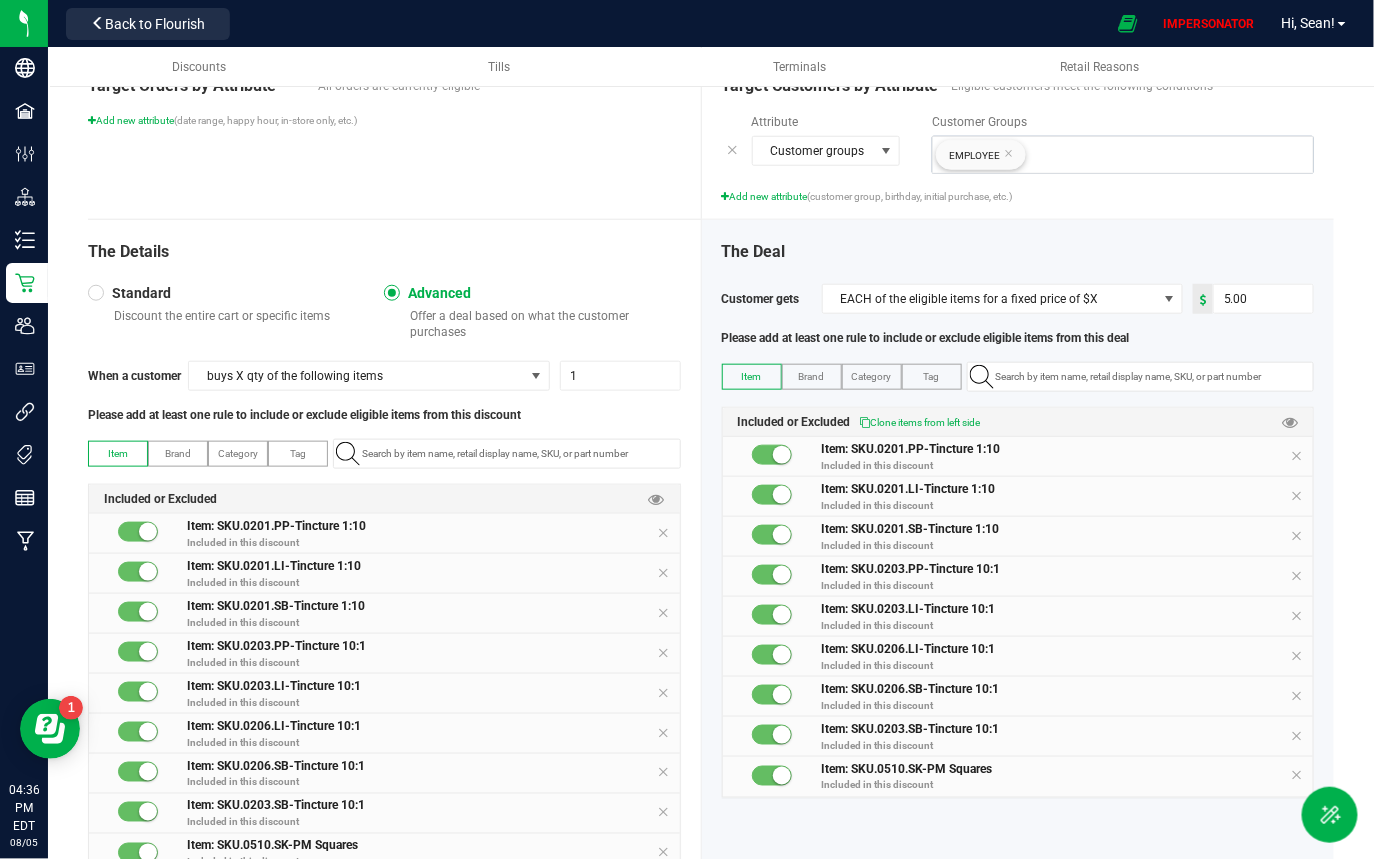 scroll, scrollTop: 513, scrollLeft: 0, axis: vertical 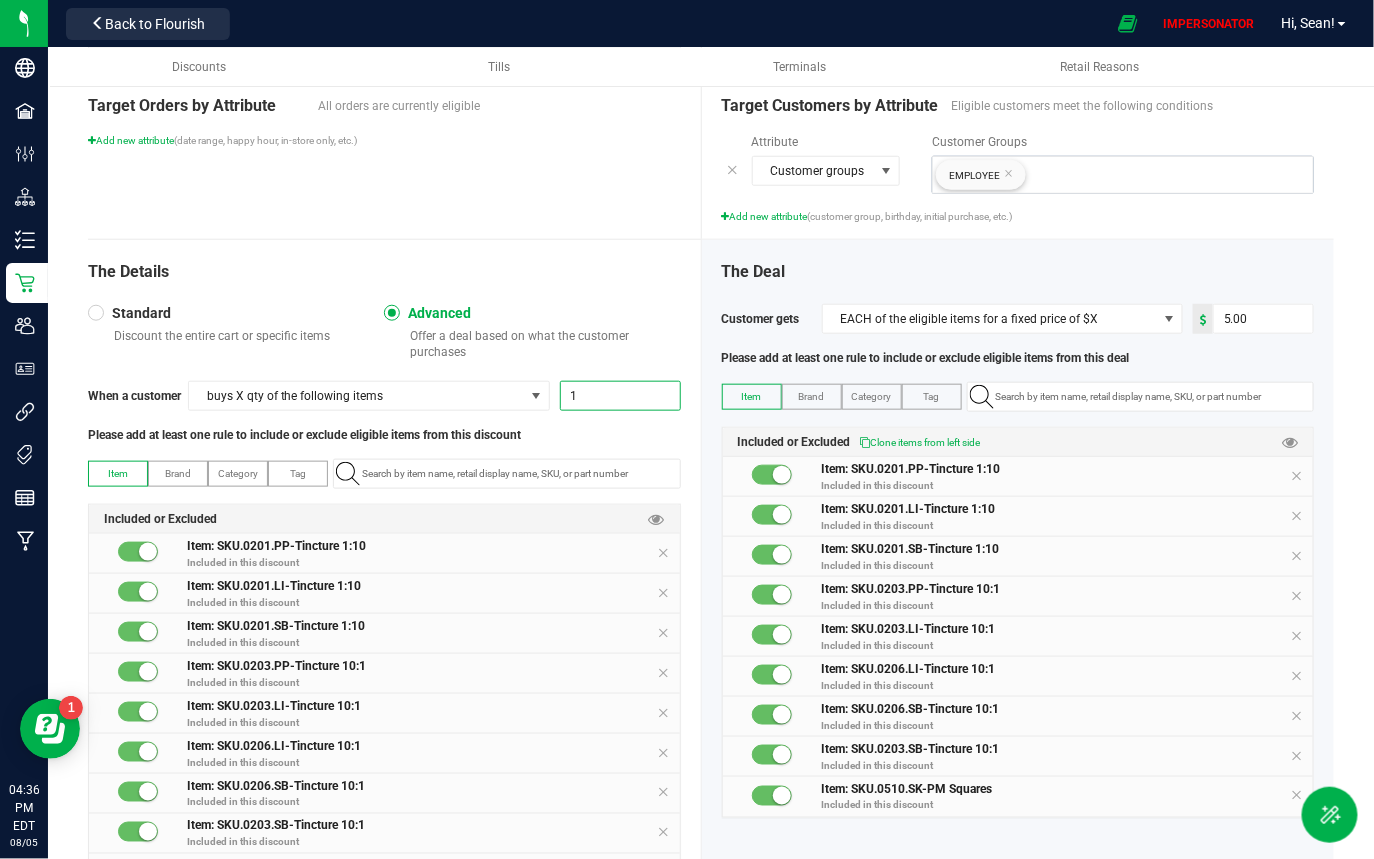 click on "1" at bounding box center (620, 396) 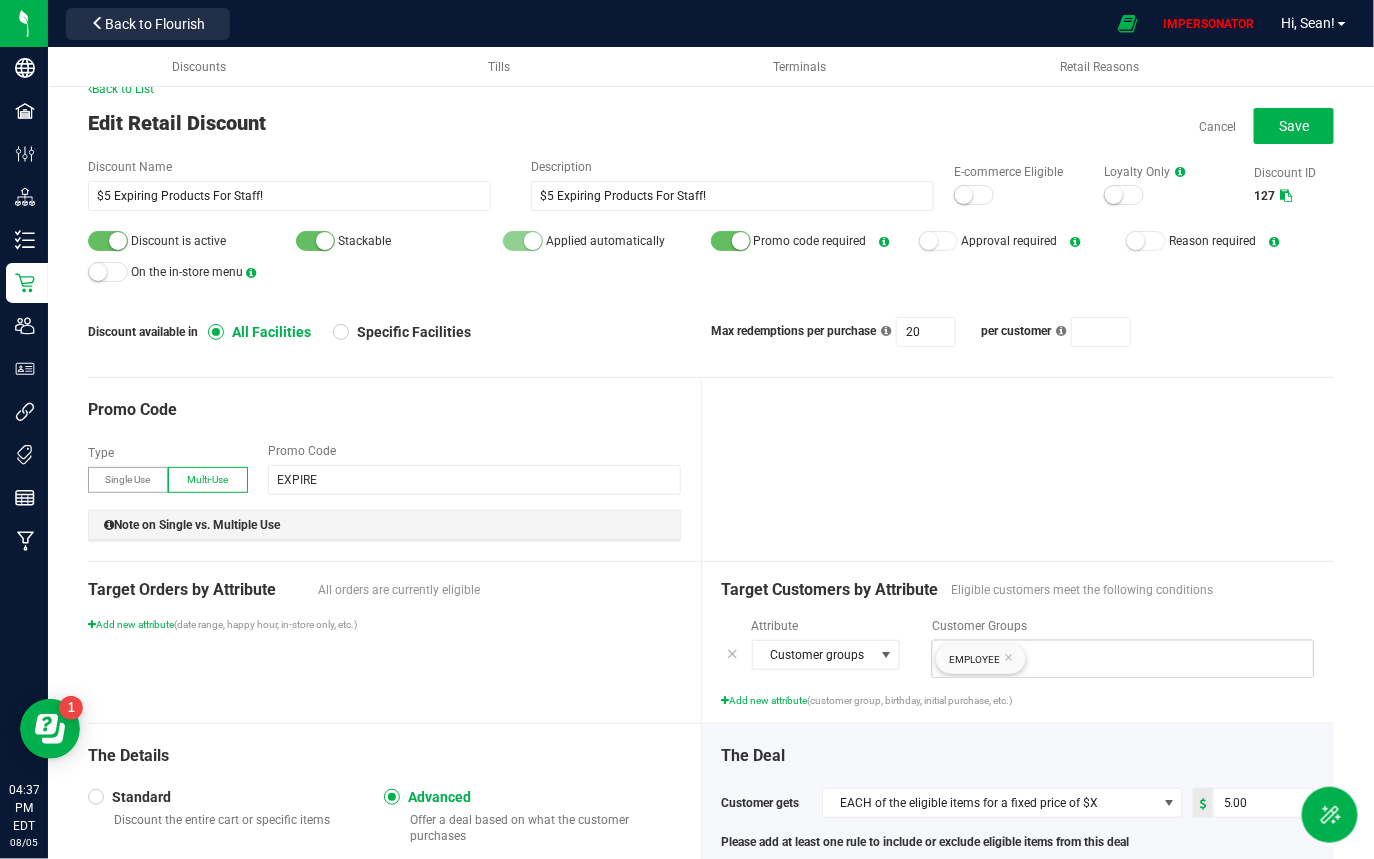 scroll, scrollTop: 27, scrollLeft: 0, axis: vertical 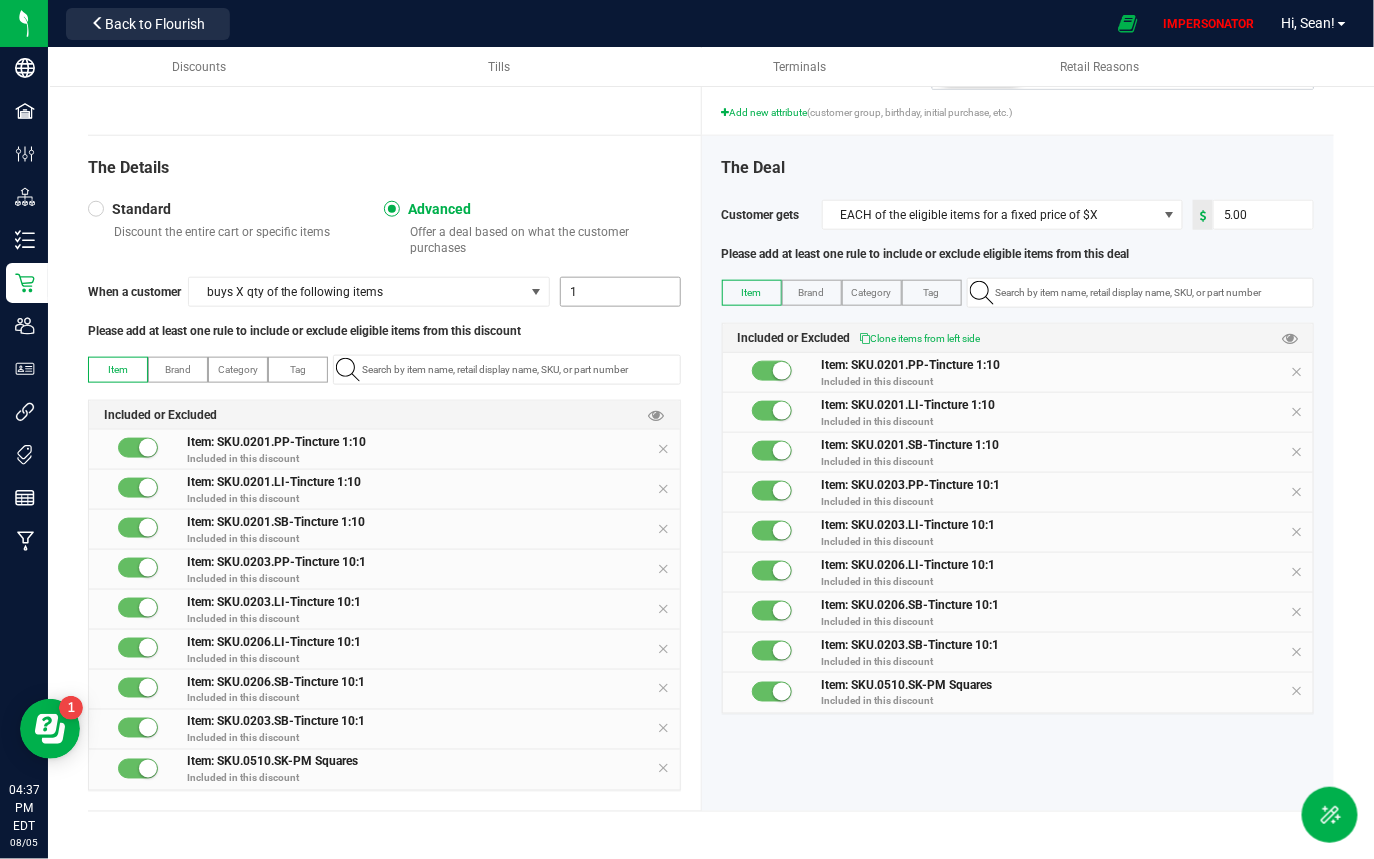 click on "1" at bounding box center (620, 292) 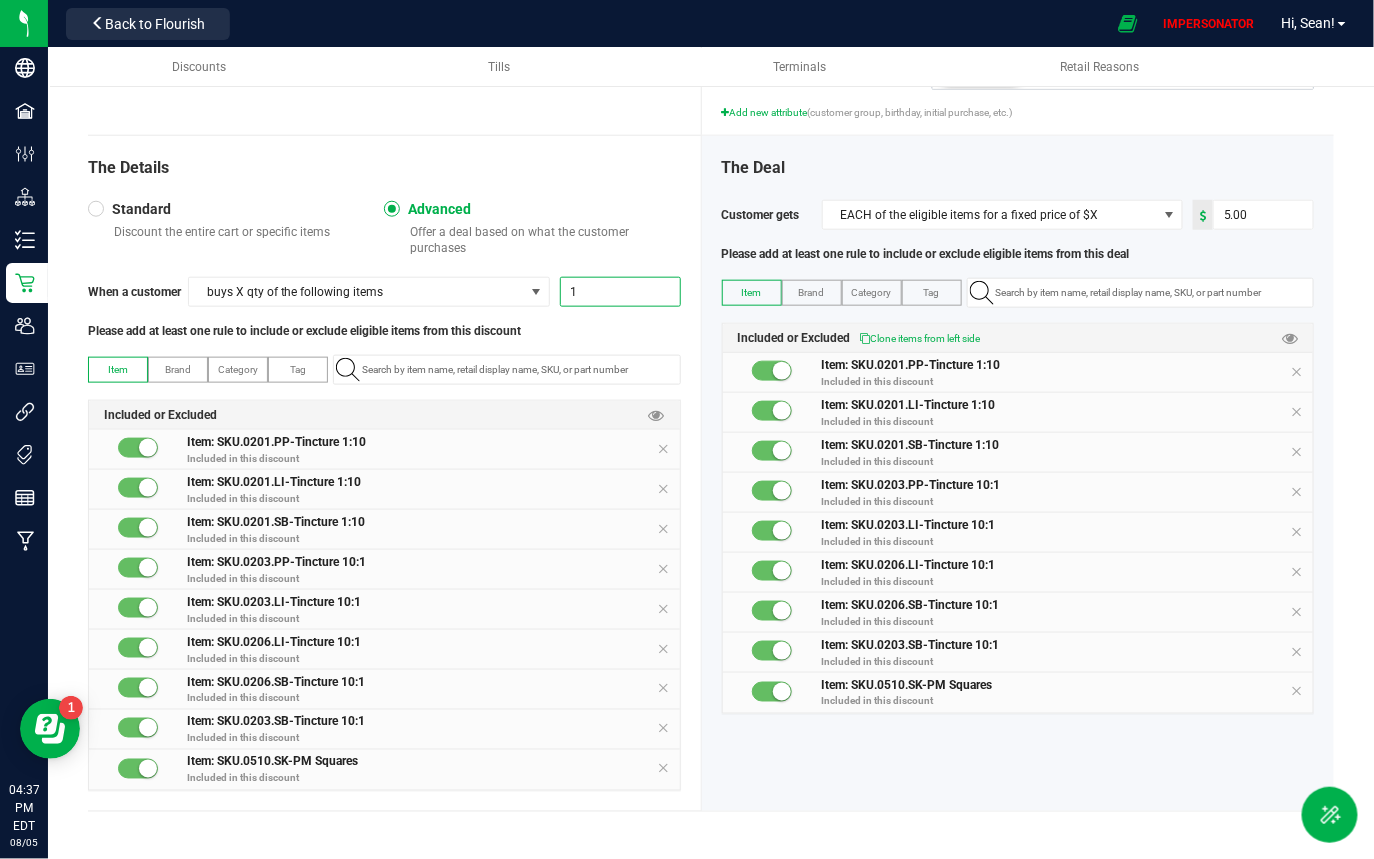 click on "The Details   Standard   Discount the entire cart or specific items   Advanced   Offer a deal based on what the customer purchases   When a customer  buys X qty of the following items 1  Please add at least one rule to include or exclude eligible items from this discount   Item   Brand   Category   Tag
Included or Excluded  Item: SKU.0201.PP-Tincture 1:10 Included in this discount Item: SKU.0201.LI-Tincture 1:10 Included in this discount Item: SKU.0201.SB-Tincture 1:10 Included in this discount Item: SKU.0203.PP-Tincture 10:1 Included in this discount Item: SKU.0203.LI-Tincture 10:1 Included in this discount Item: SKU.0206.LI-Tincture 10:1 Included in this discount Item: SKU.0206.SB-Tincture 10:1 Included in this discount Item: SKU.0203.SB-Tincture 10:1 Included in this discount Item: SKU.0510.SK-PM Squares Included in this discount" at bounding box center (395, 473) 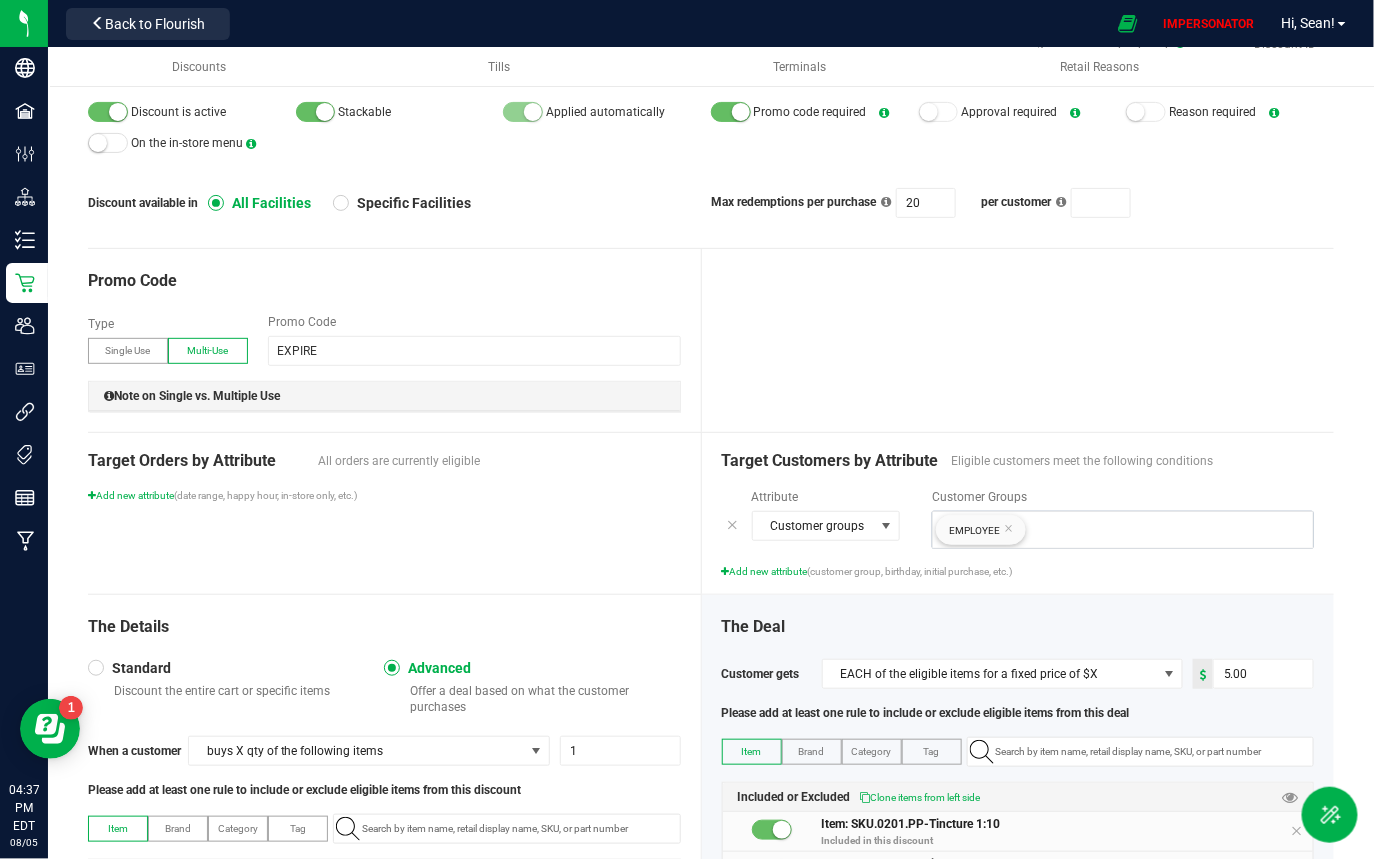 scroll, scrollTop: 0, scrollLeft: 0, axis: both 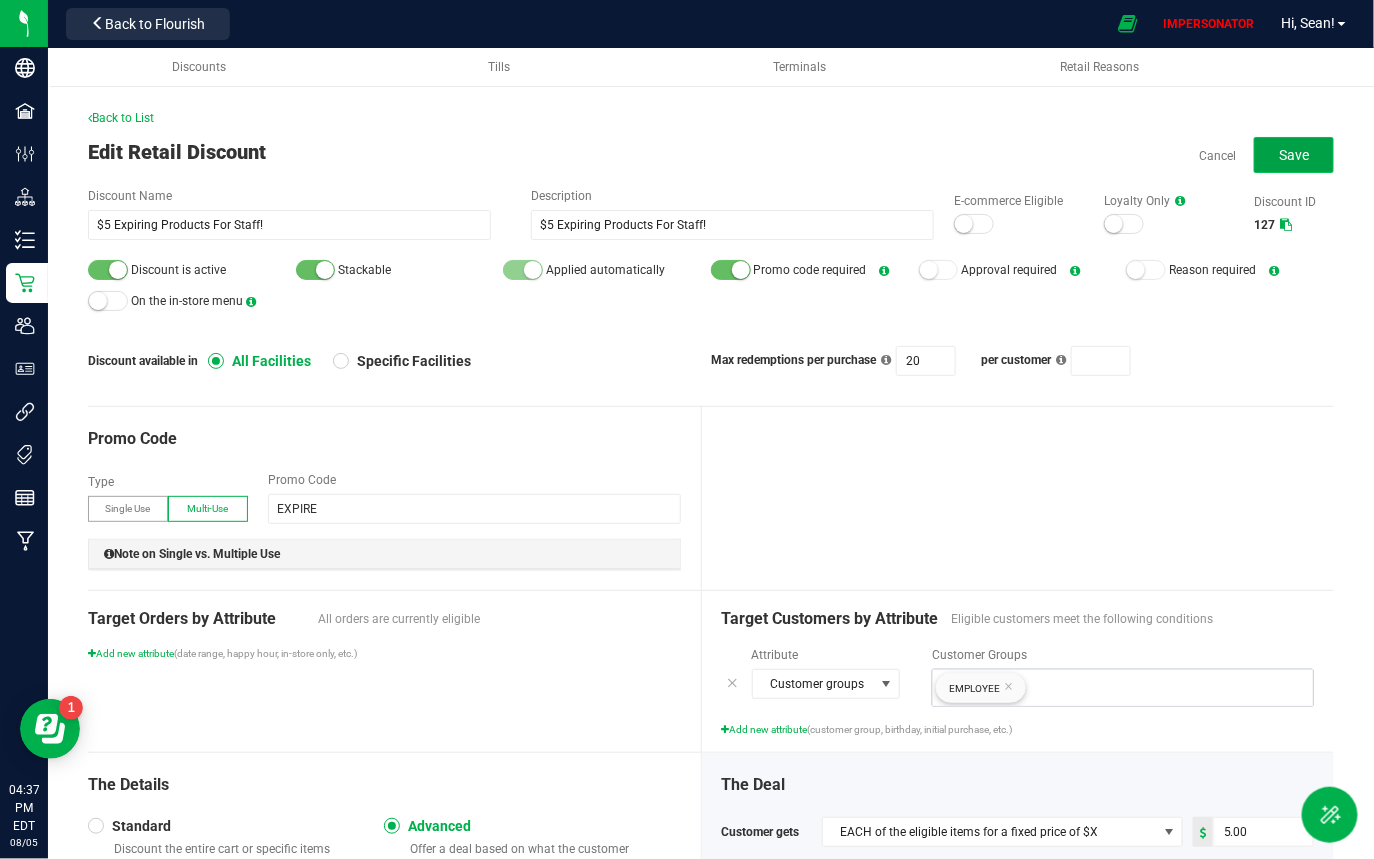 click on "Save" at bounding box center (1294, 155) 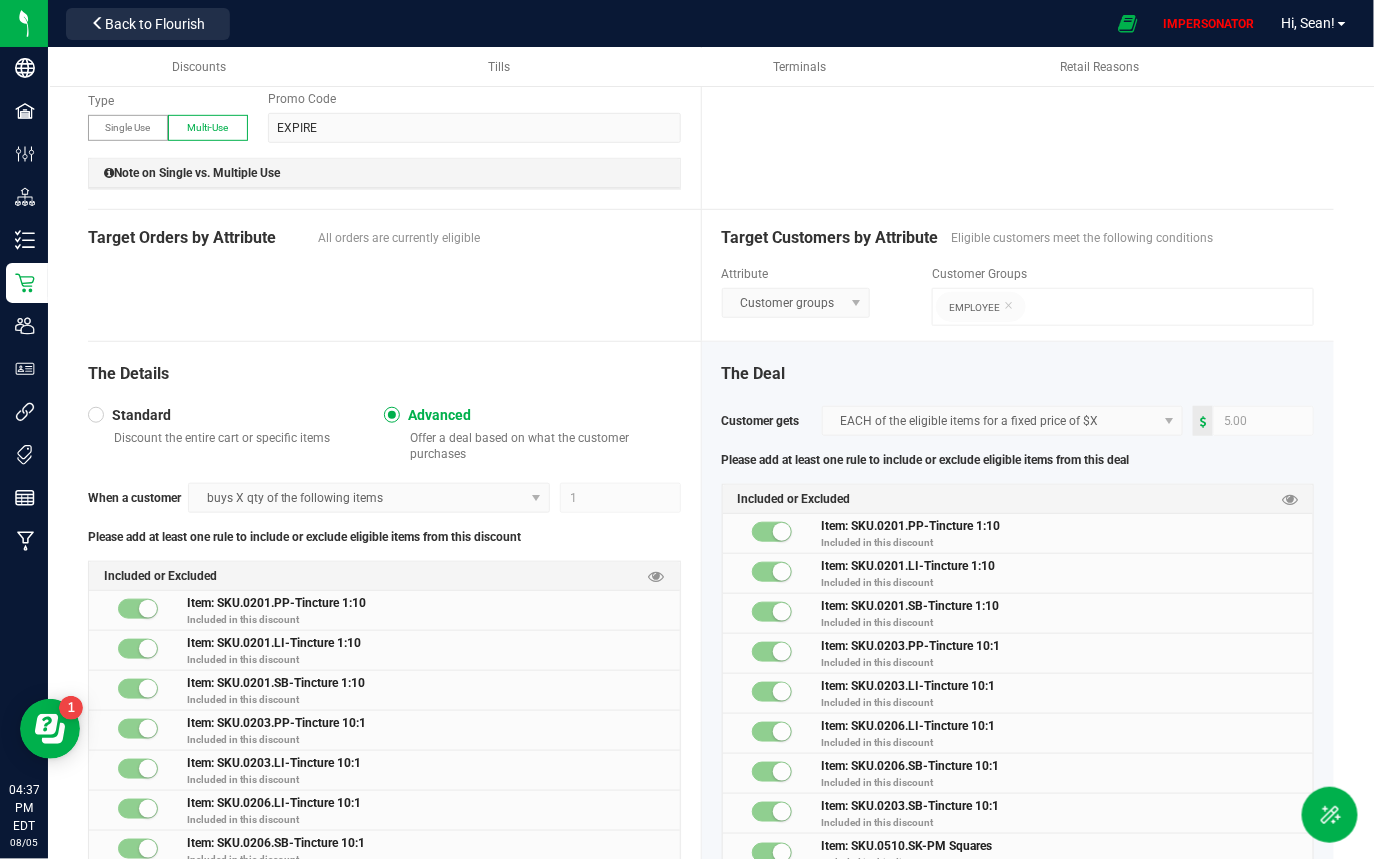 scroll, scrollTop: 543, scrollLeft: 0, axis: vertical 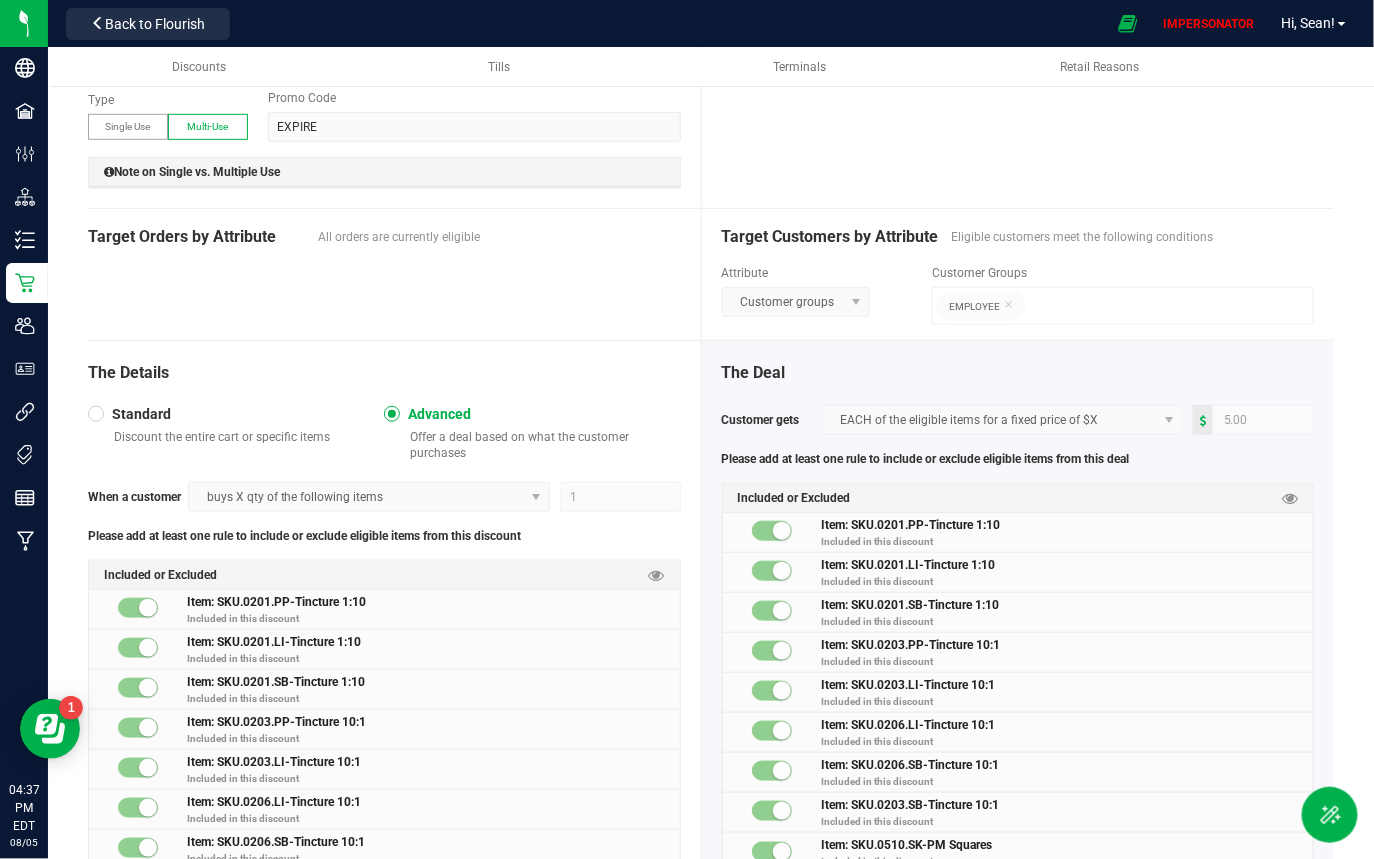 click on "EACH of the eligible items for a fixed price of $X" at bounding box center (1003, 420) 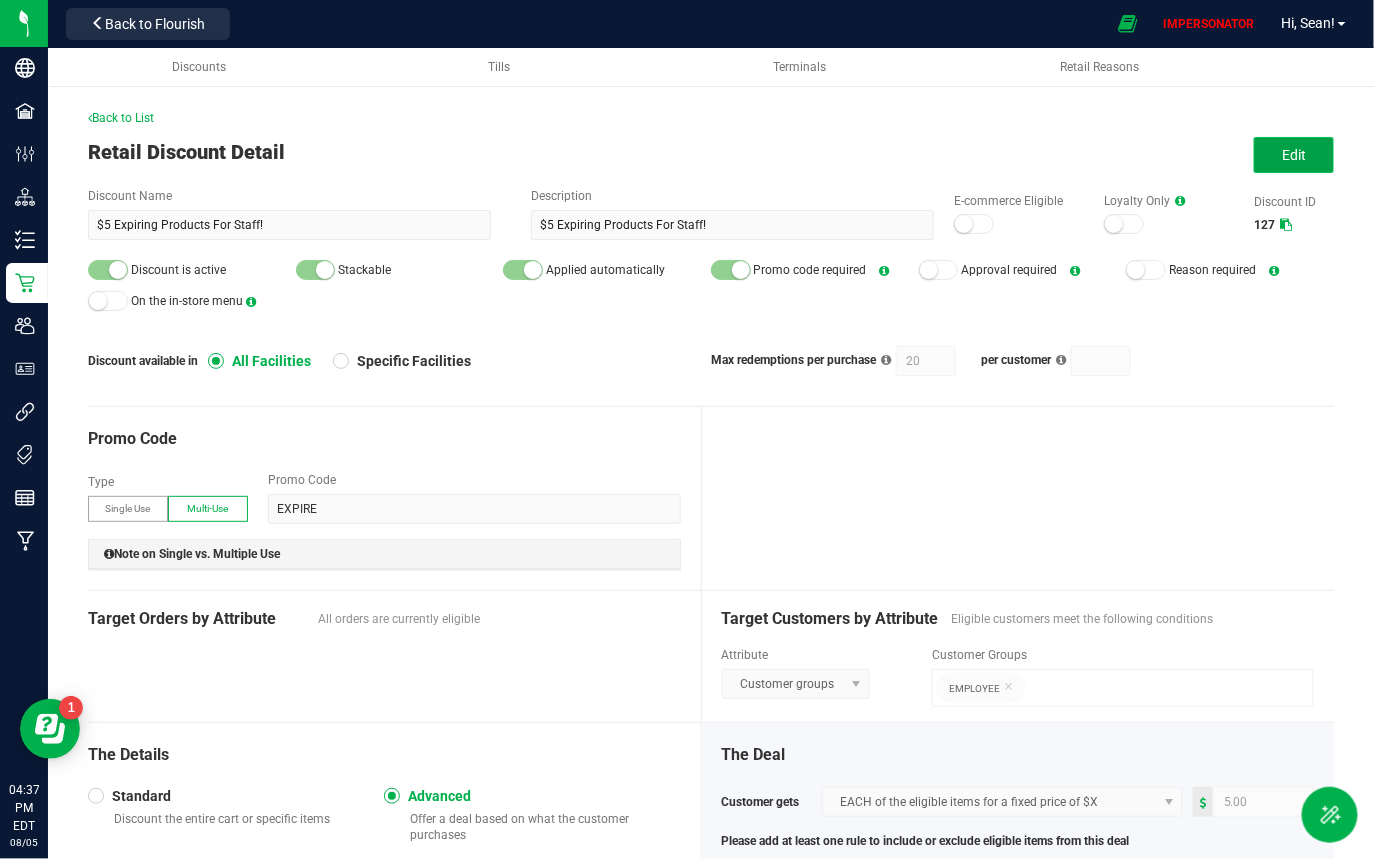 click on "Edit" at bounding box center [1294, 155] 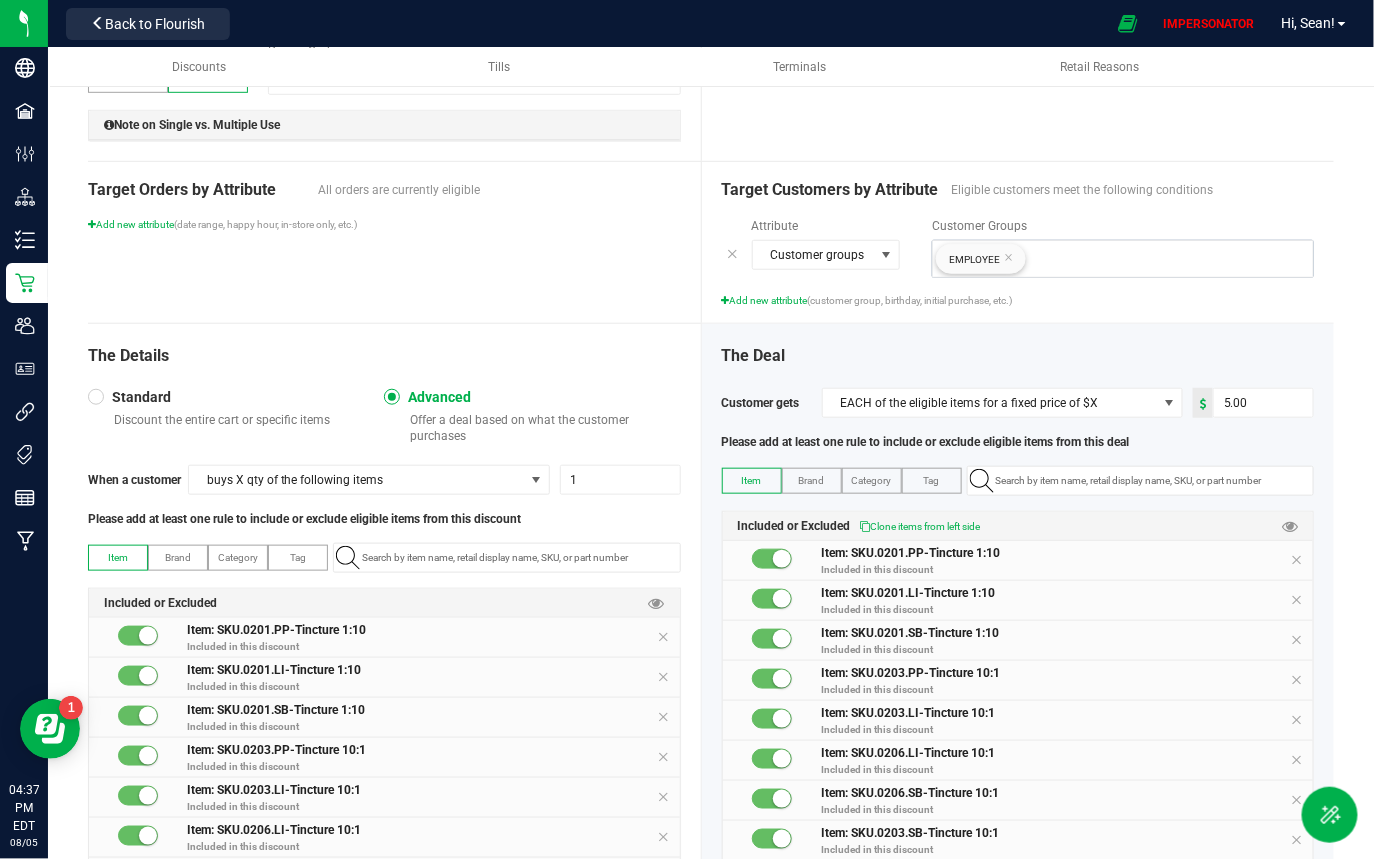 scroll, scrollTop: 475, scrollLeft: 0, axis: vertical 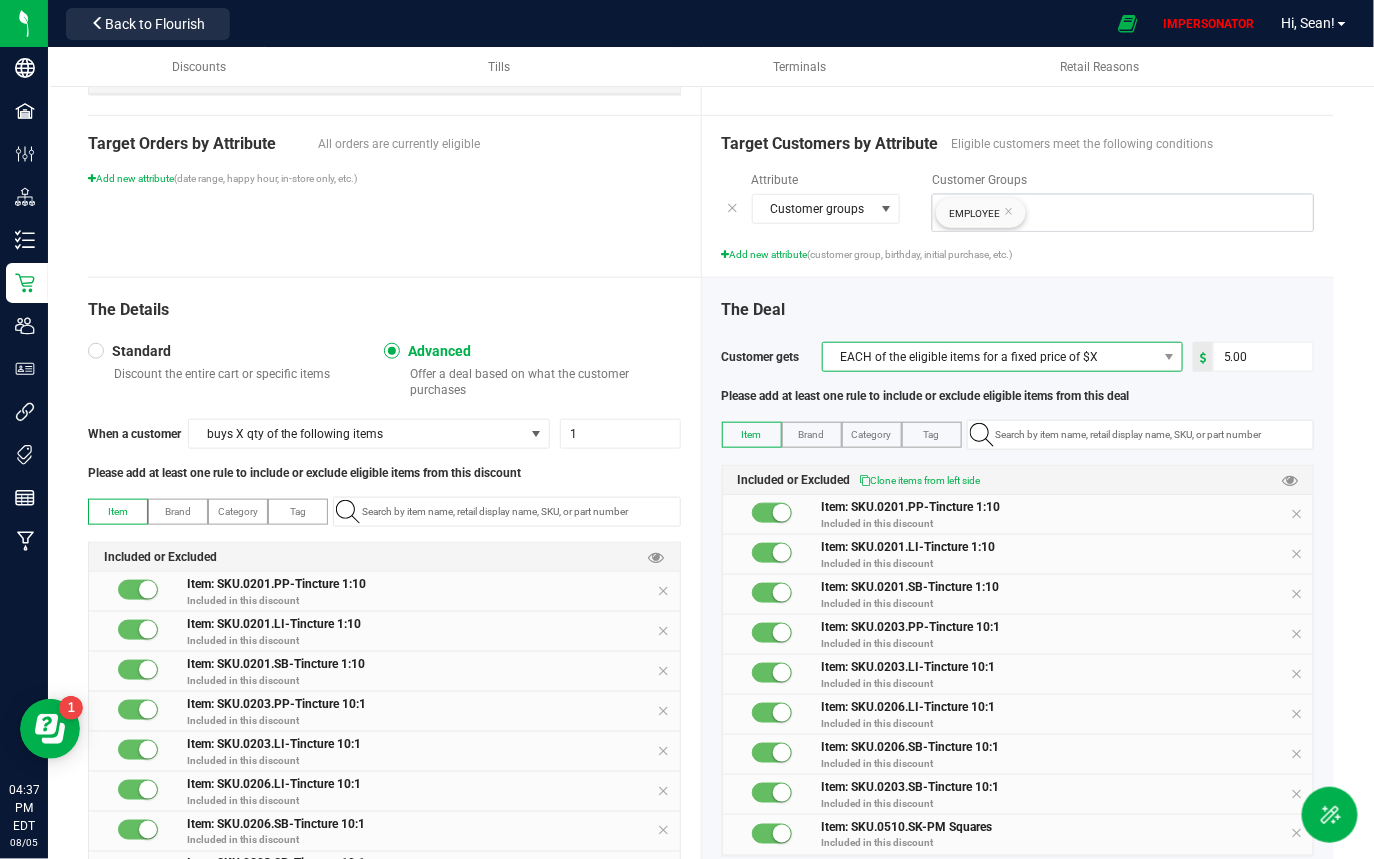 click on "EACH of the eligible items for a fixed price of $X" at bounding box center [990, 357] 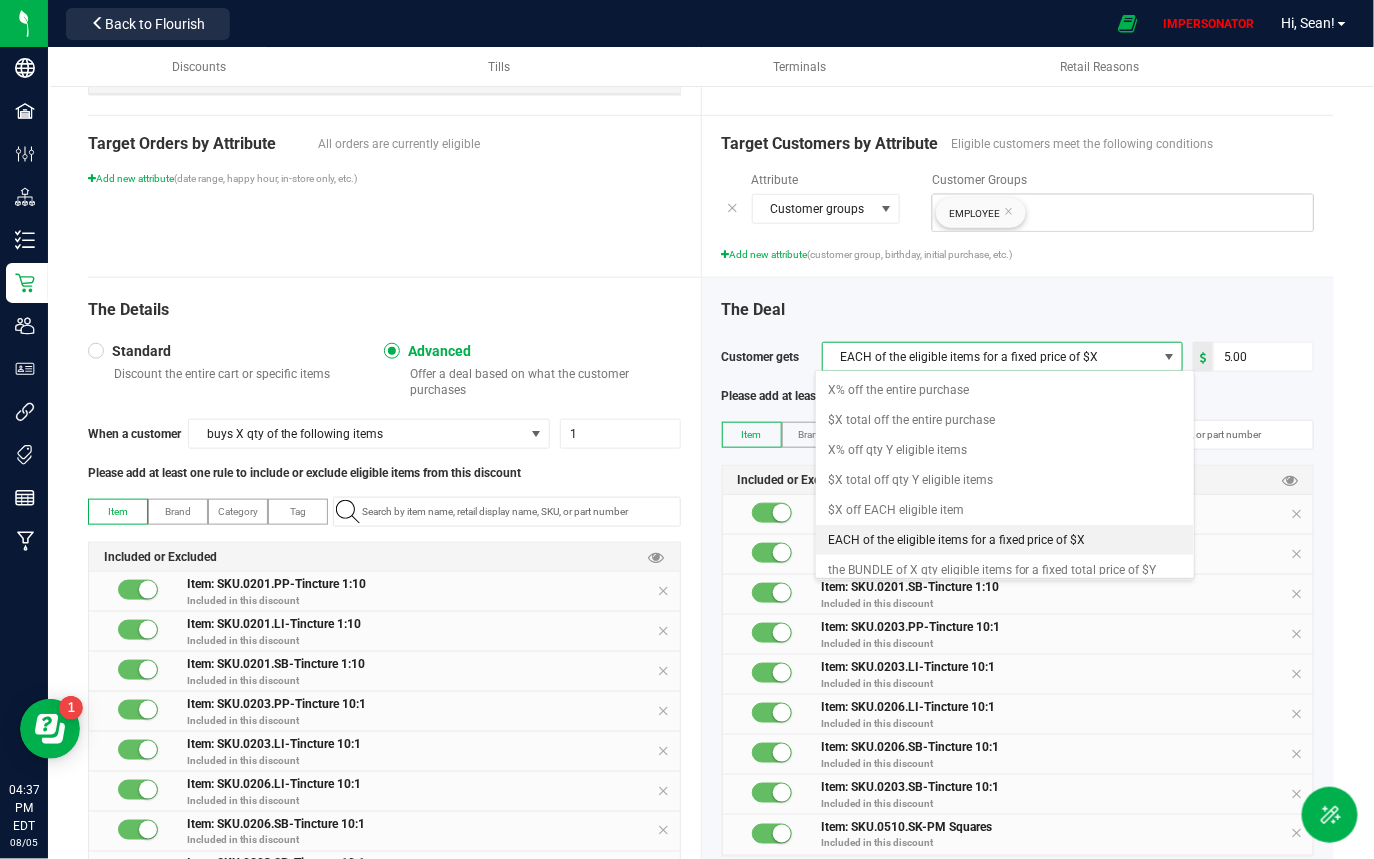 scroll, scrollTop: 99970, scrollLeft: 99643, axis: both 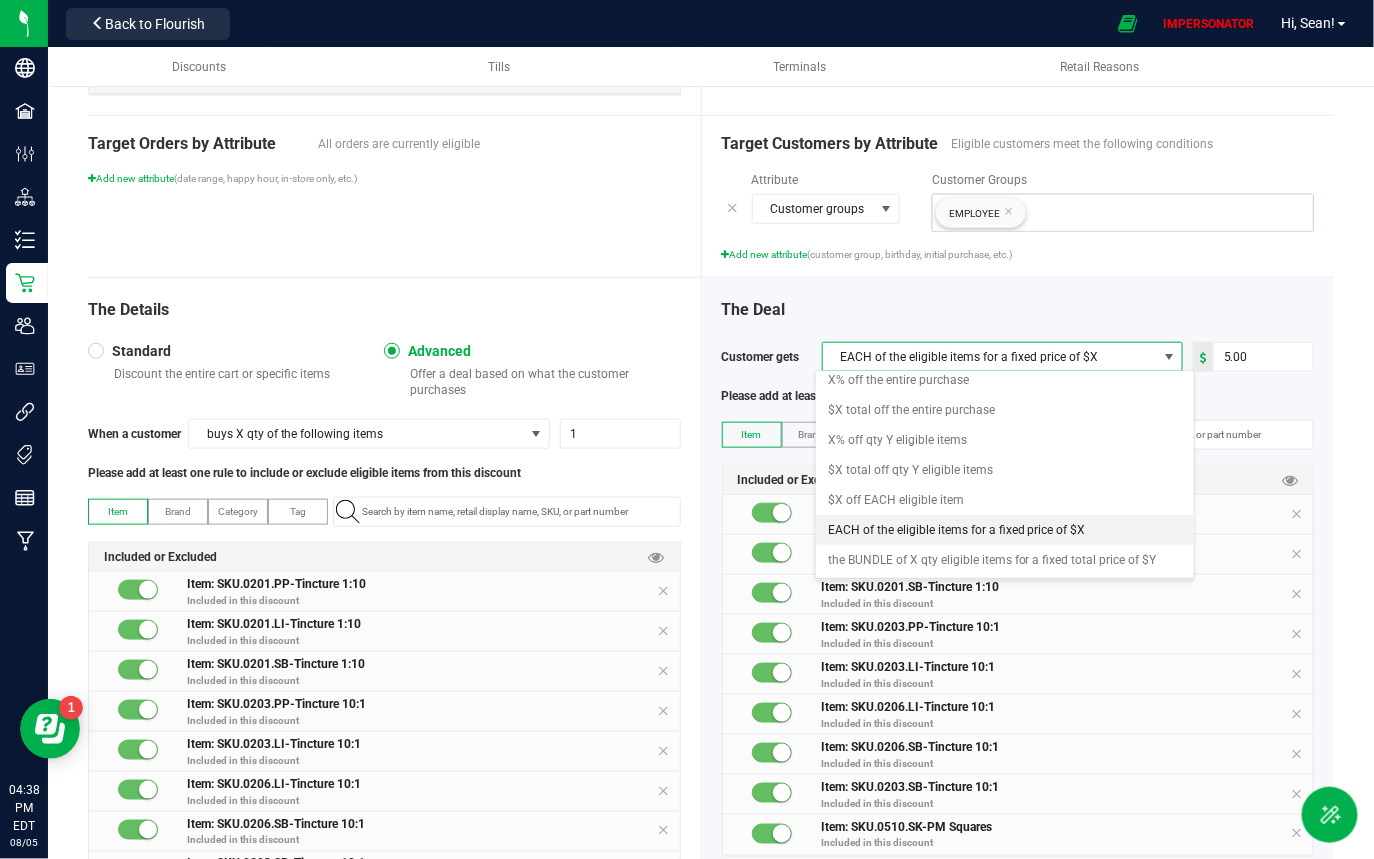 click on "EACH of the eligible items for a fixed price of $X" at bounding box center [957, 530] 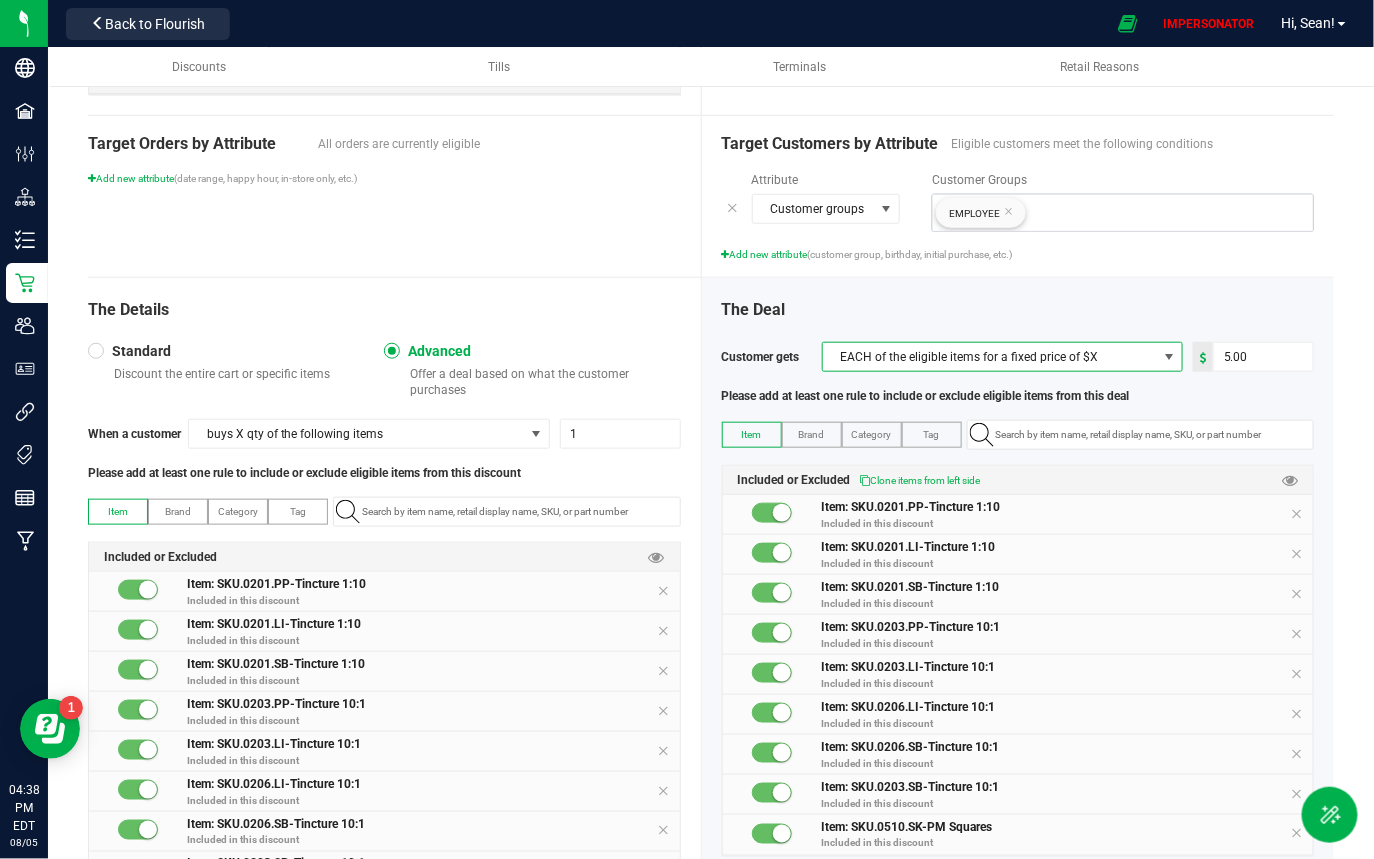 click on "Discount Name  $5 Expiring Products For Staff!  Description  $5 Expiring Products For Staff!  E-commerce Eligible   Loyalty Only   Discount ID   127   Discount is active   Stackable   Applied automatically   Promo code required   Approval required   Reason required   On the in-store menu   Discount available in   All Facilities   Specific Facilities   Max redemptions per purchase  20  per customer   Promo Code   Type   Single Use   Multi-Use   Promo Code   EXPIRE  Note on Single vs. Multiple Use  Multi-use  promo codes can be redeemed by multiple customers, multiple times.   For  single-use  promo codes, you supply a promo code prefix and Flourish will generate a batch of unique codes that begin with that prefix. Flourish tracks when they've been redeemed, and only a single redemption is allowed per code.   The option to generate the batch of unique codes will only appear  after  Target Orders by Attribute   Add new attribute   Attribute  1" at bounding box center (711, 289) 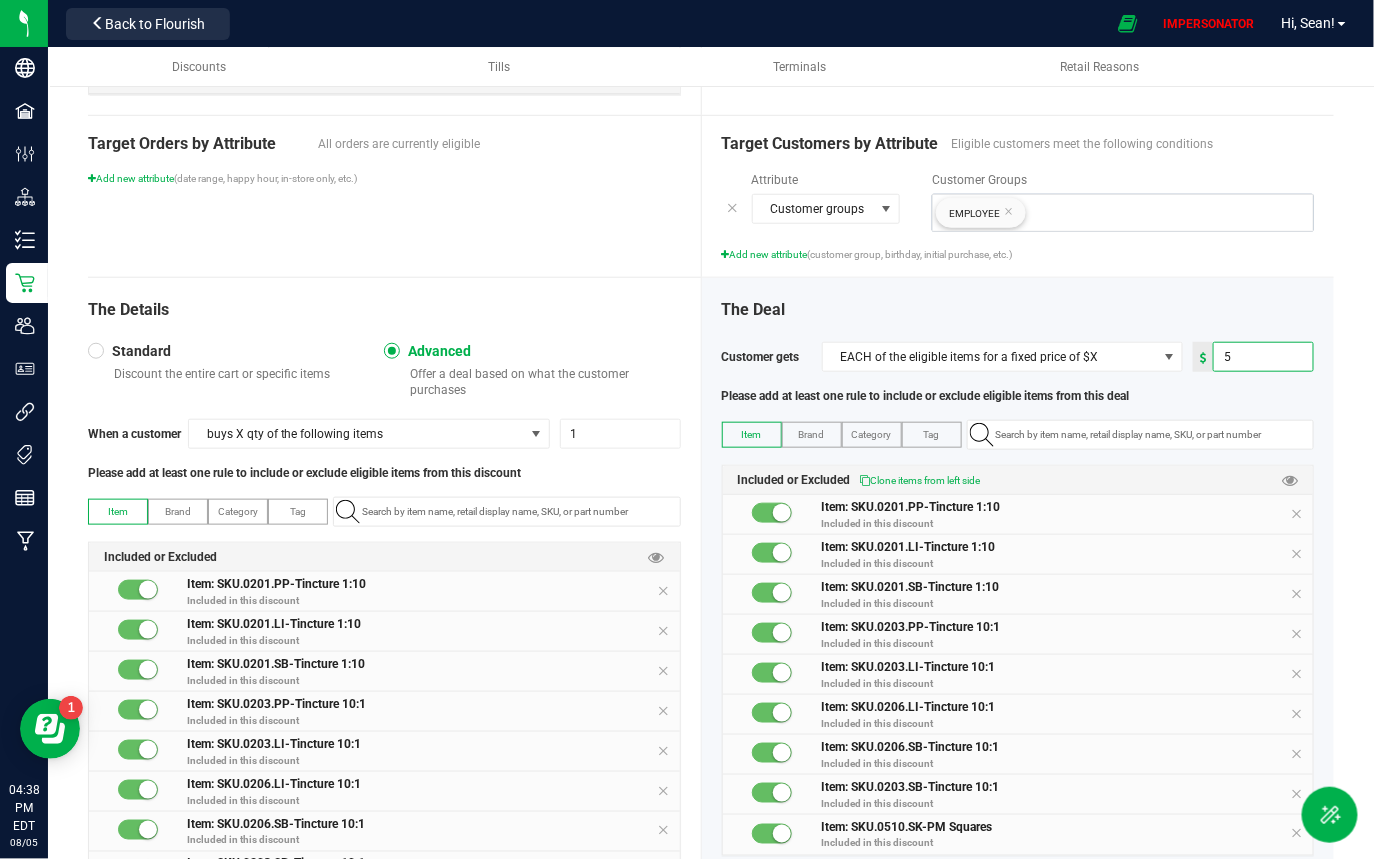 click on "5" at bounding box center (1263, 357) 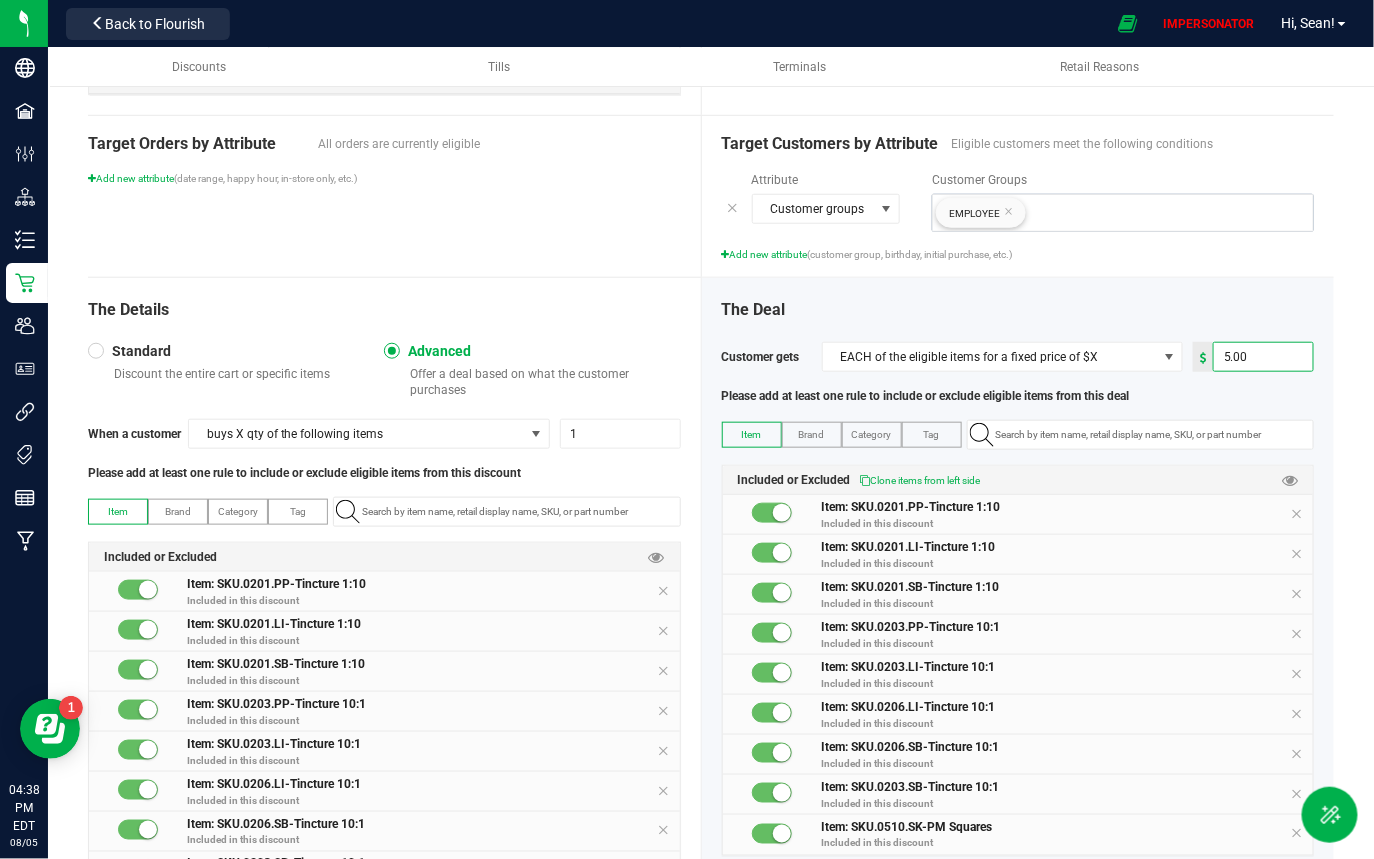 click on "Please add at least one rule to include or exclude eligible items from this deal" at bounding box center (1018, 396) 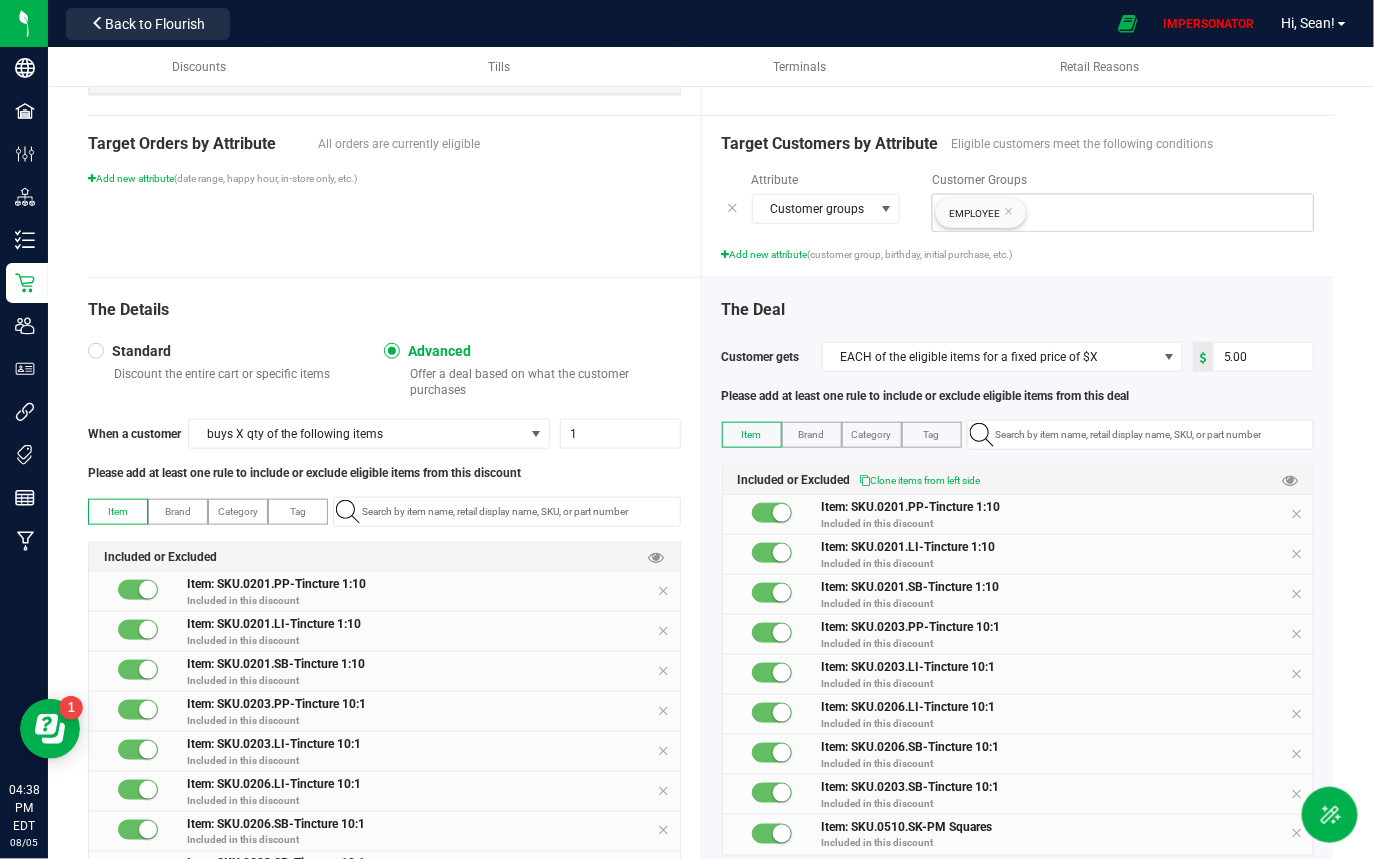 click on "Offer a deal based on what the customer purchases" at bounding box center [541, 382] 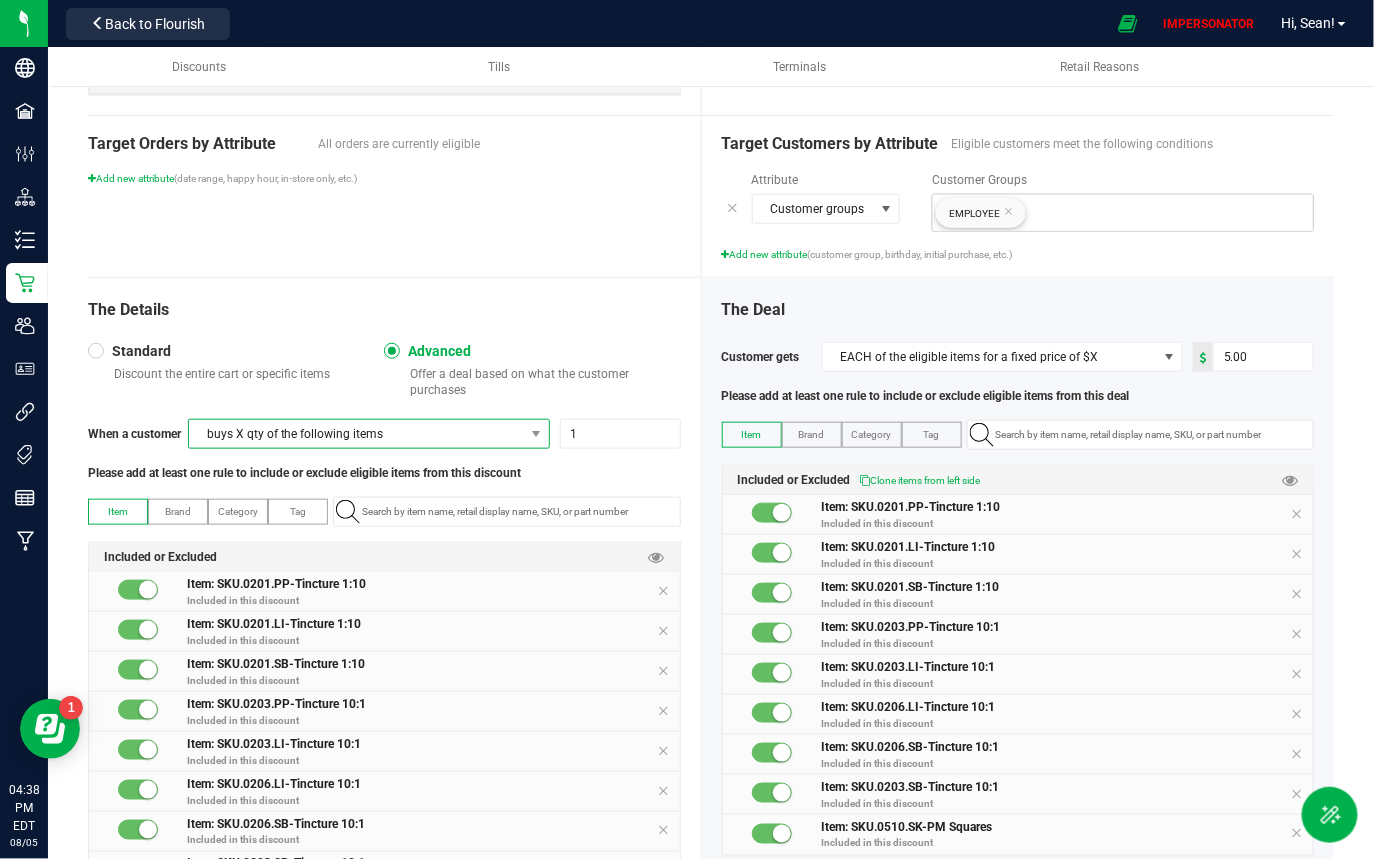 click on "buys X qty of the following items" at bounding box center (356, 434) 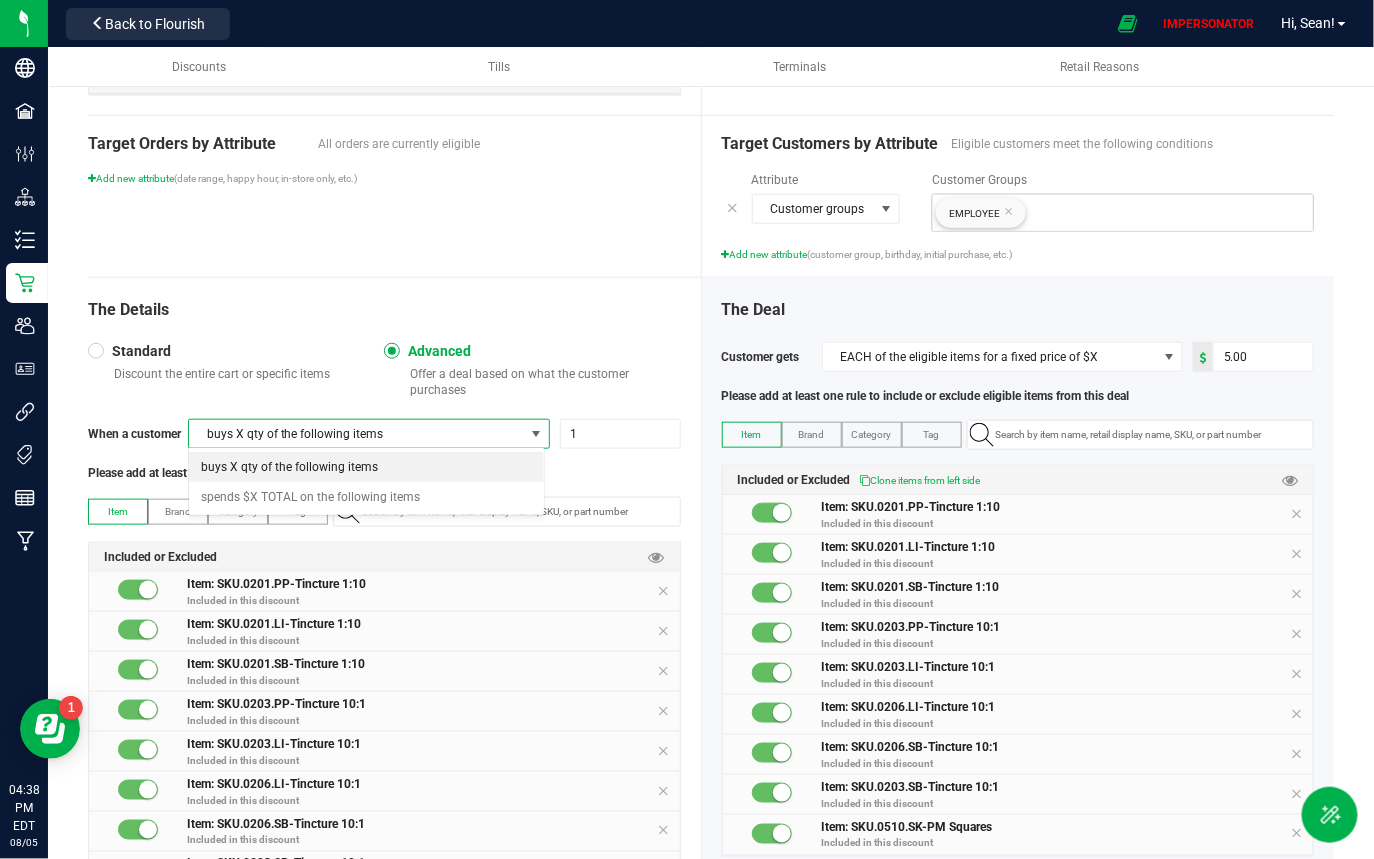 scroll, scrollTop: 99970, scrollLeft: 99643, axis: both 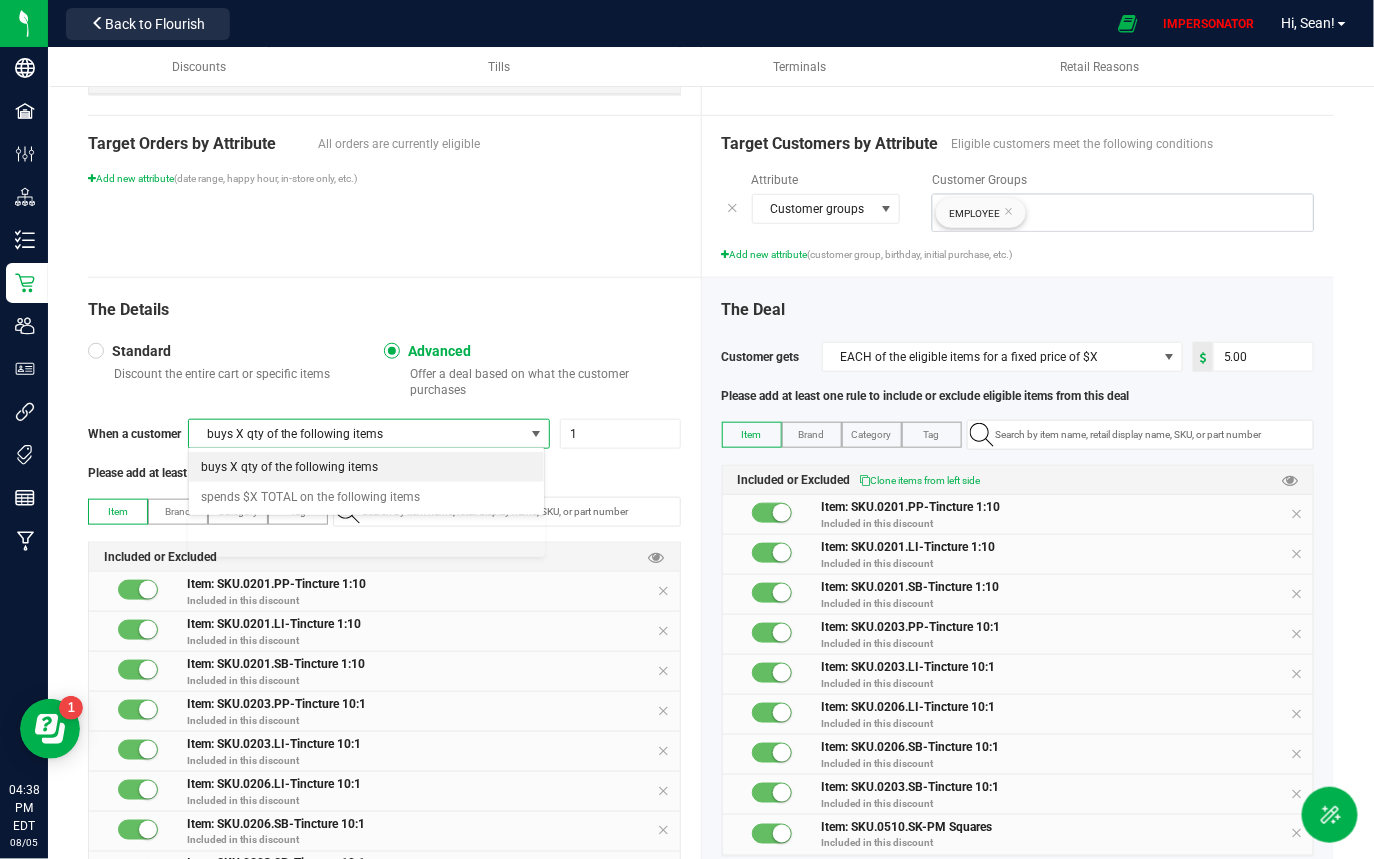 click on "buys X qty of the following items" at bounding box center [356, 434] 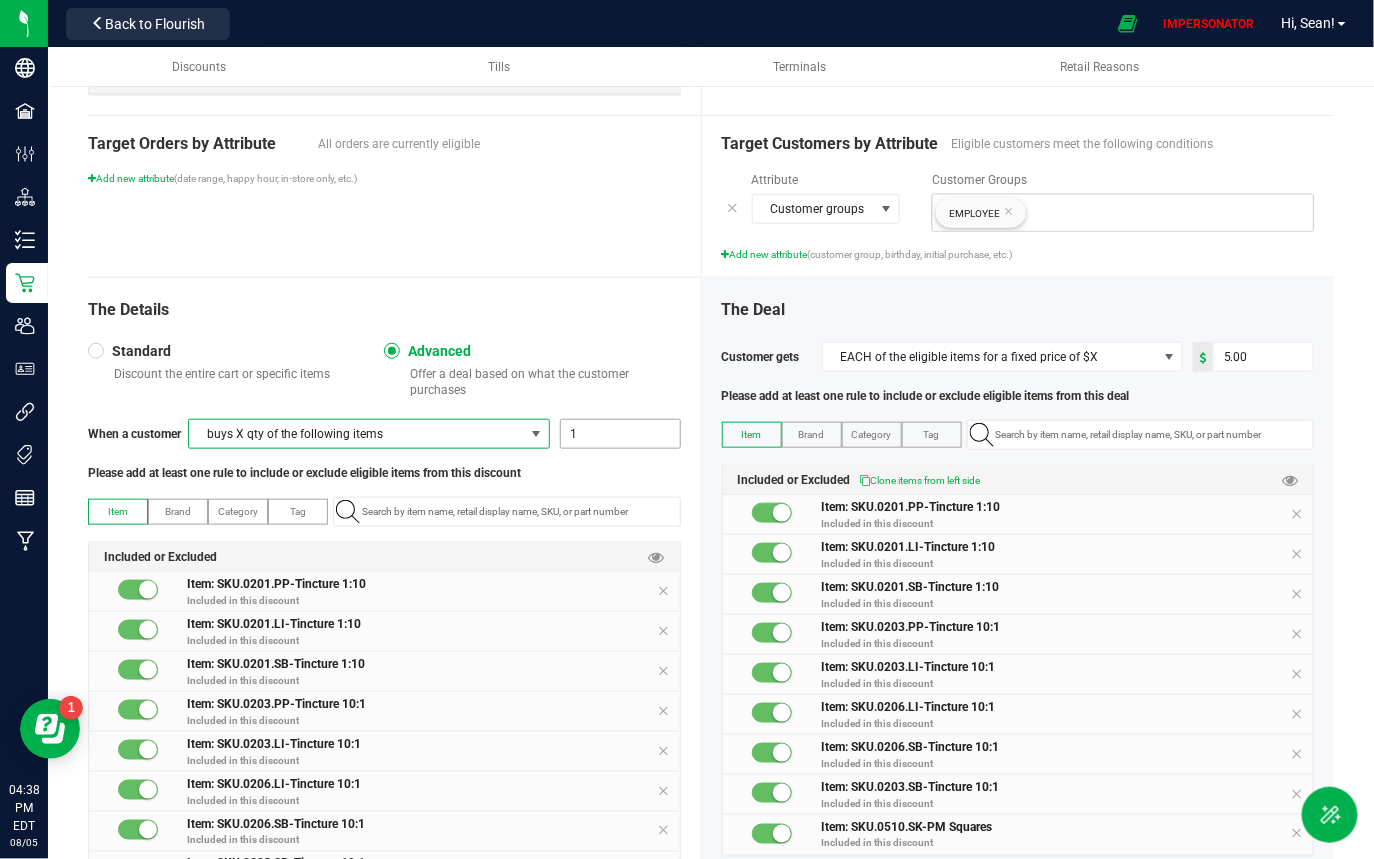 click on "1" at bounding box center (620, 434) 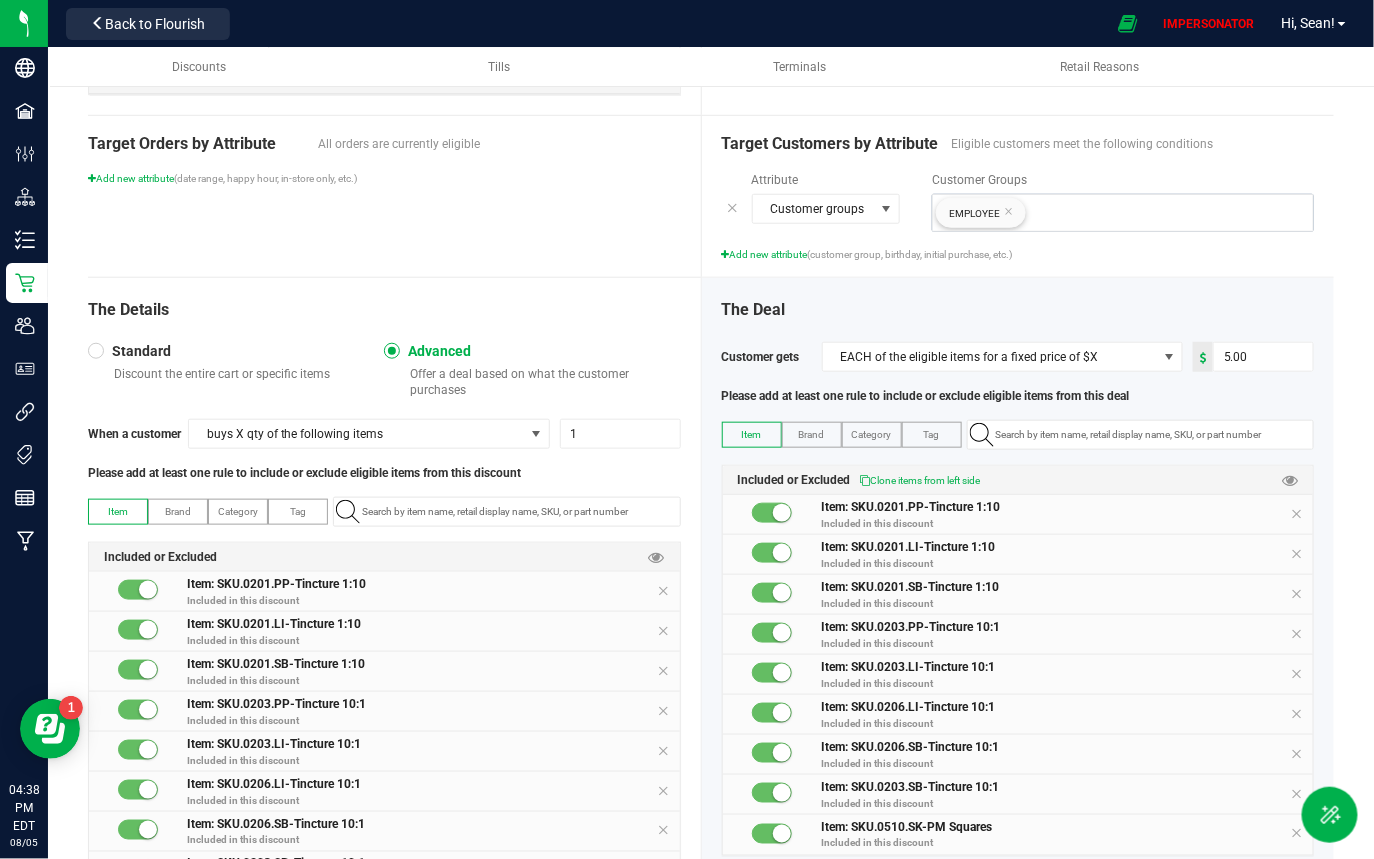 click on "Please add at least one rule to include or exclude eligible items from this discount" at bounding box center (384, 473) 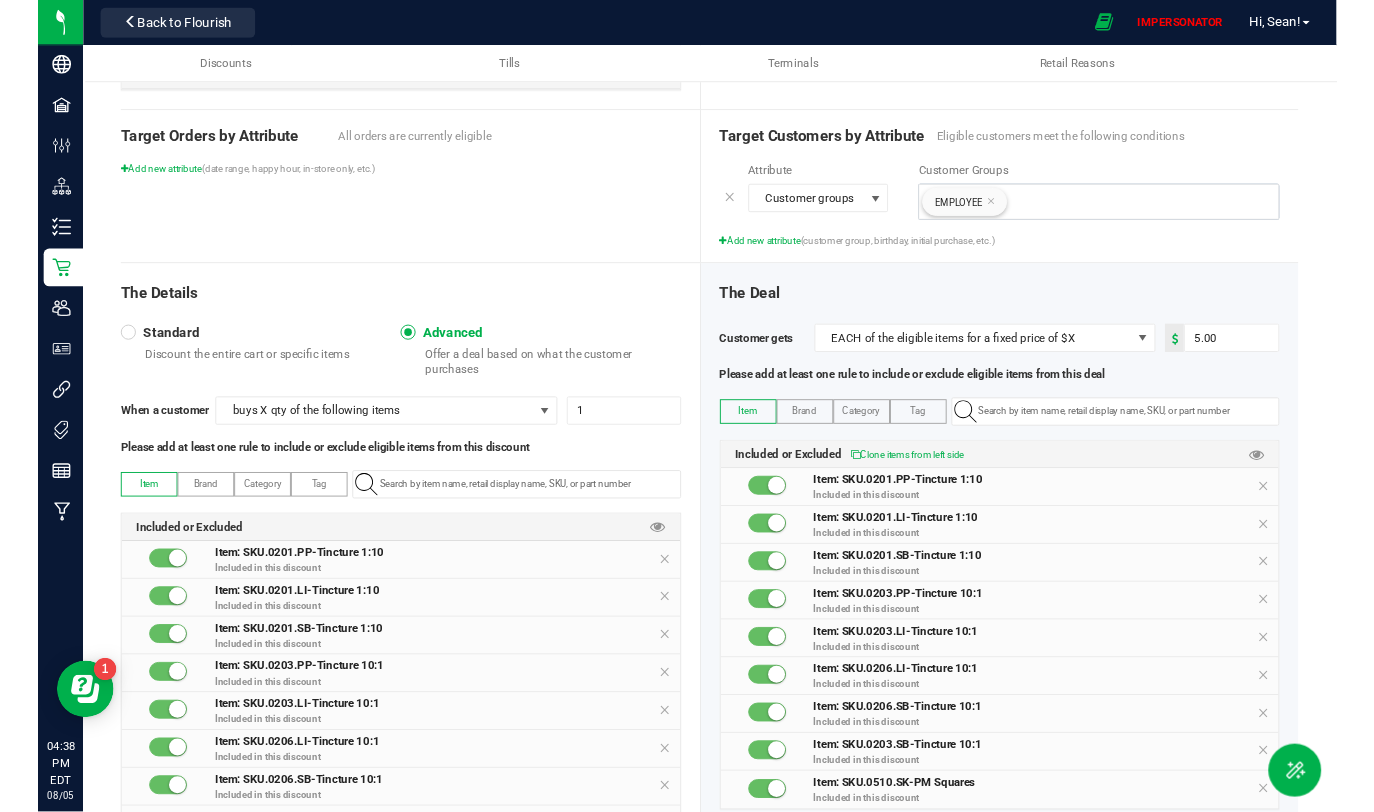 scroll, scrollTop: 0, scrollLeft: 0, axis: both 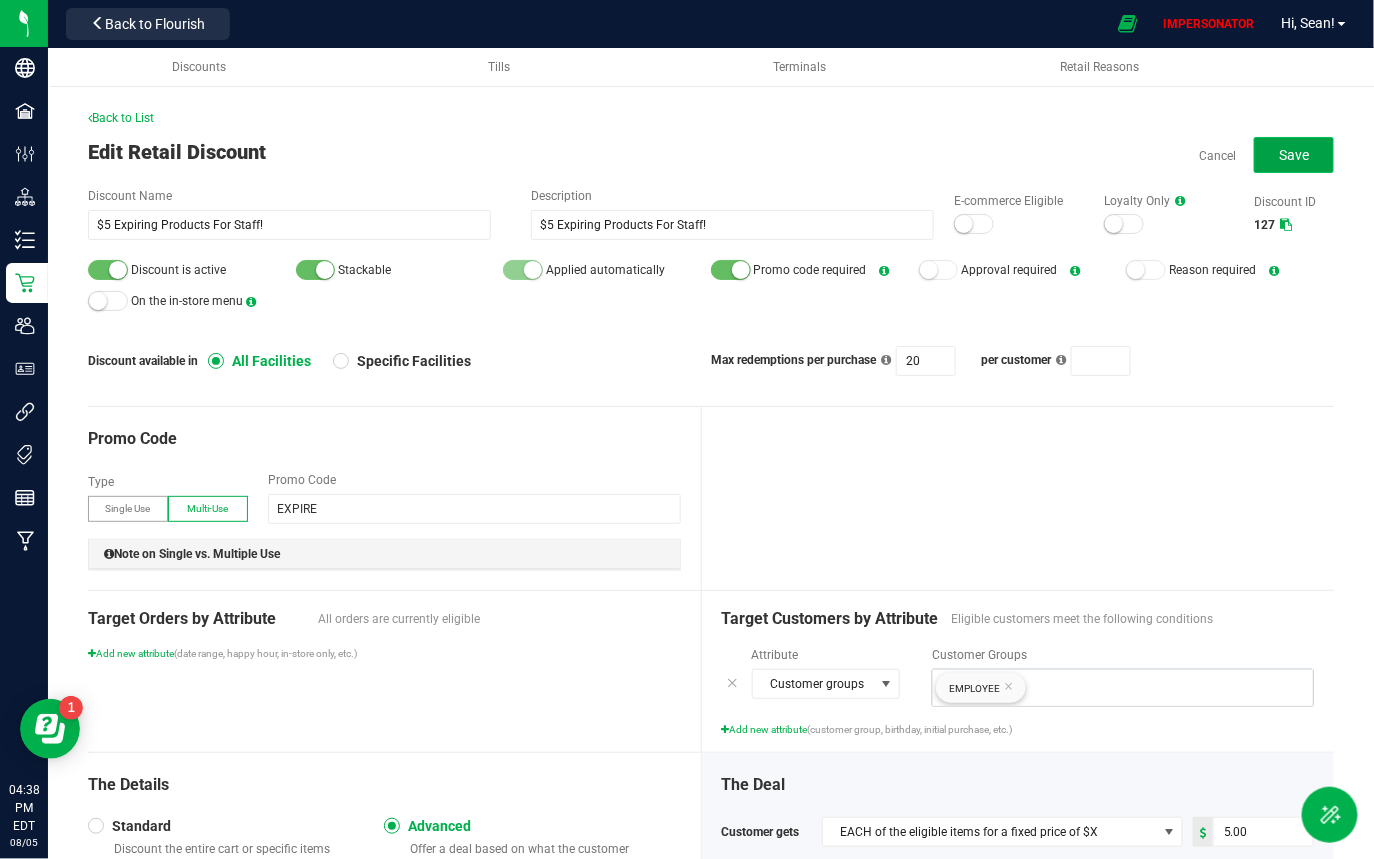 click on "Save" at bounding box center [1294, 155] 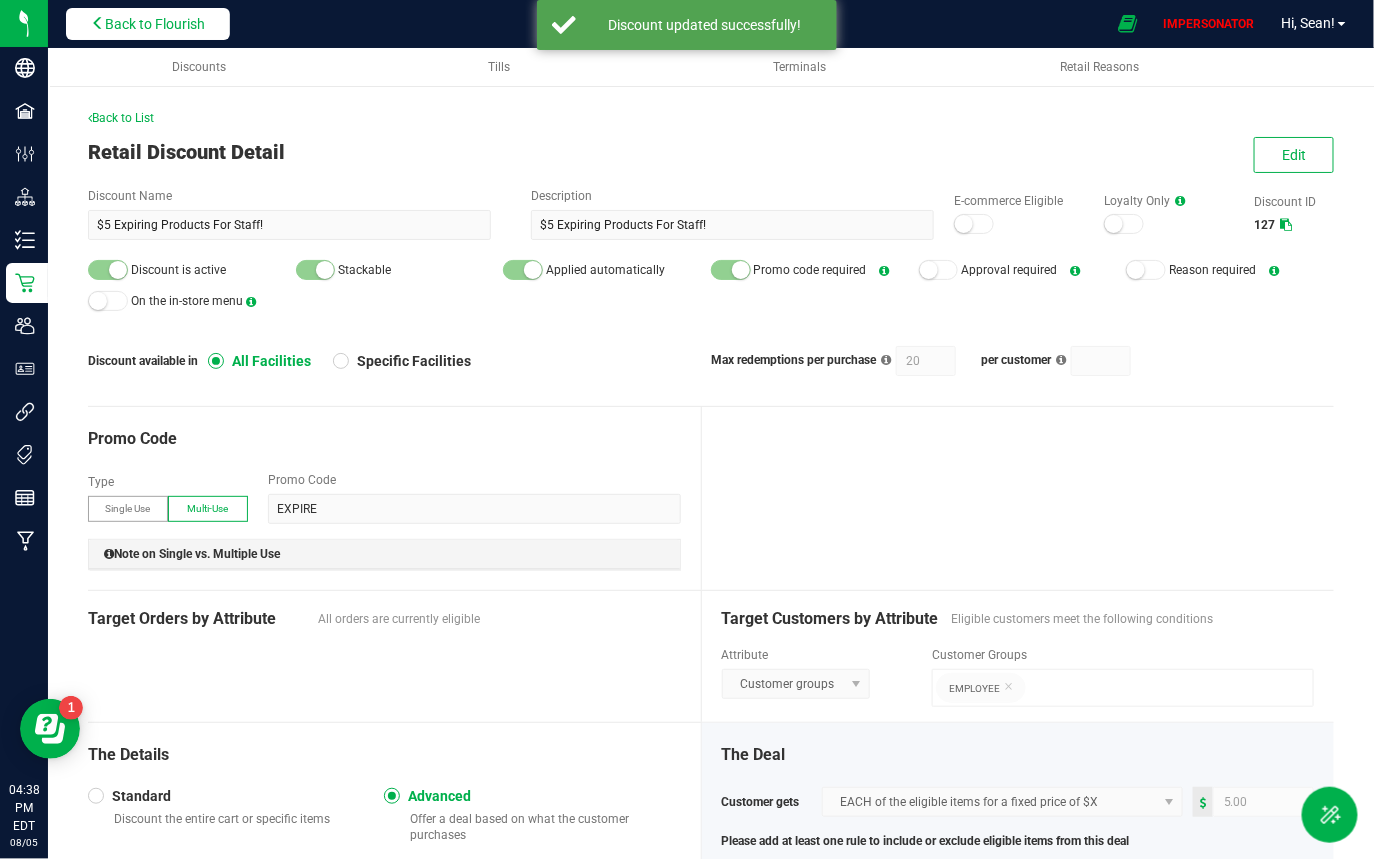 click on "Back to Flourish" at bounding box center (155, 24) 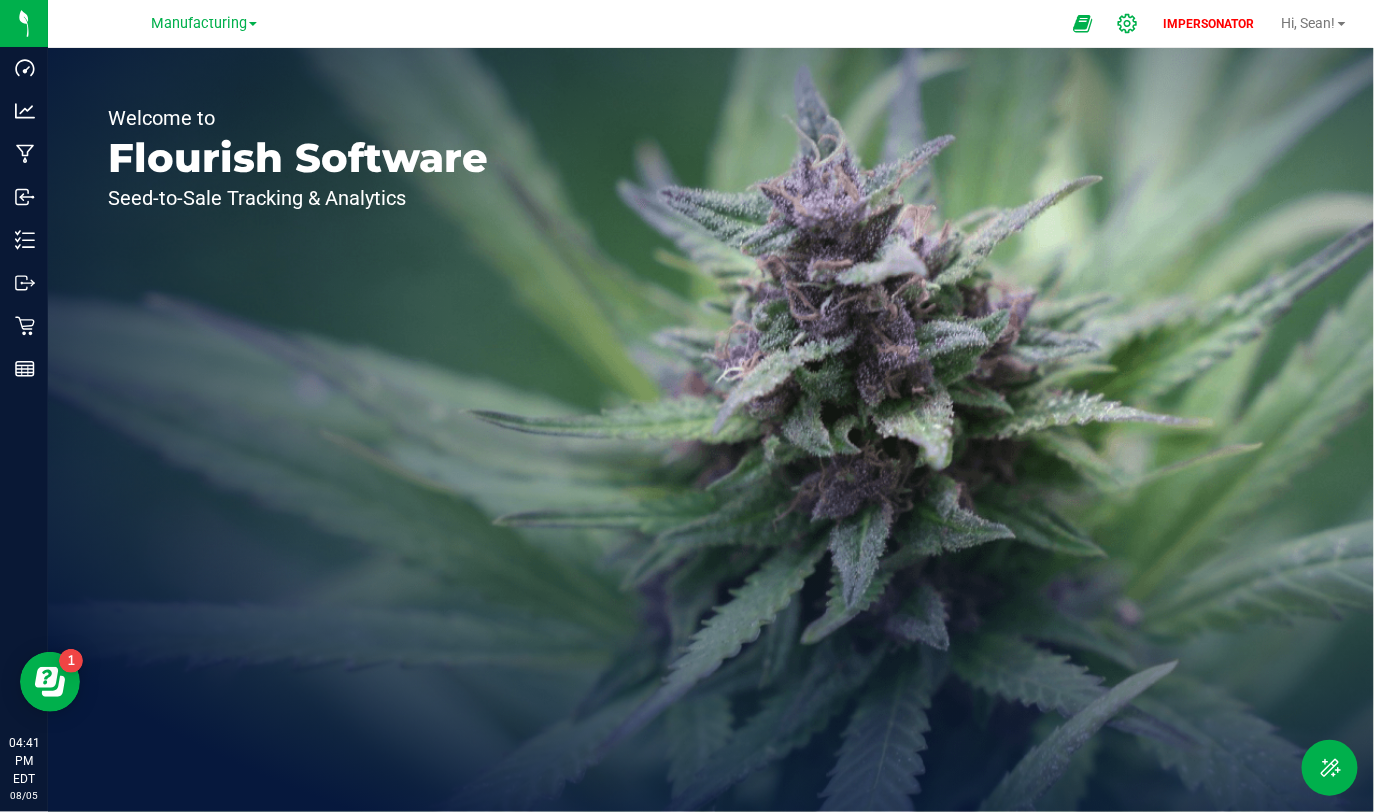 click 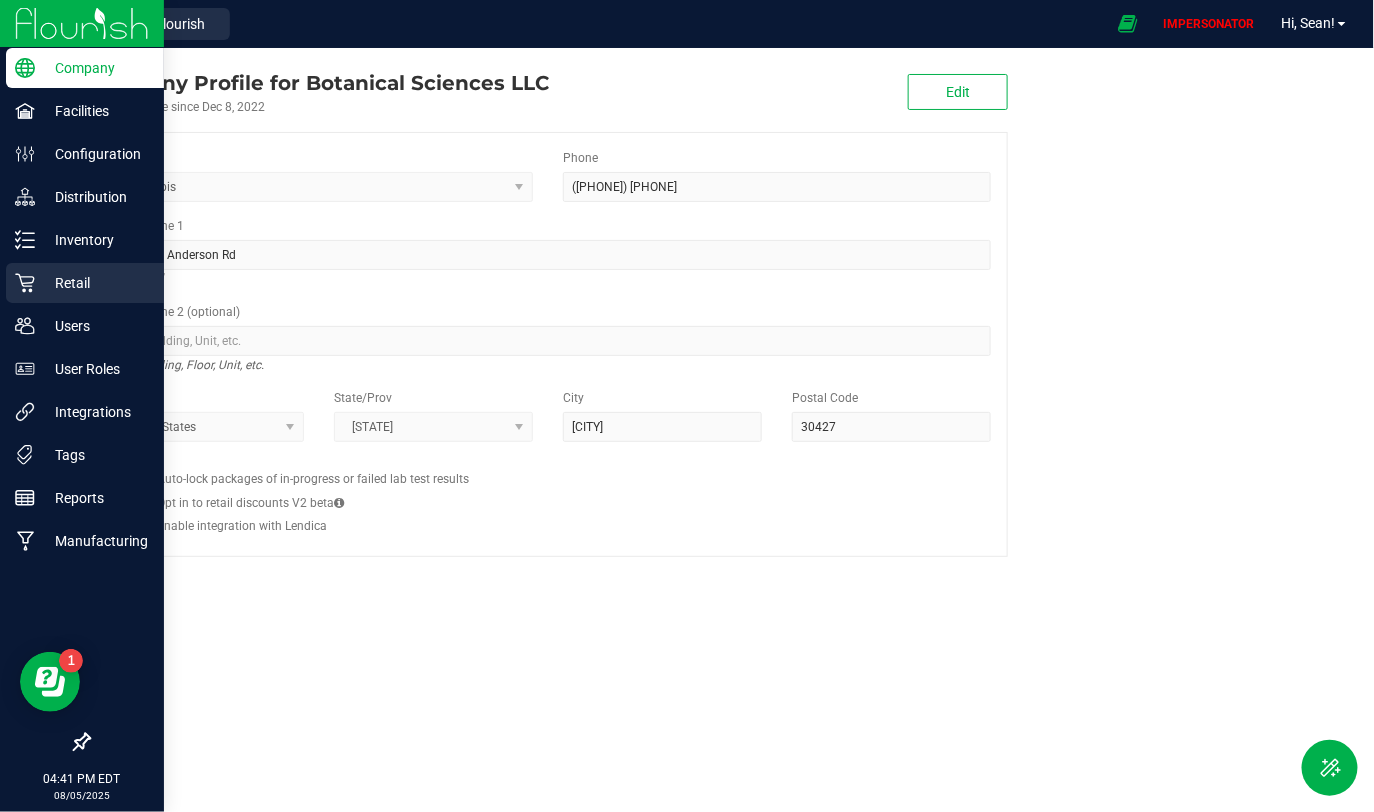click on "Retail" at bounding box center [95, 283] 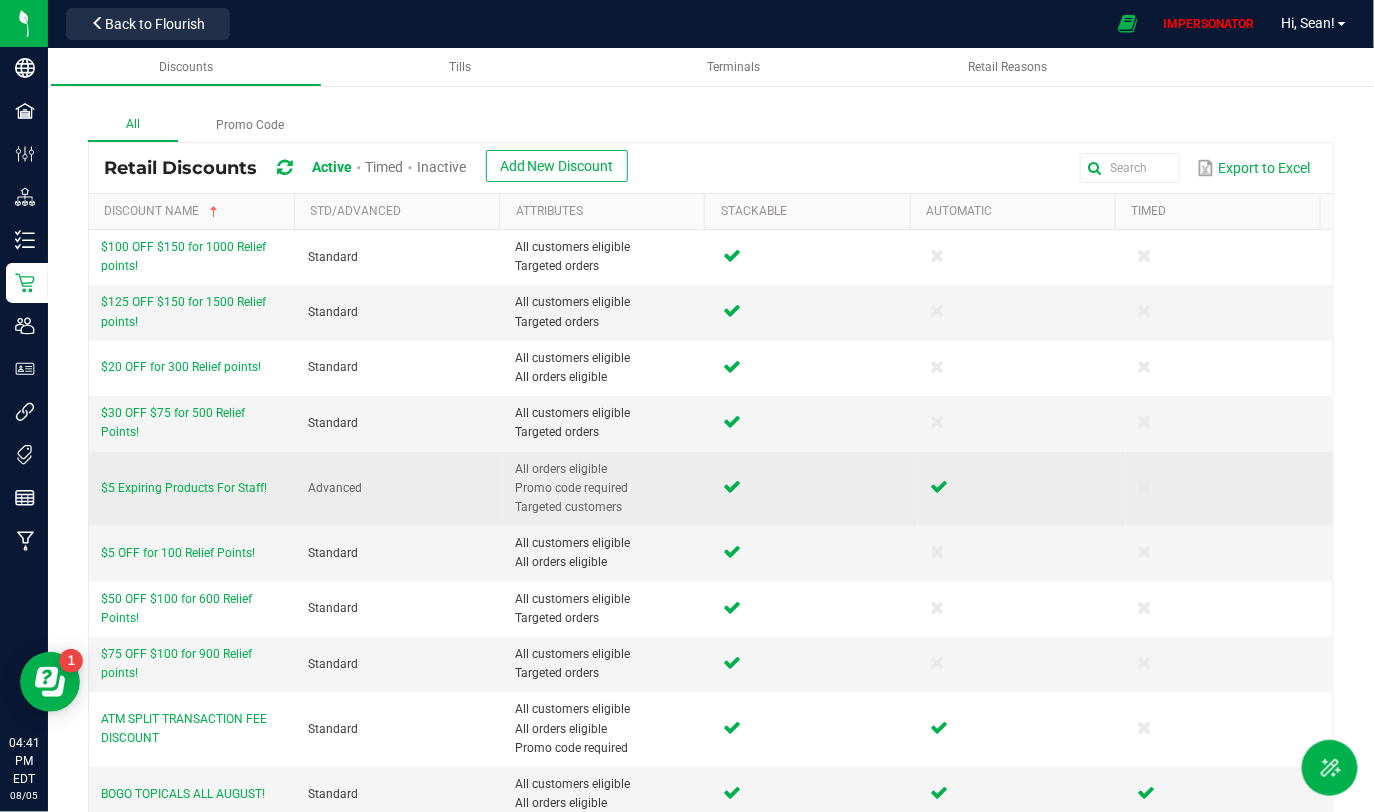 click on "$5 Expiring Products For Staff!" at bounding box center (192, 489) 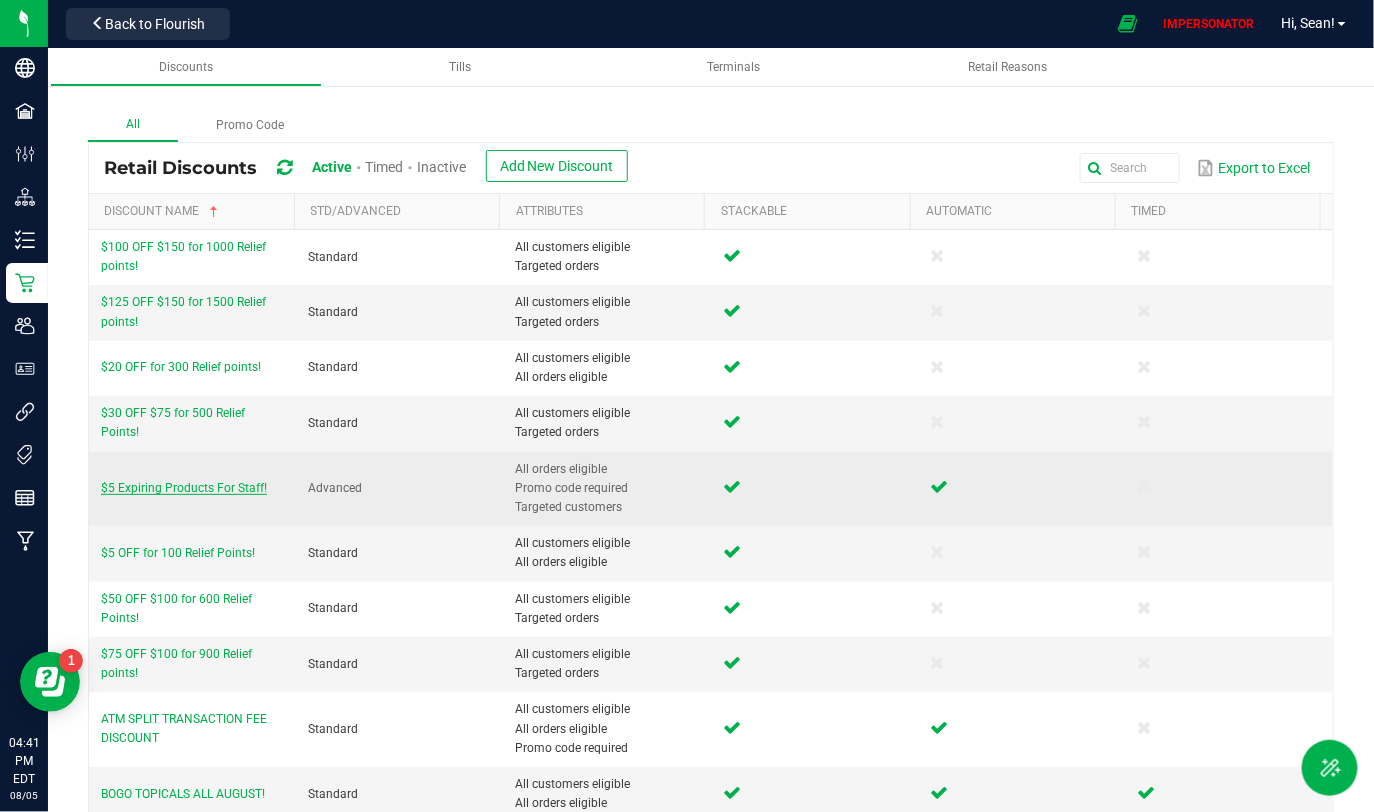 click on "$5 Expiring Products For Staff!" at bounding box center (184, 488) 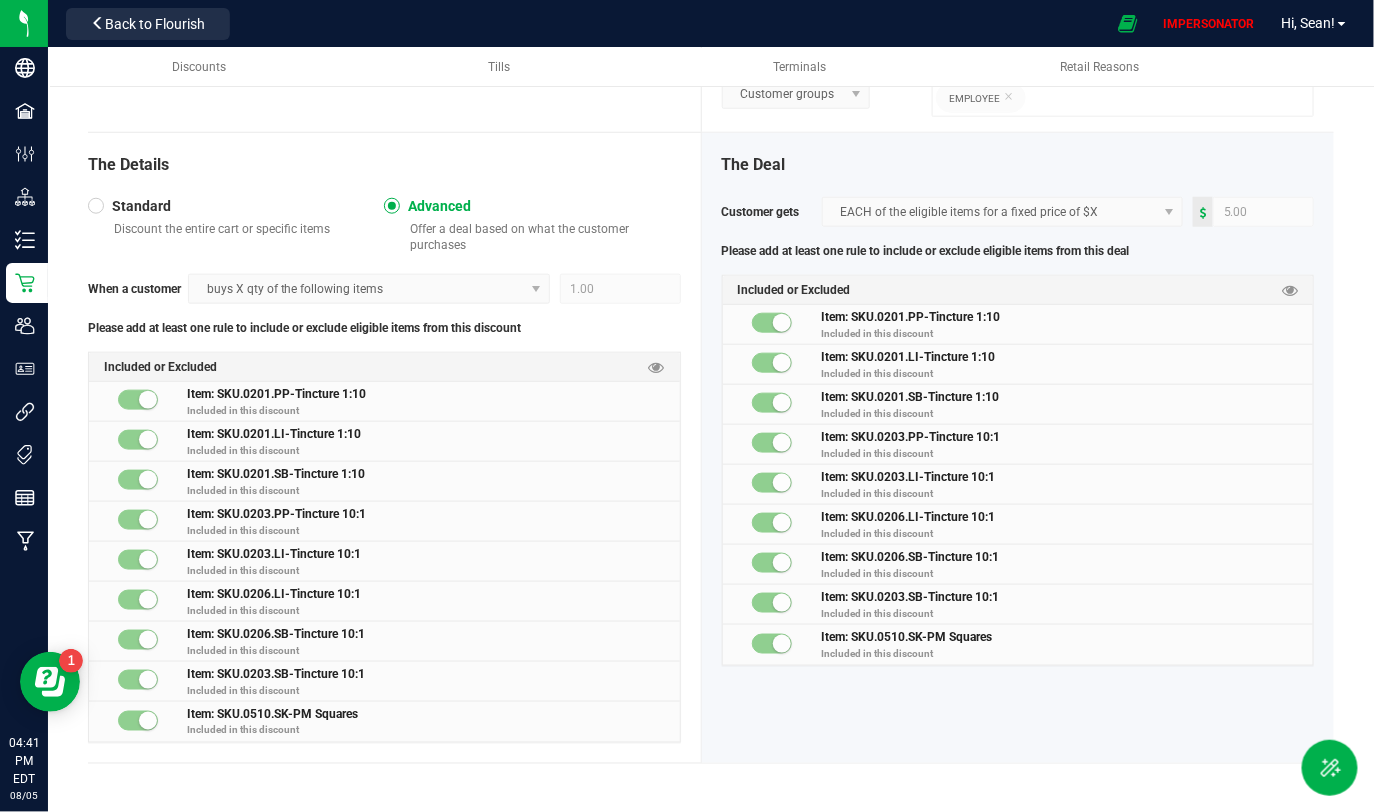 scroll, scrollTop: 0, scrollLeft: 0, axis: both 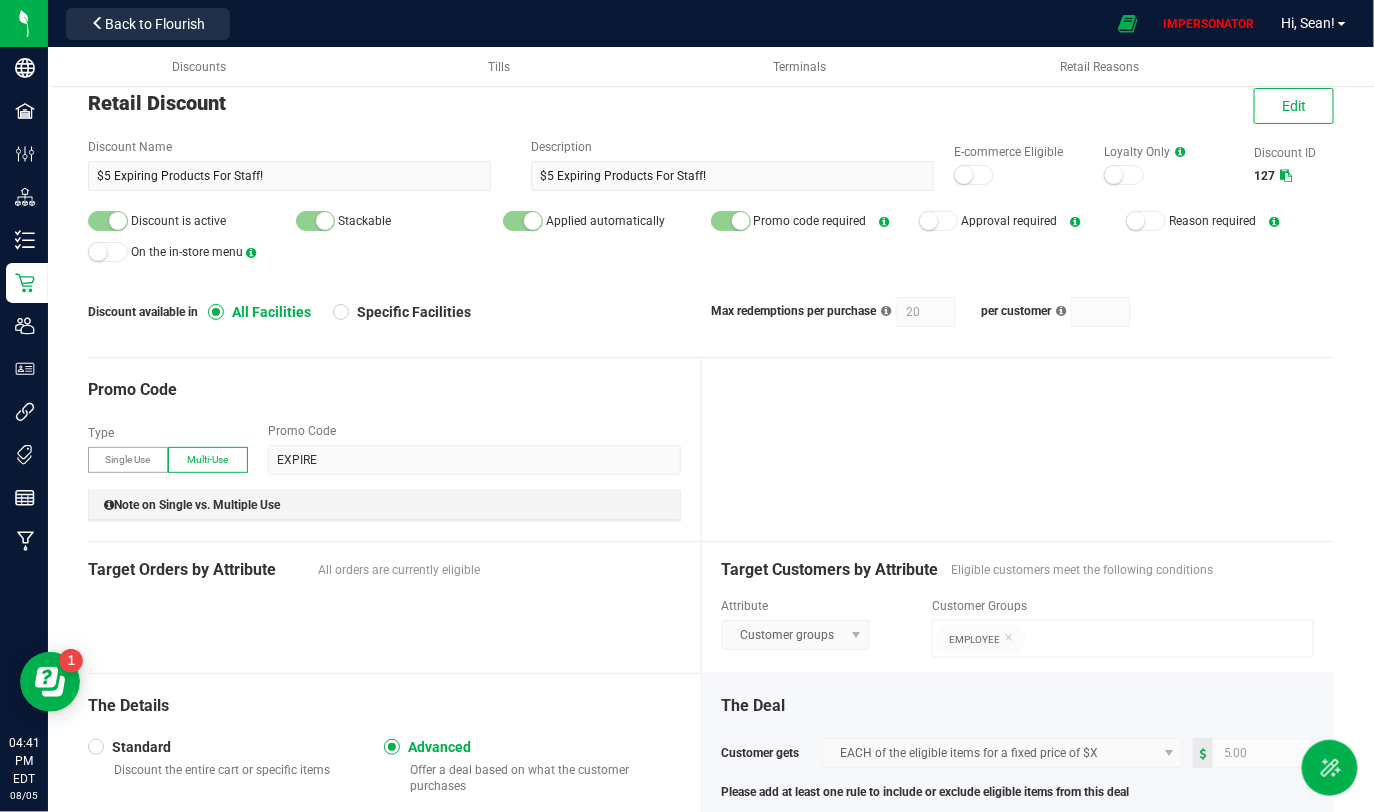 click at bounding box center [1286, 176] 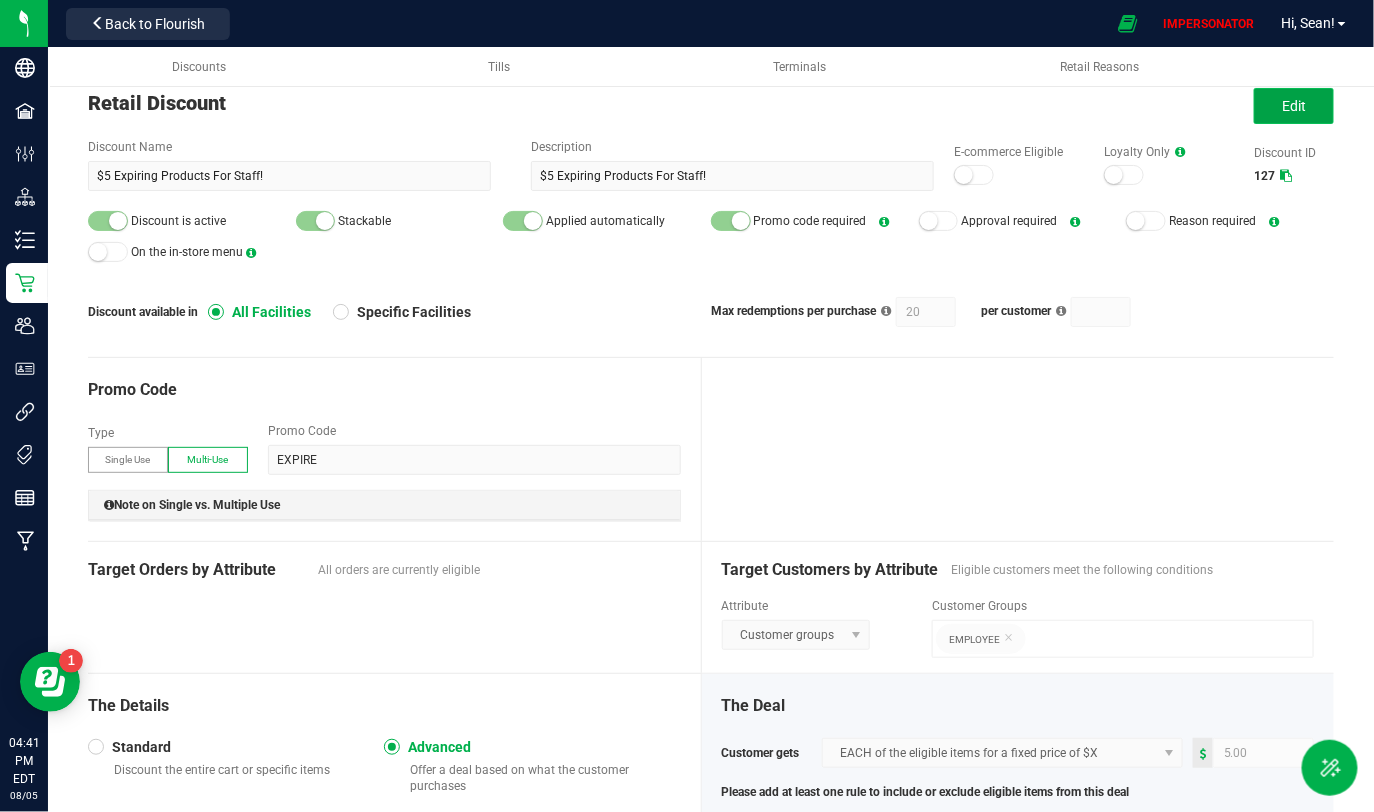 click on "Edit" at bounding box center [1294, 106] 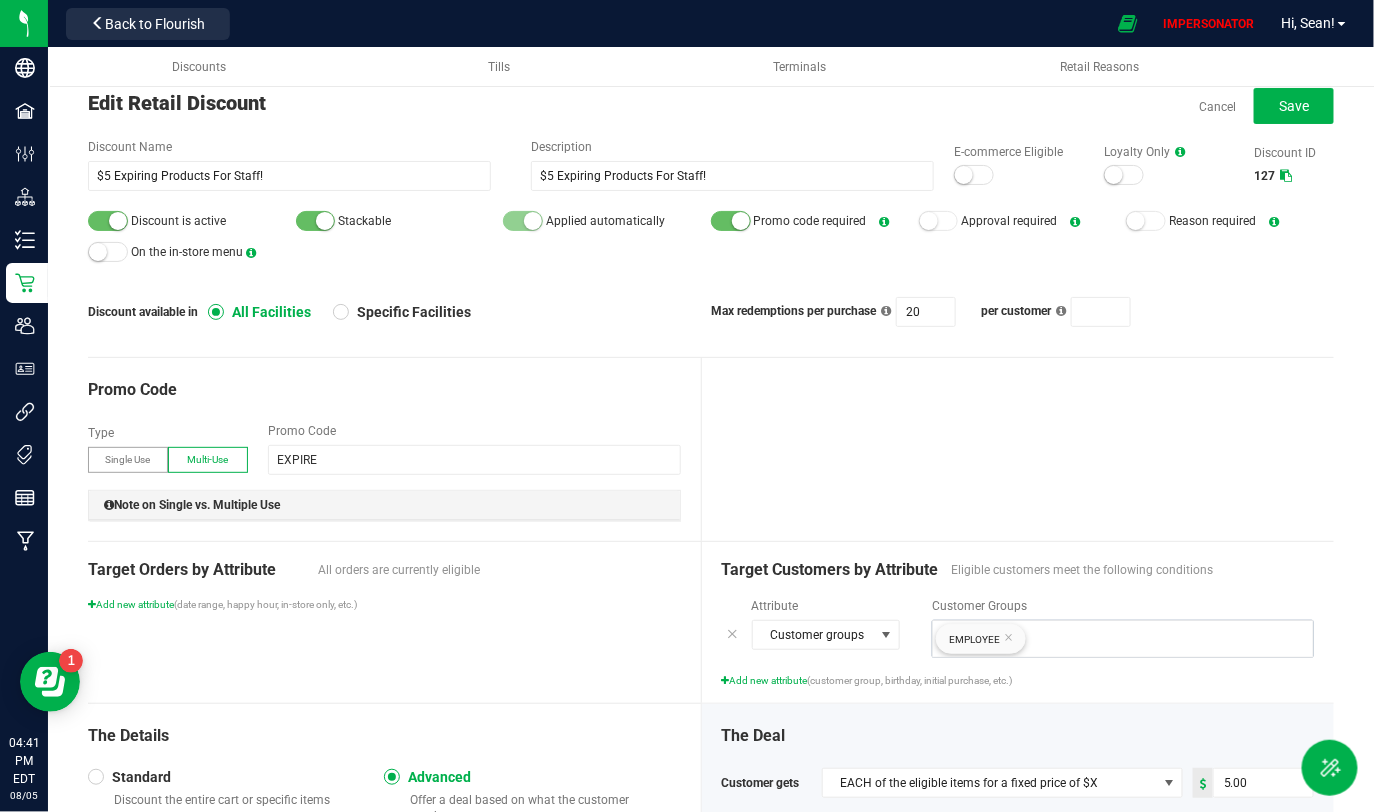 click at bounding box center [533, 221] 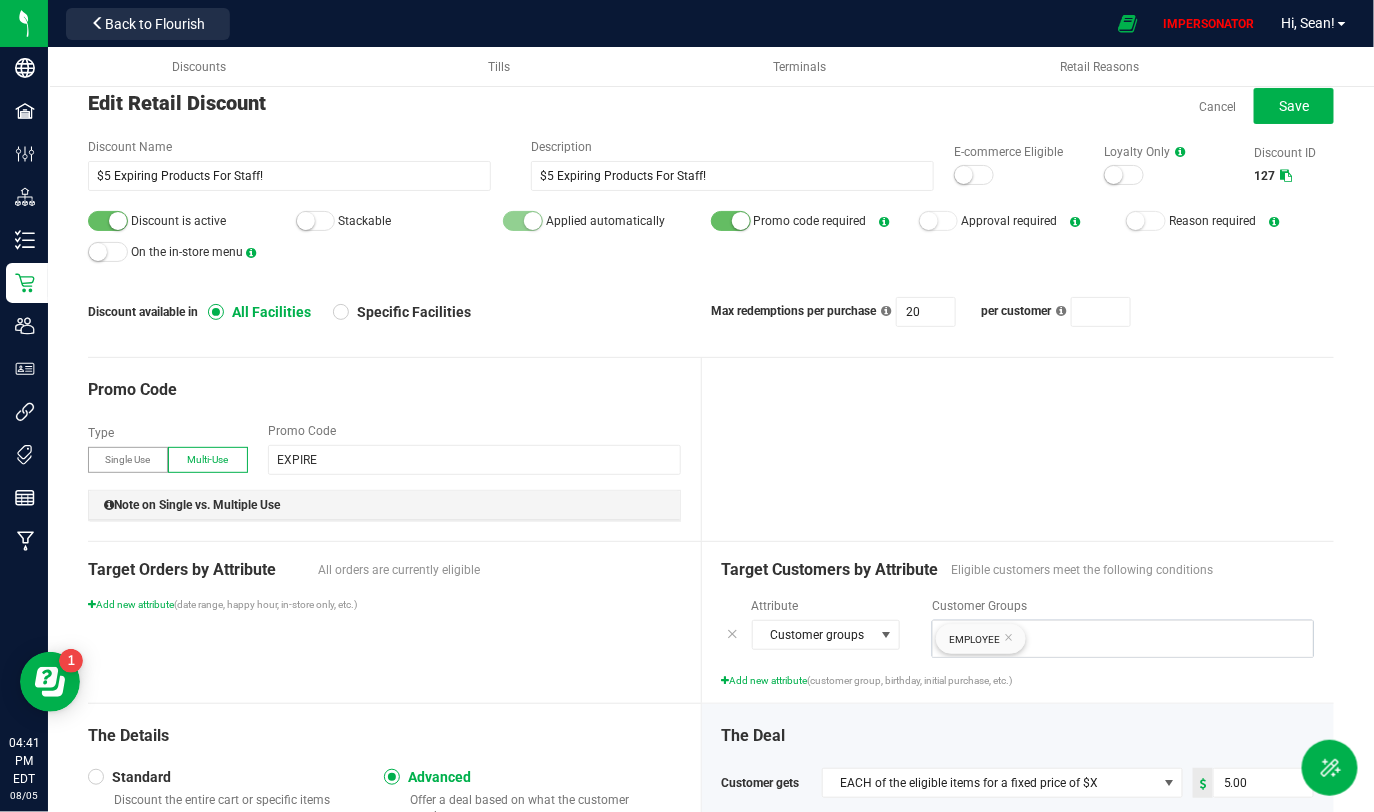 click at bounding box center (533, 221) 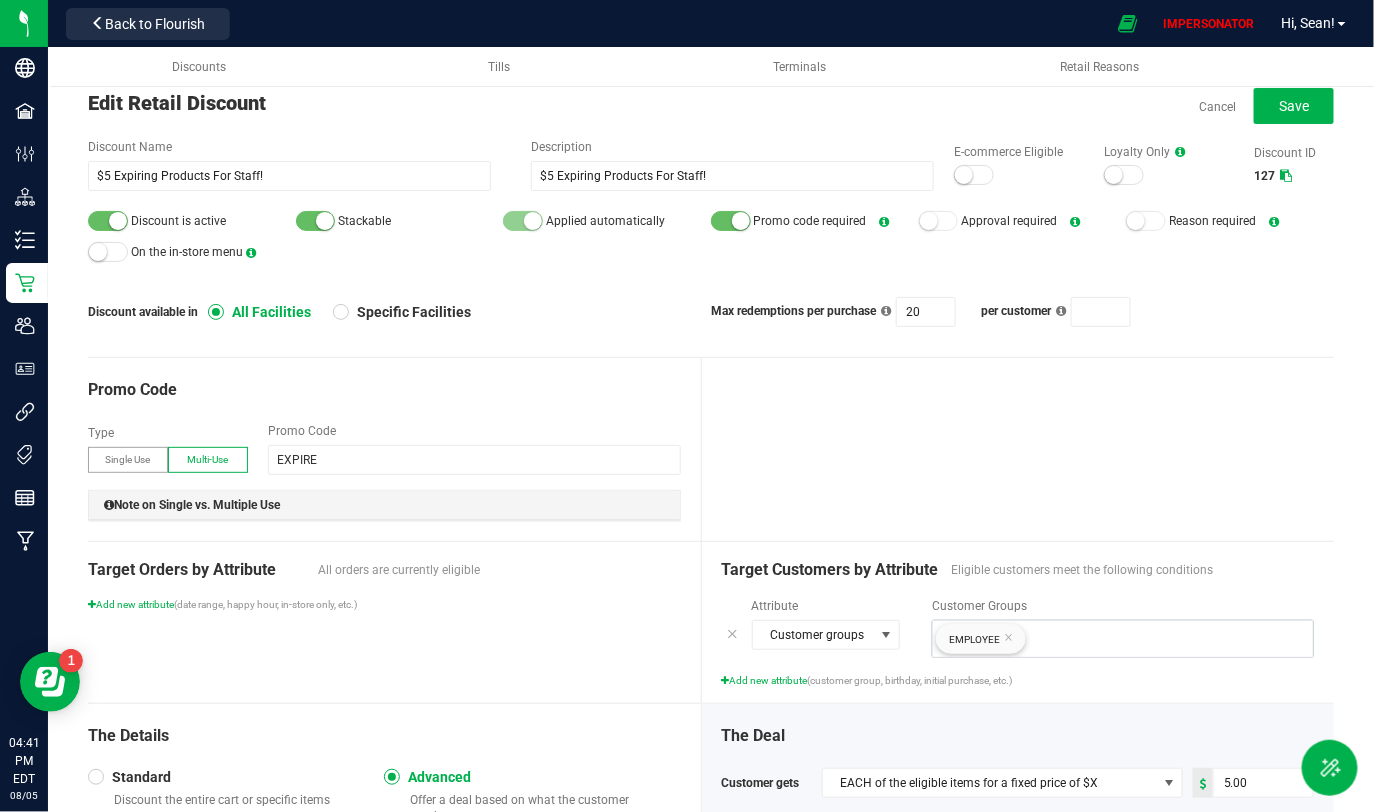 click on "Discount Name  $5 Expiring Products For Staff!  Description  $5 Expiring Products For Staff!  E-commerce Eligible   Loyalty Only   Discount ID   127   Discount is active   Stackable   Applied automatically   Promo code required   Approval required   Reason required   On the in-store menu   Discount available in   All Facilities   Specific Facilities   Max redemptions per purchase  20  per customer" at bounding box center [711, 232] 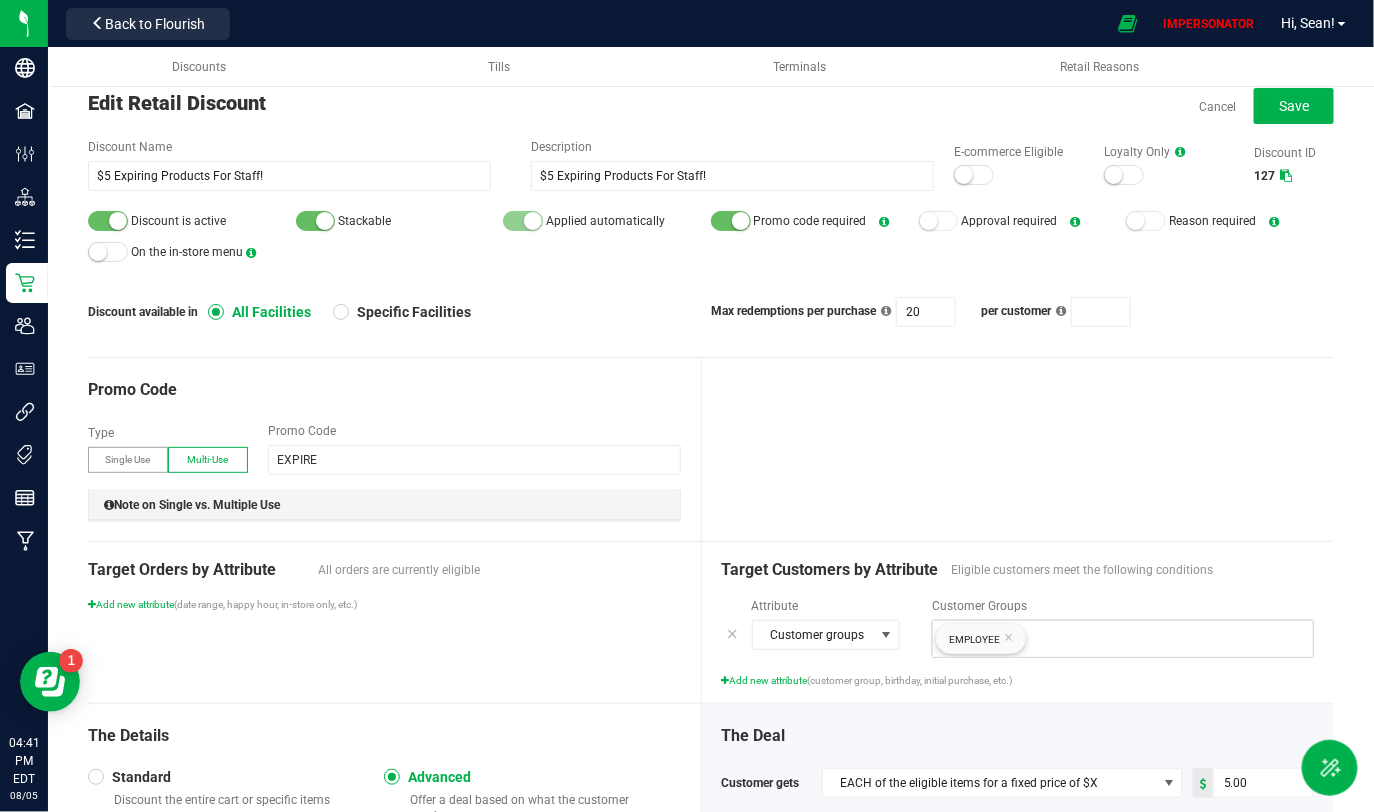 click at bounding box center (741, 221) 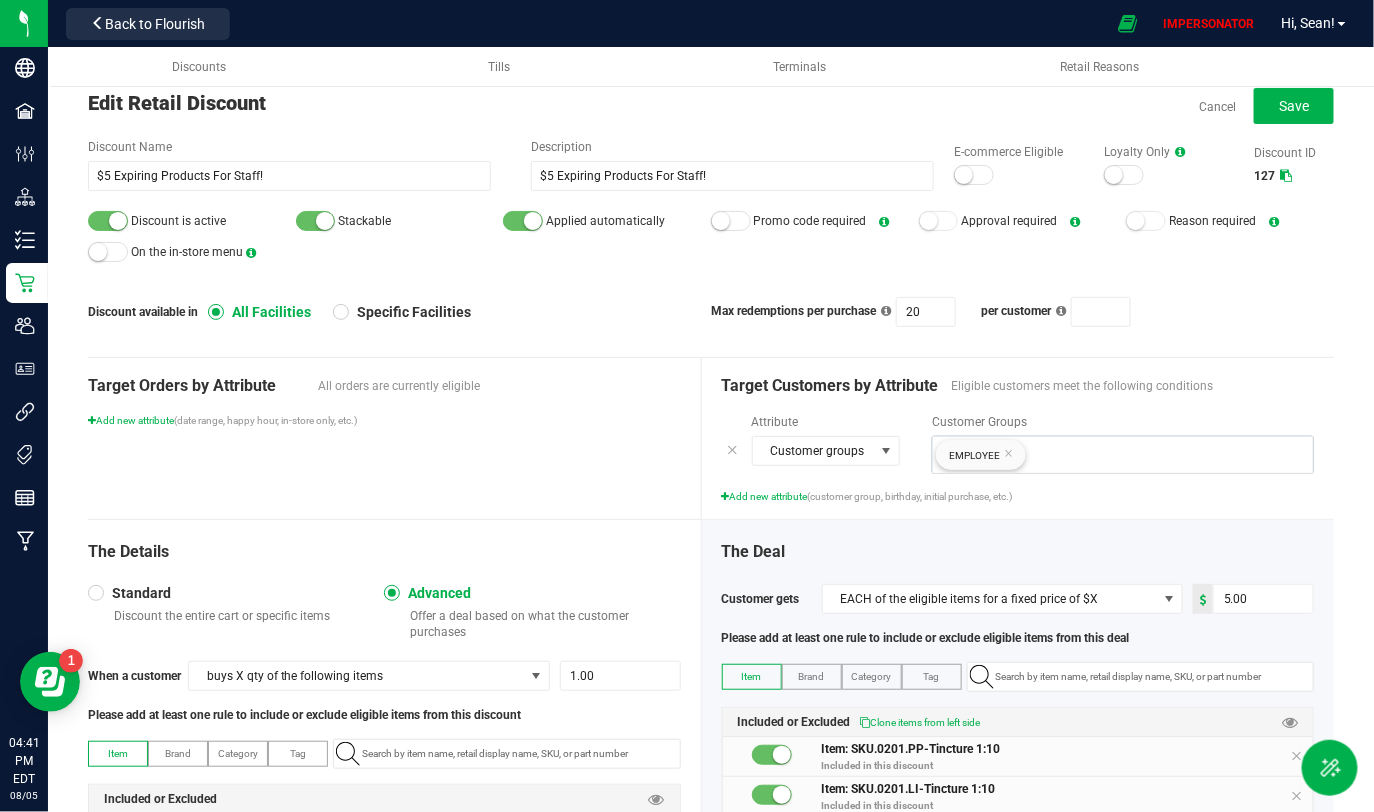click at bounding box center (731, 221) 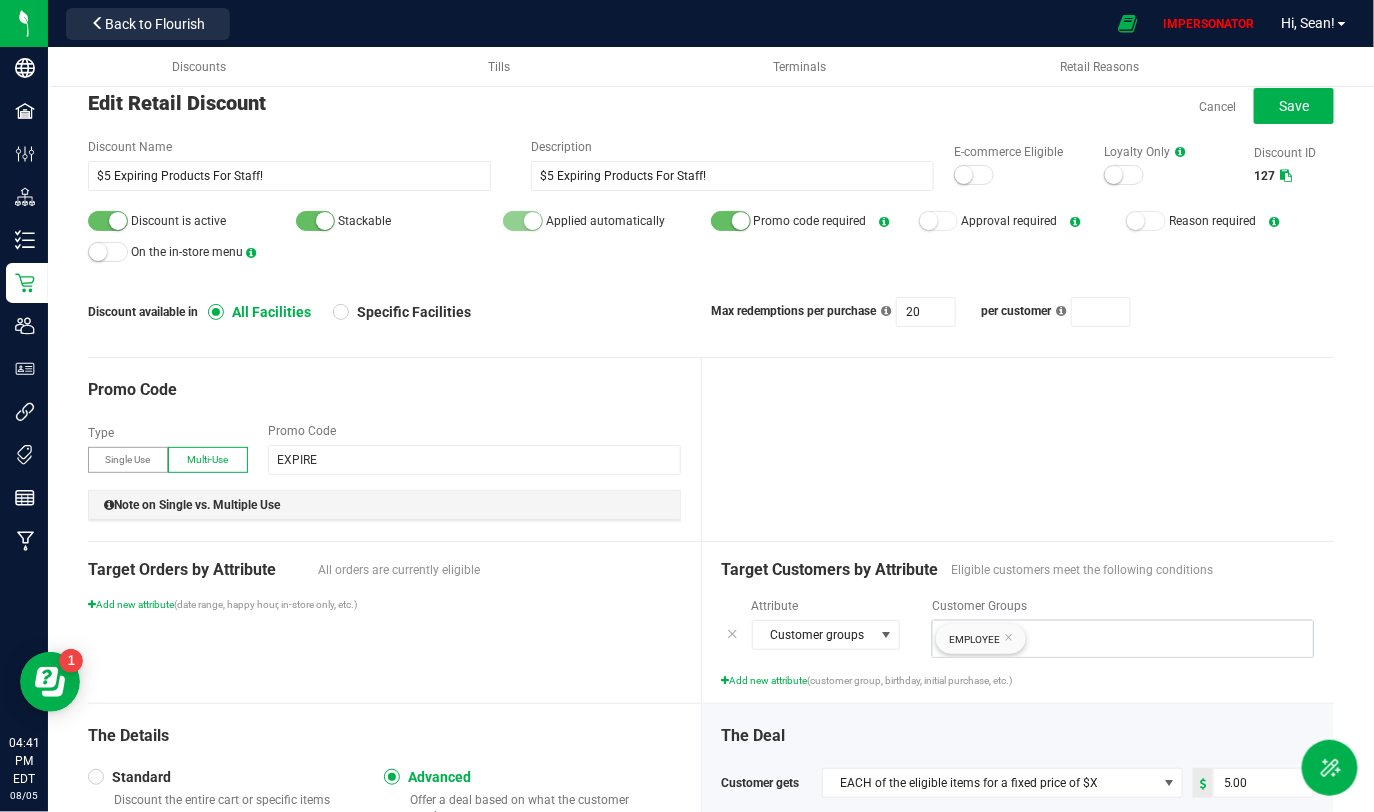 click at bounding box center (533, 221) 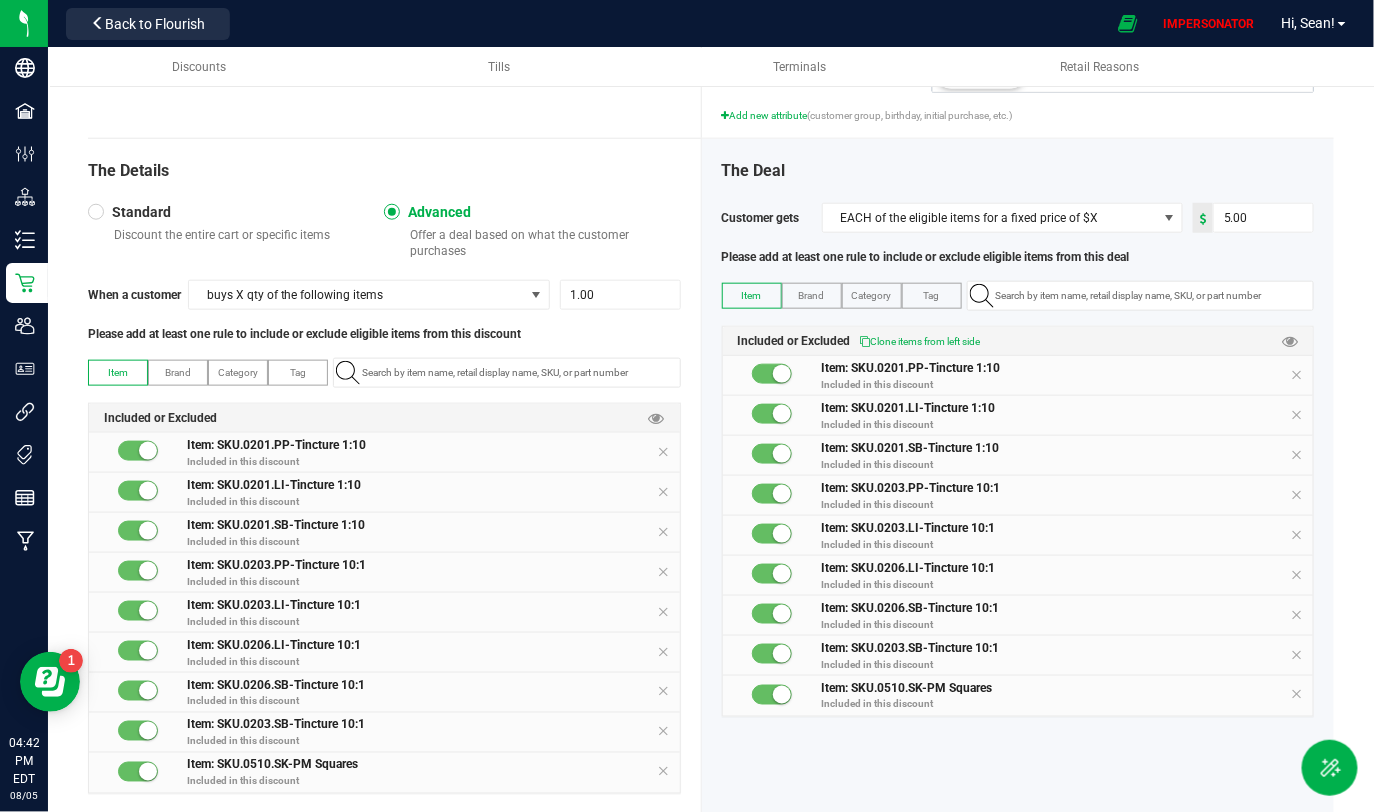 scroll, scrollTop: 620, scrollLeft: 0, axis: vertical 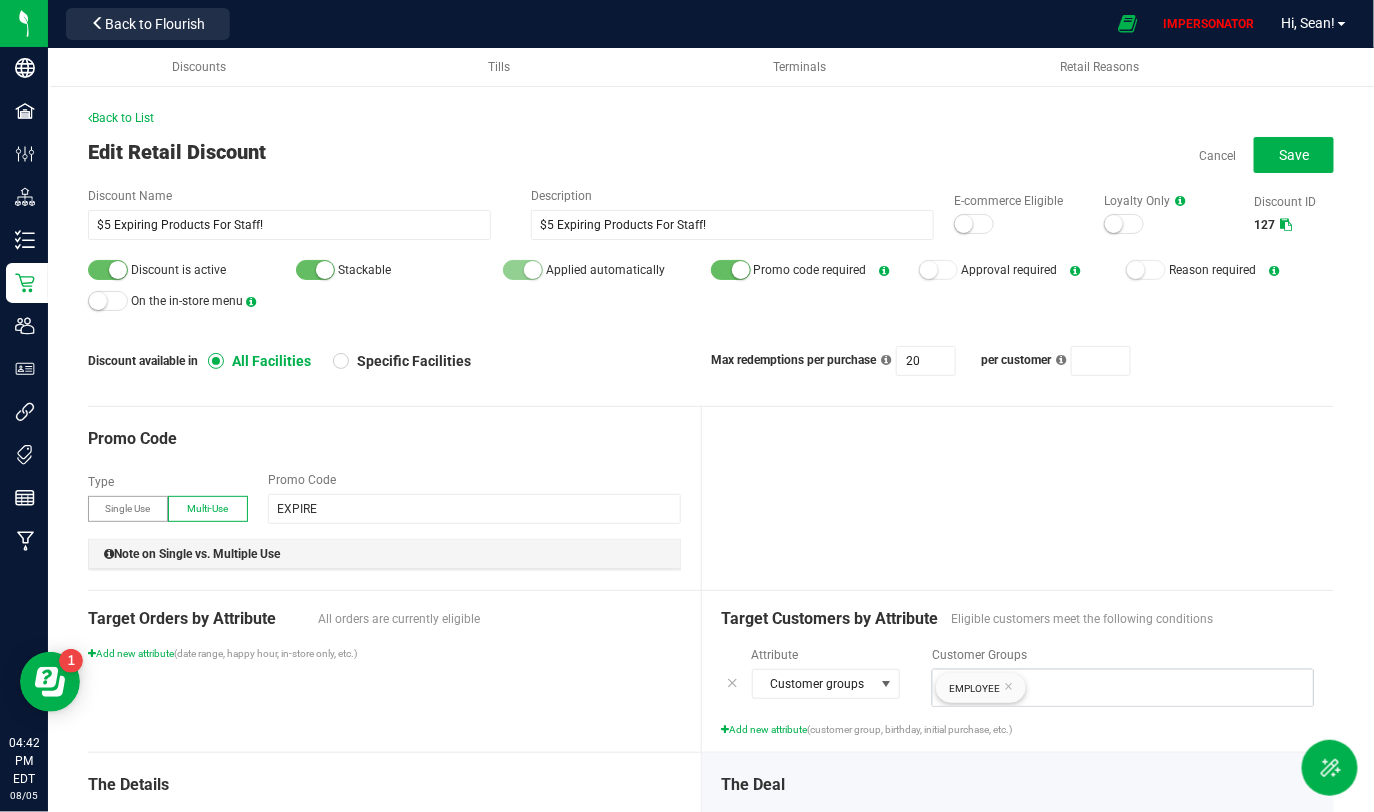 click at bounding box center (1286, 225) 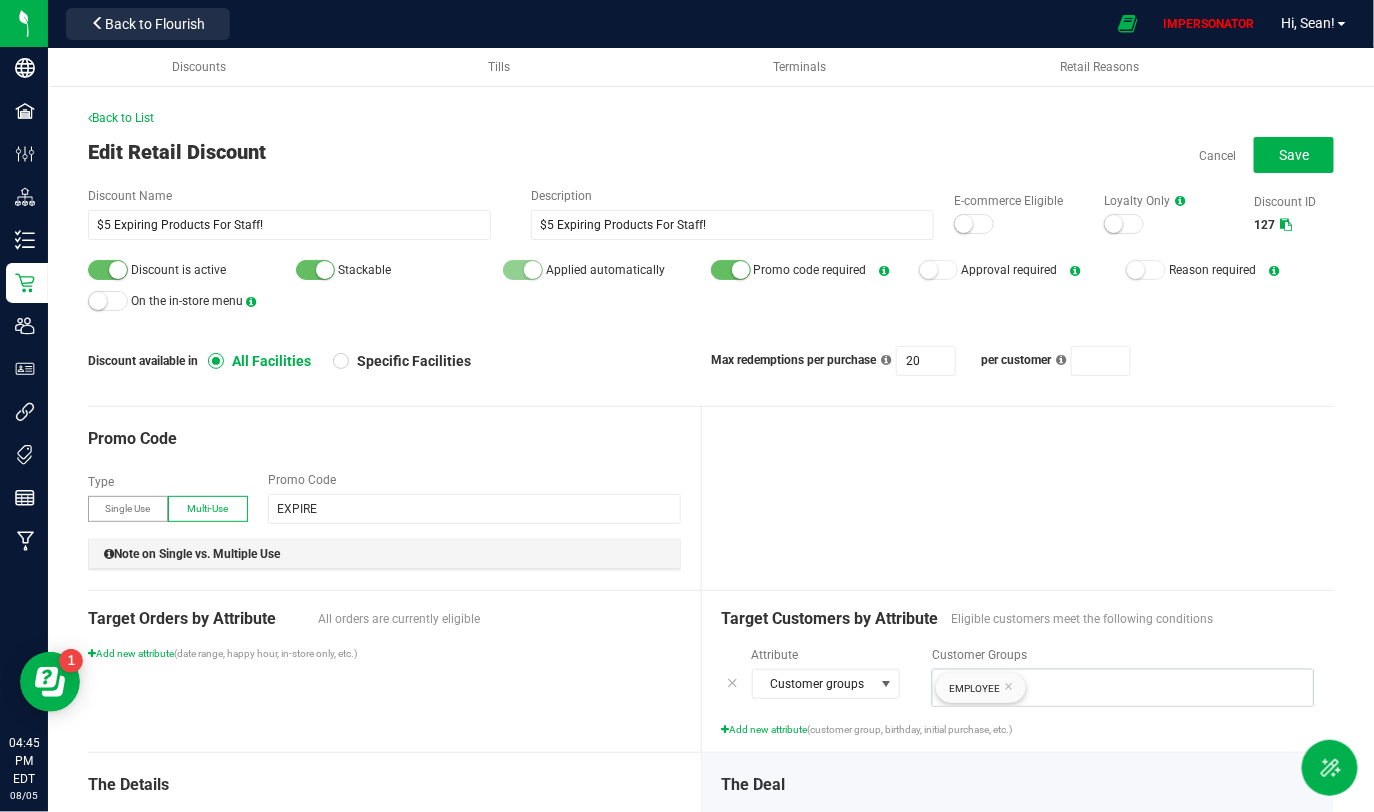 scroll, scrollTop: 665, scrollLeft: 0, axis: vertical 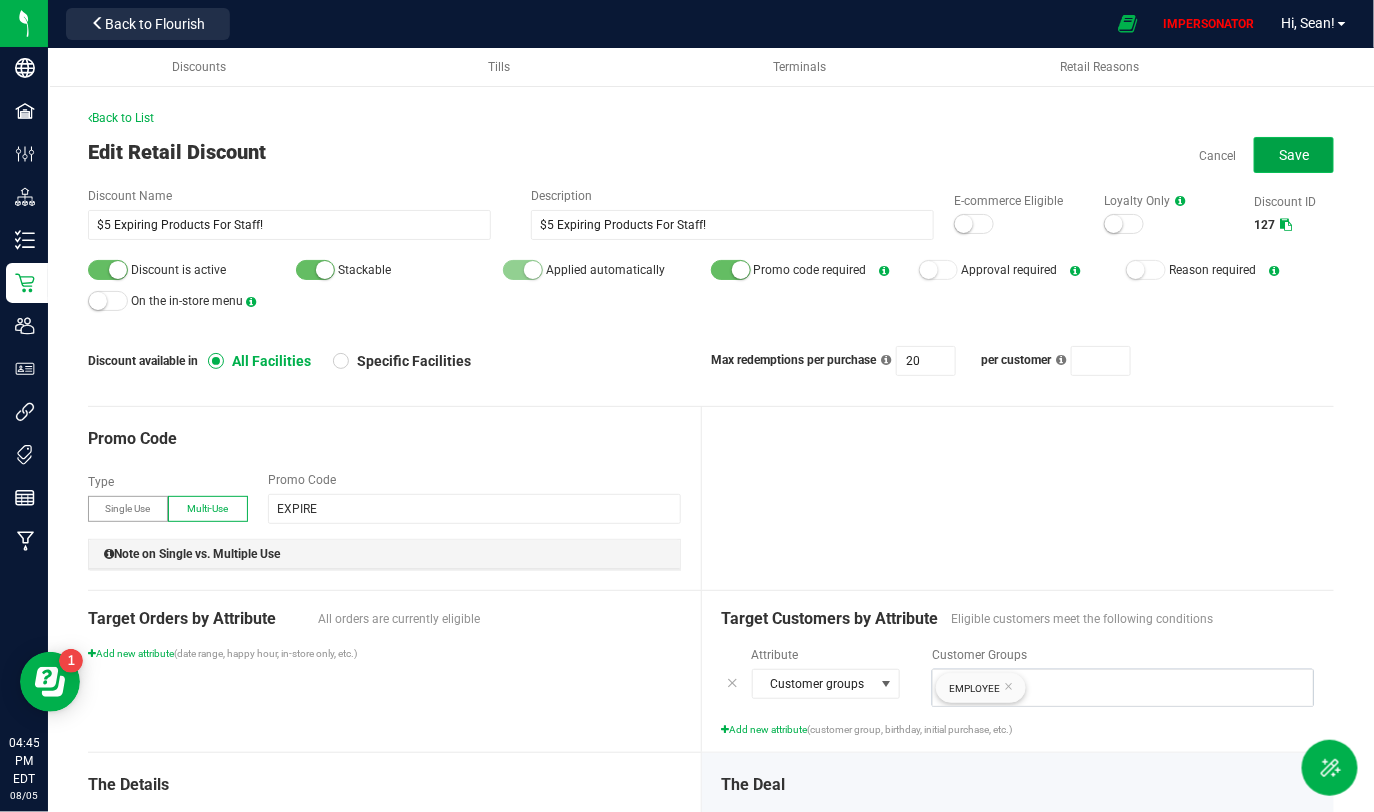 click on "Save" at bounding box center [1294, 155] 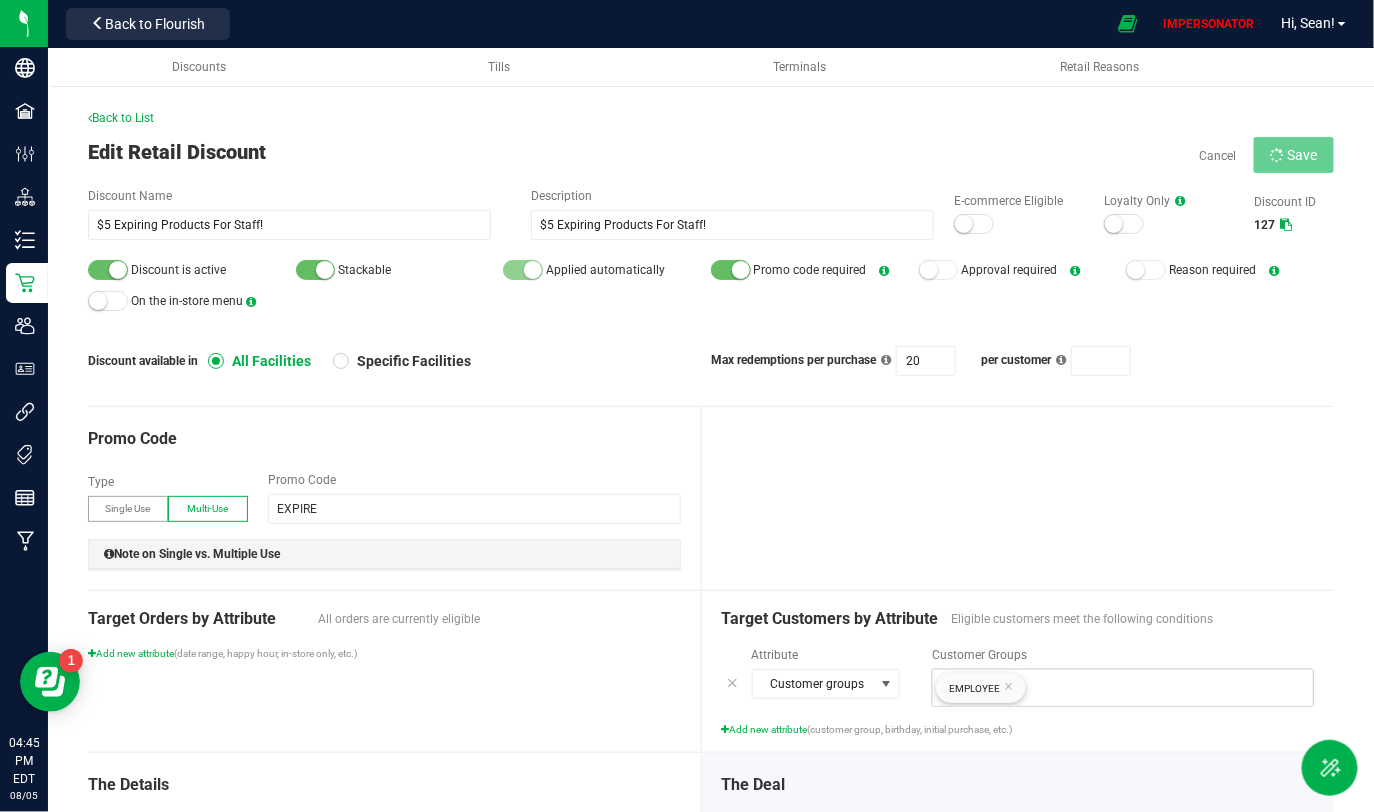 type on "1" 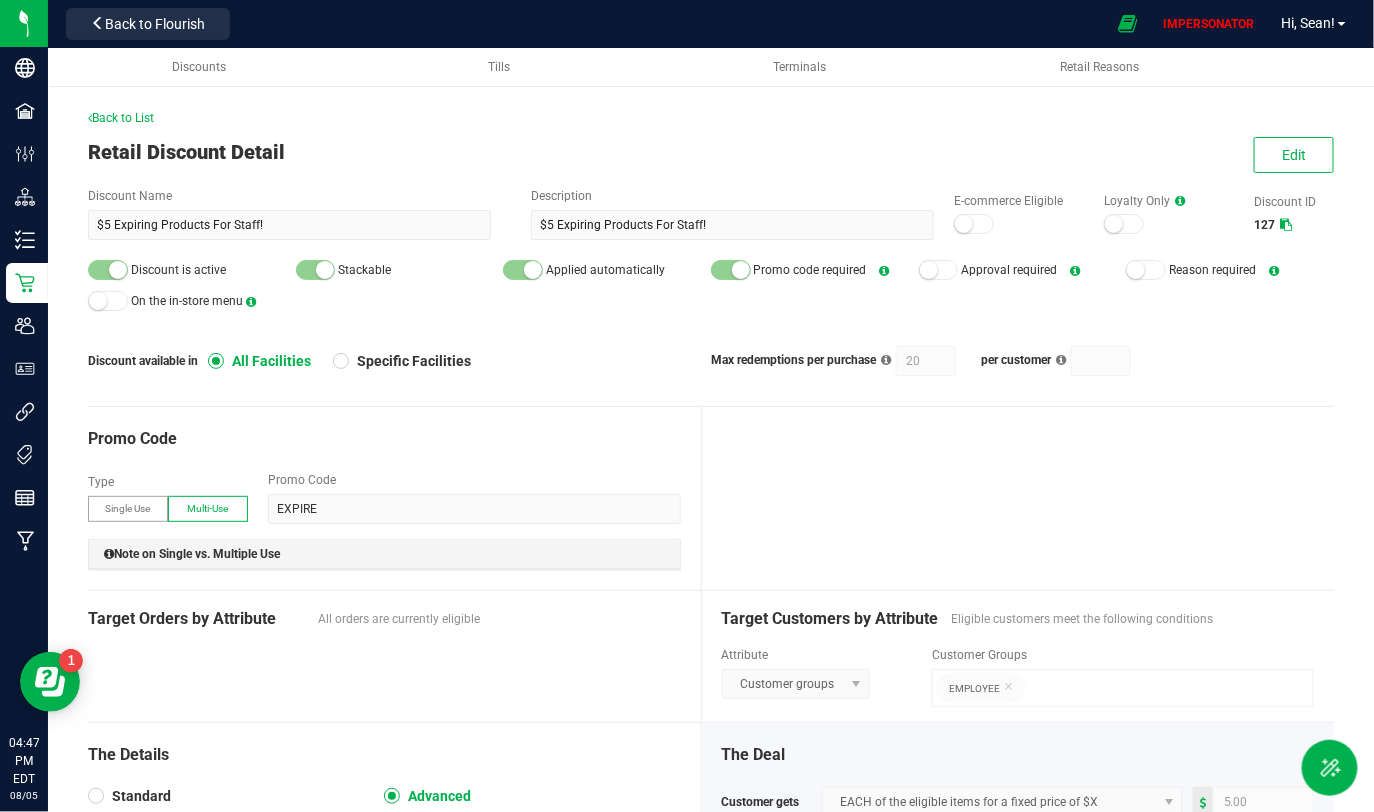 click on "Discount Name  $5 Expiring Products For Staff!  Description  $5 Expiring Products For Staff!  E-commerce Eligible   Loyalty Only   Discount ID   127   Discount is active   Stackable   Applied automatically   Promo code required   Approval required   Reason required   On the in-store menu   Discount available in   All Facilities   Specific Facilities   Max redemptions per purchase  20  per customer" at bounding box center [711, 281] 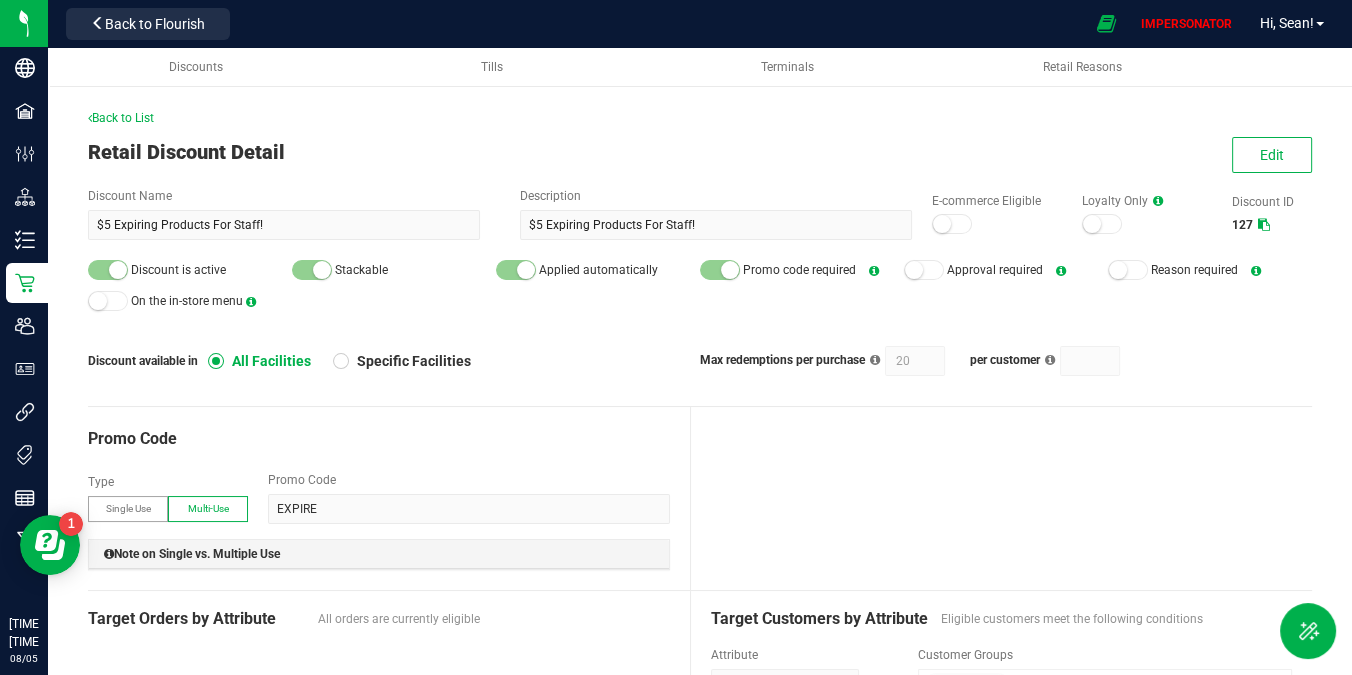 click on "Retail Discount Detail   Edit" at bounding box center [700, 152] 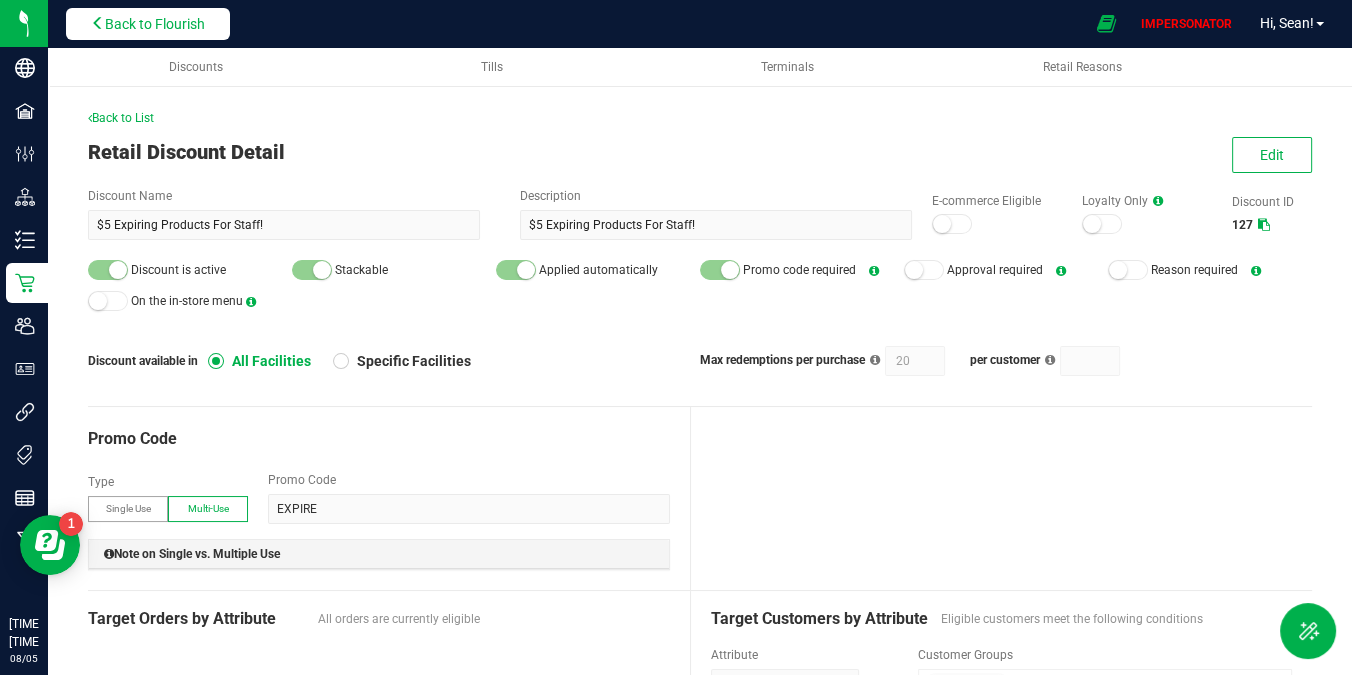click on "Back to Flourish" at bounding box center (155, 24) 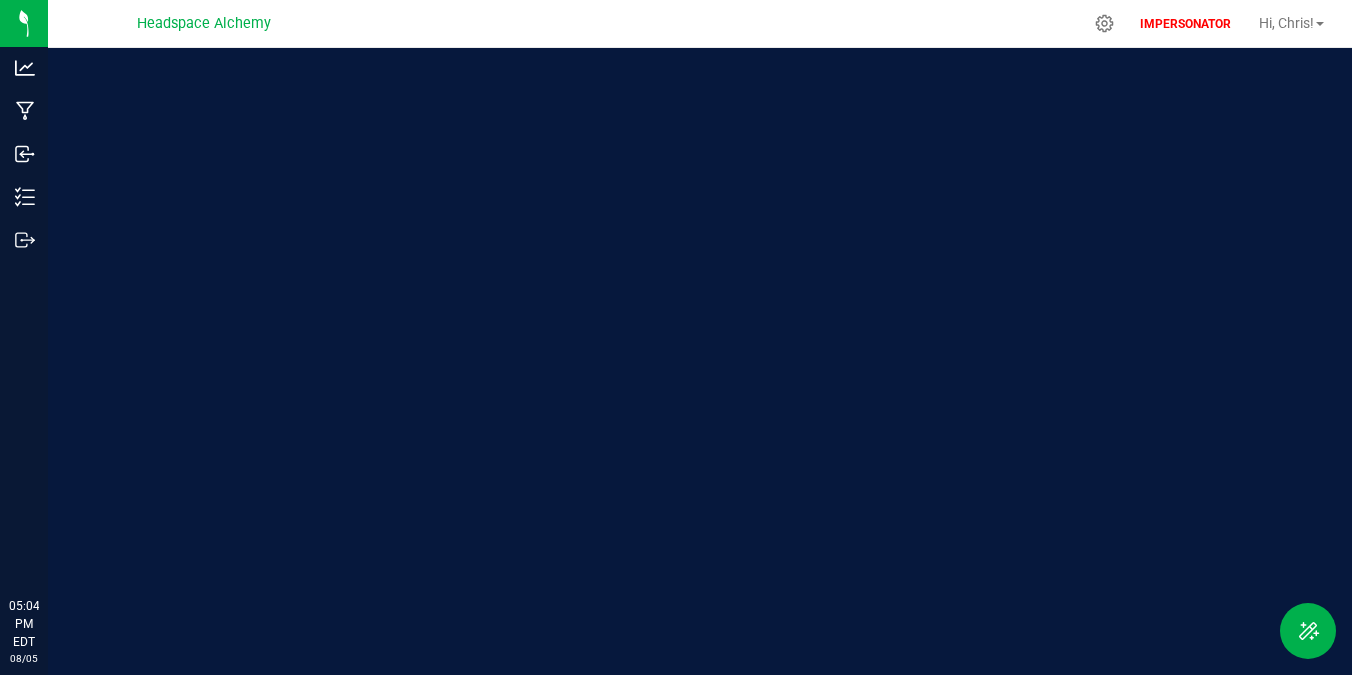 scroll, scrollTop: 0, scrollLeft: 0, axis: both 